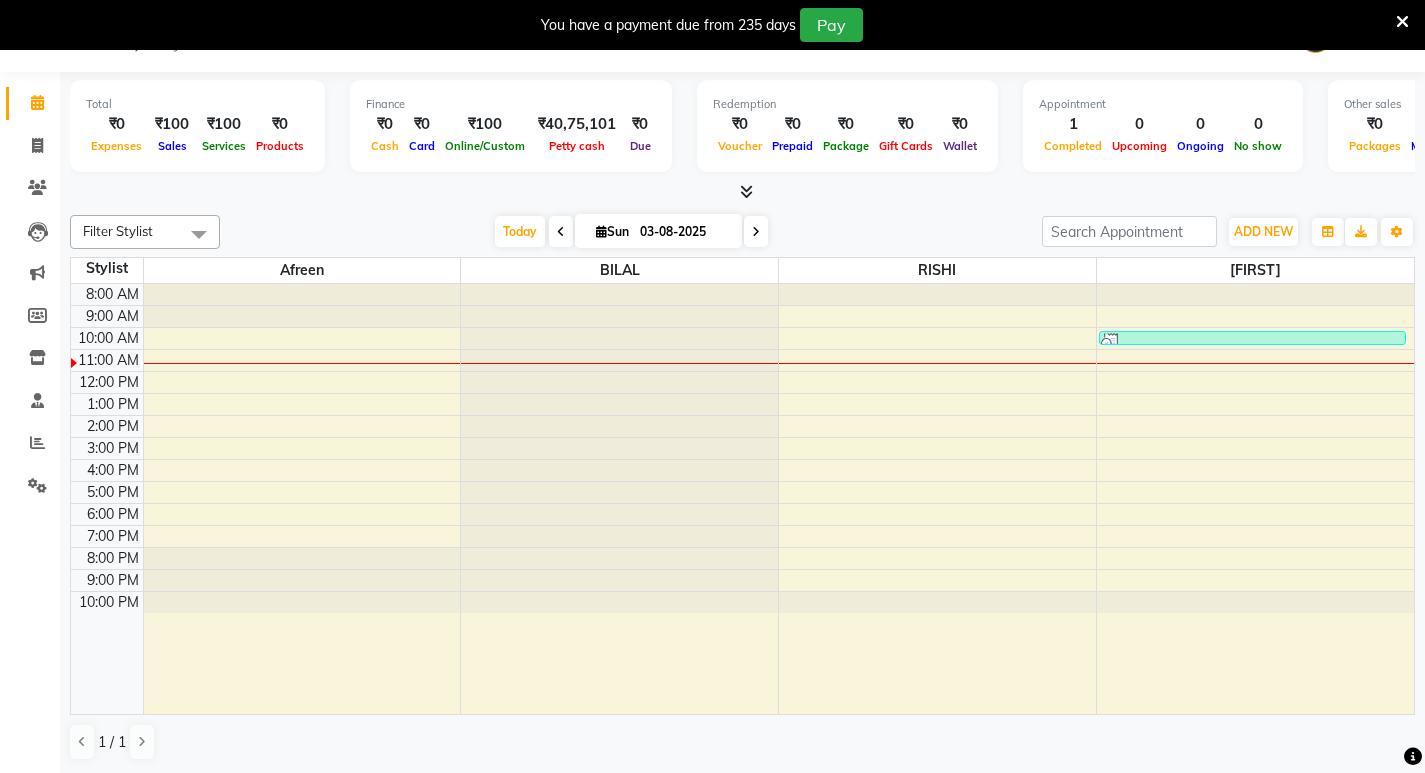 scroll, scrollTop: 0, scrollLeft: 0, axis: both 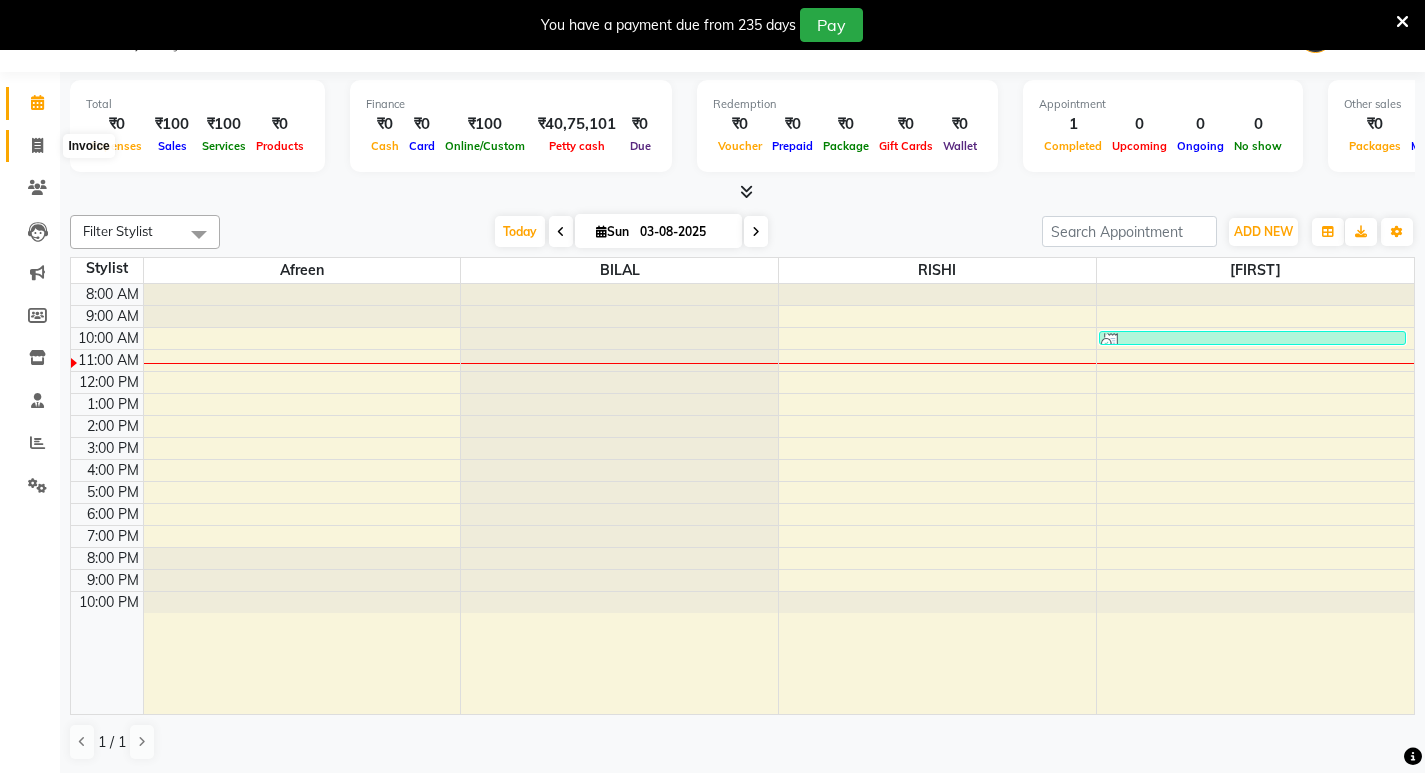 click 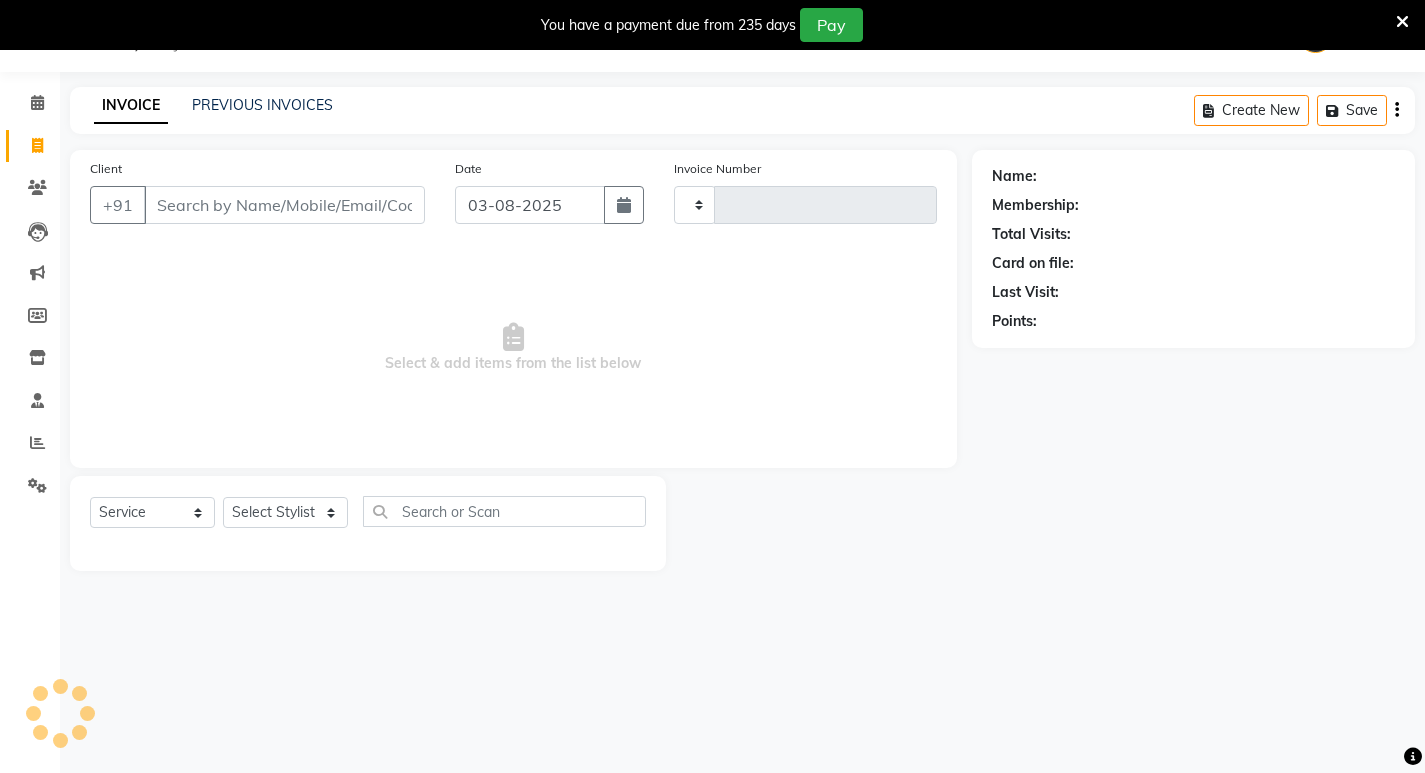 type on "0929" 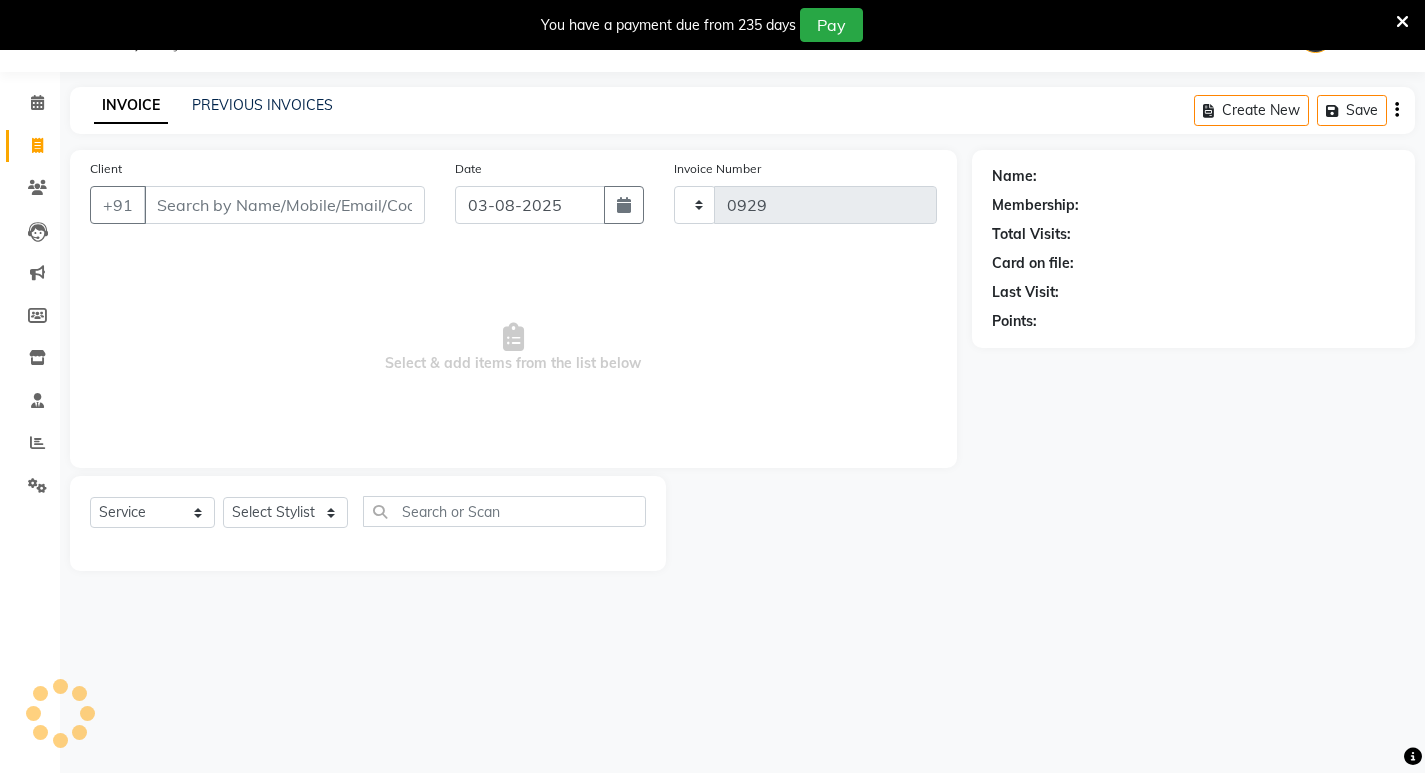 select on "837" 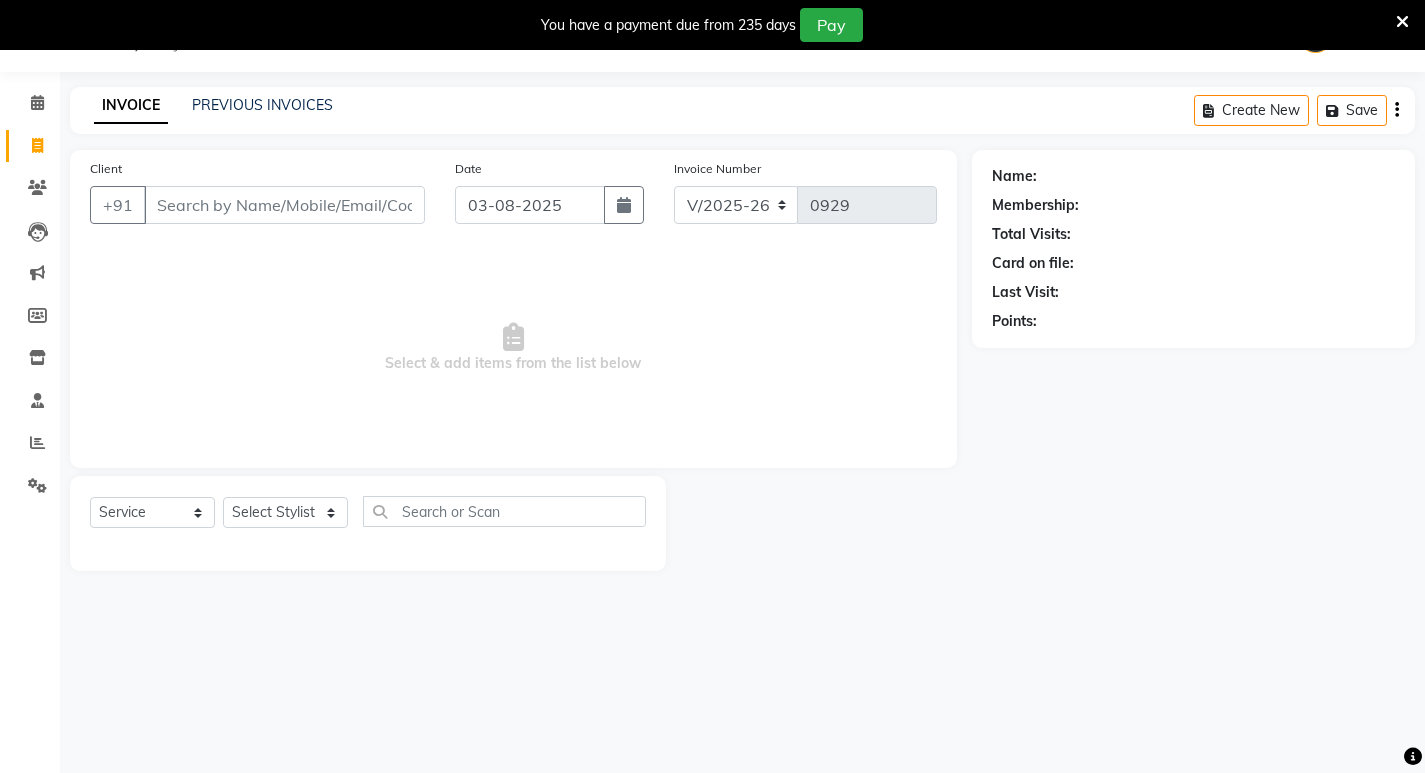 click on "Client" at bounding box center (284, 205) 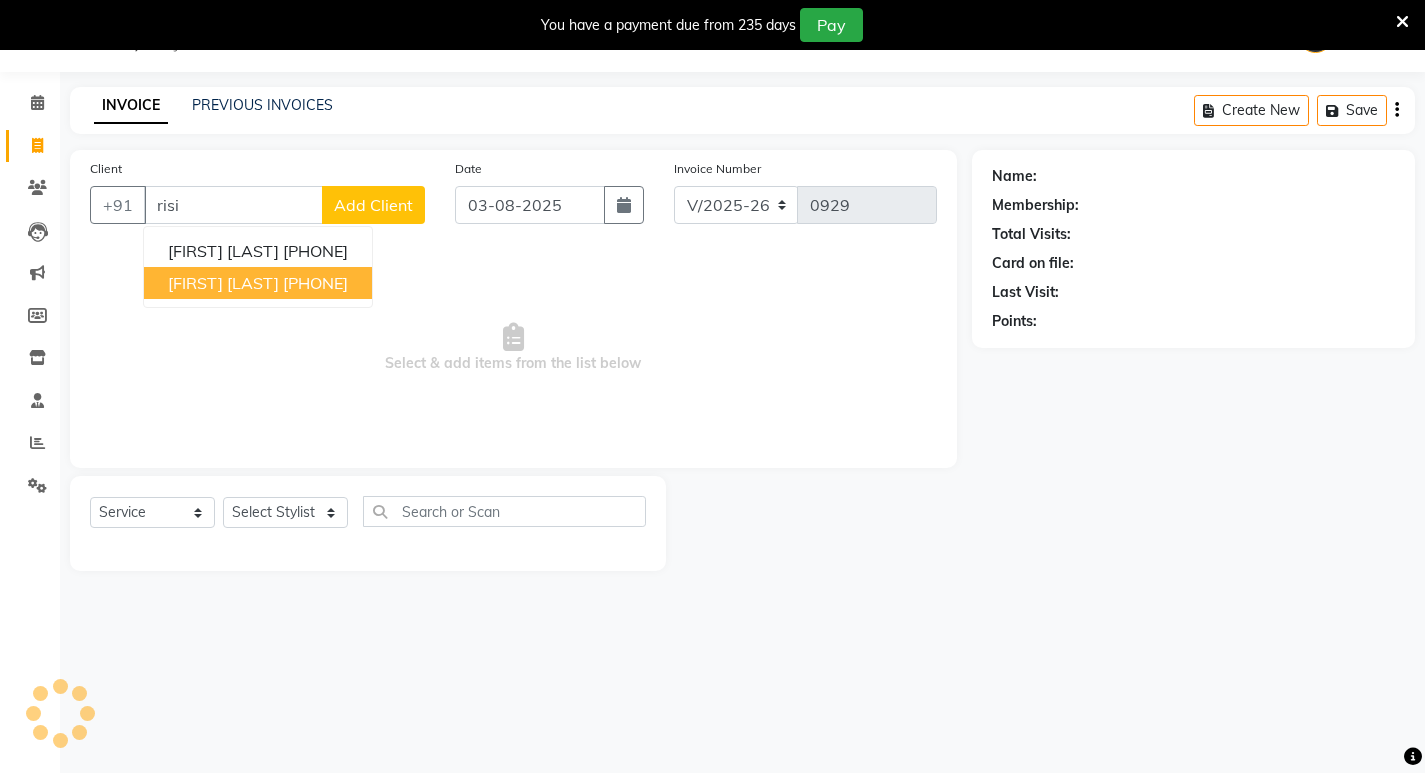 click on "[PHONE]" at bounding box center [315, 283] 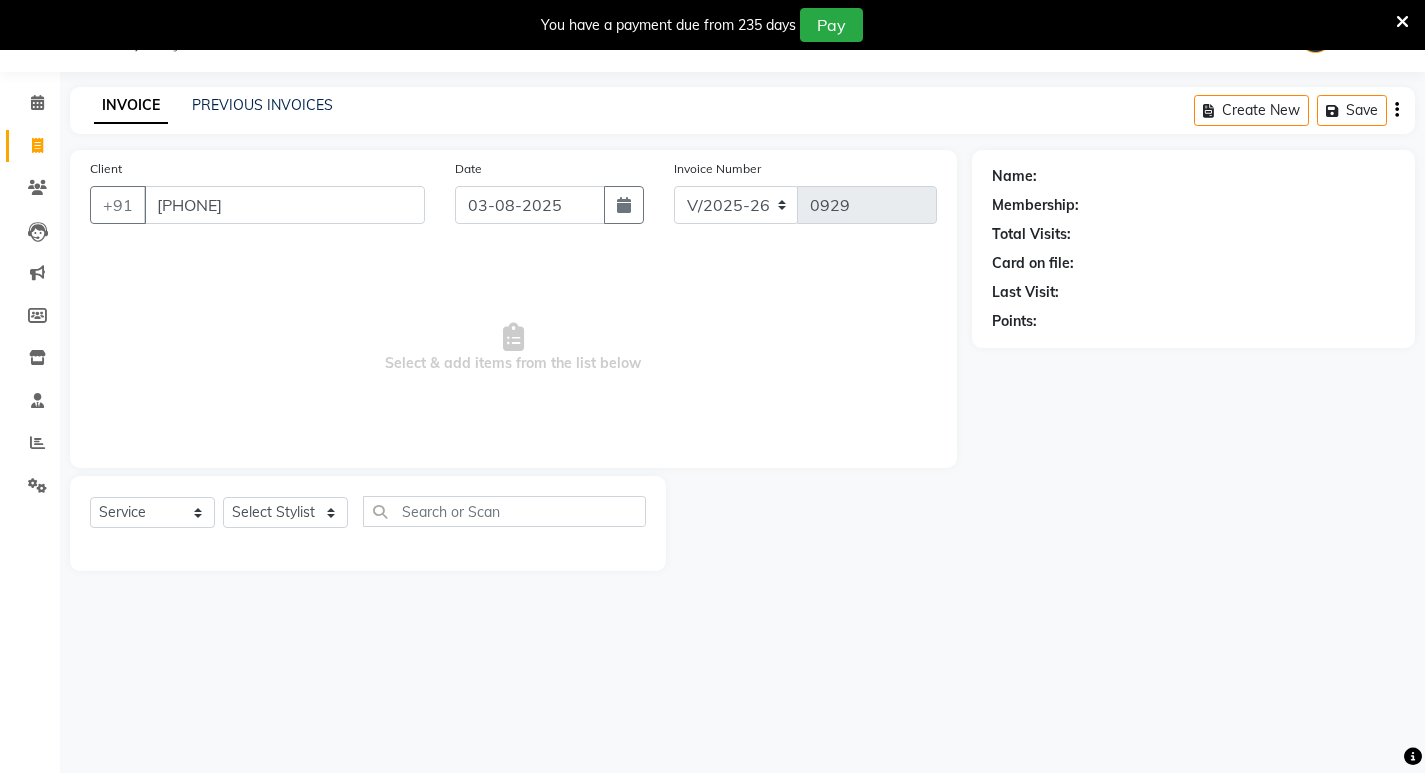 type on "[PHONE]" 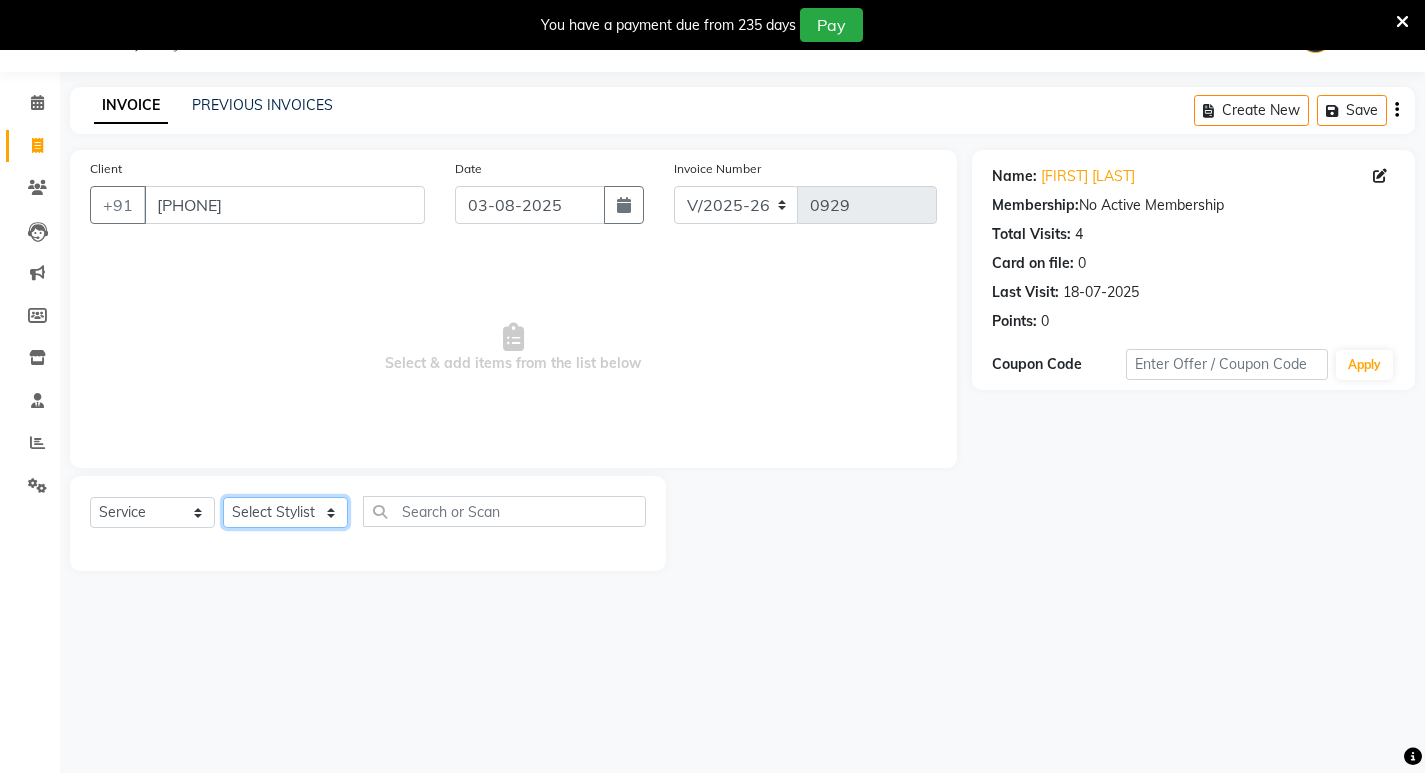 click on "Select Stylist AFJAL afreen BILAL RISHI" 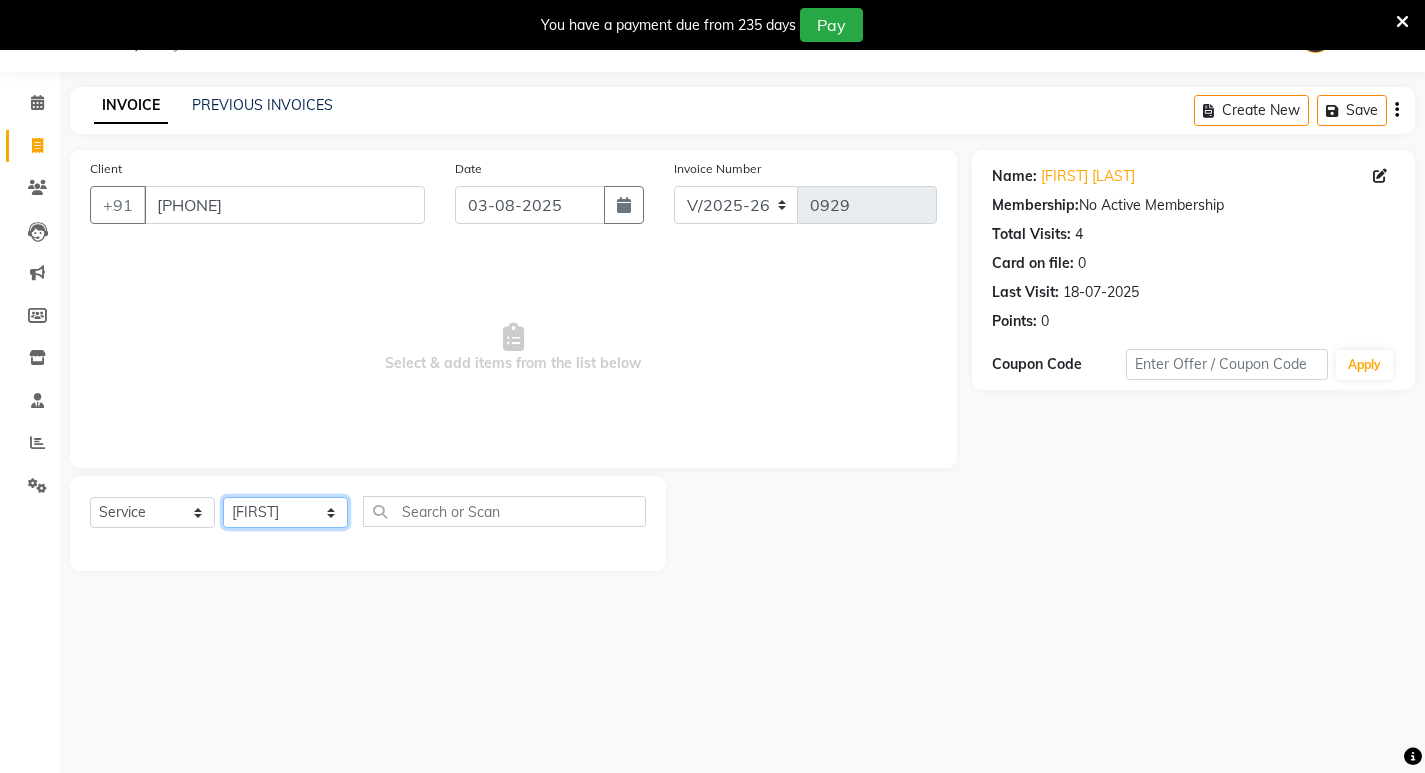 click on "Select Stylist AFJAL afreen BILAL RISHI" 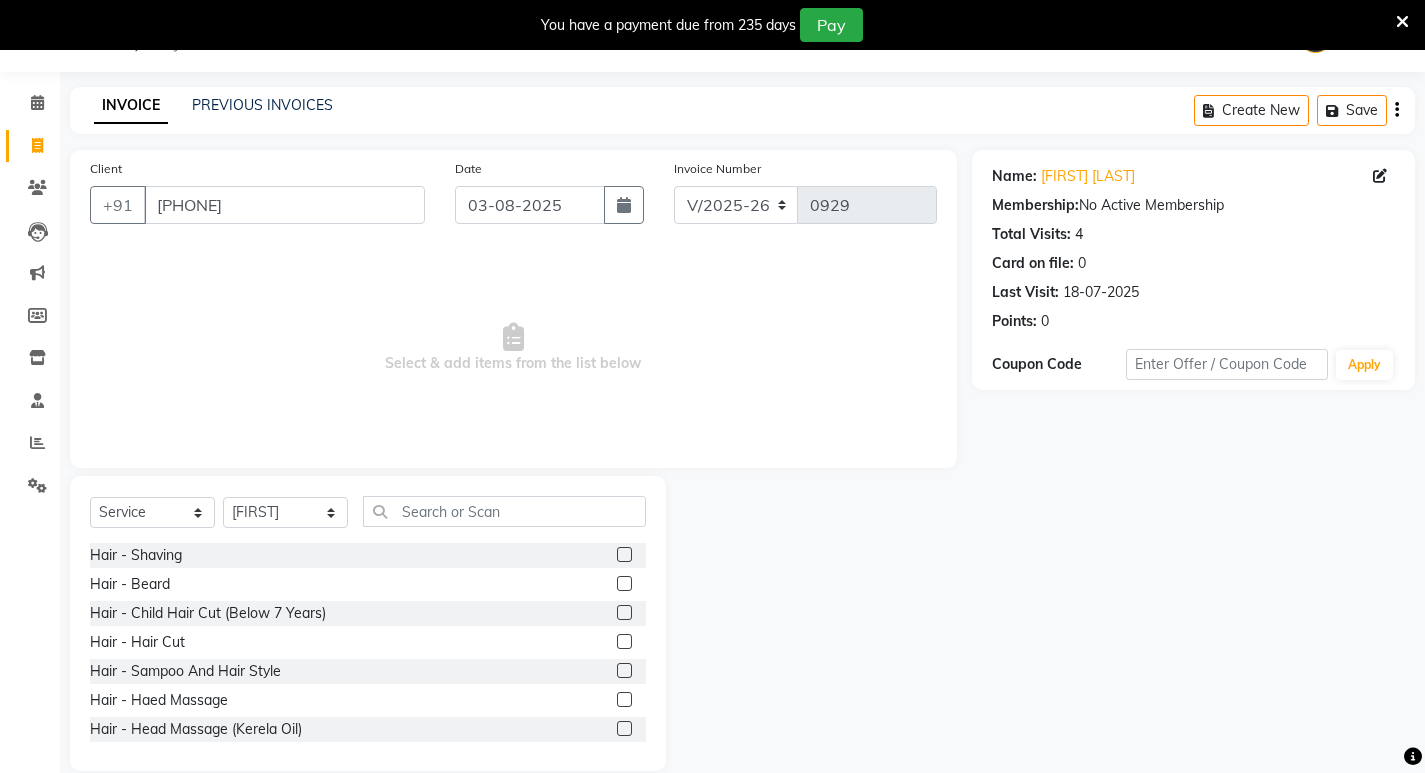 click 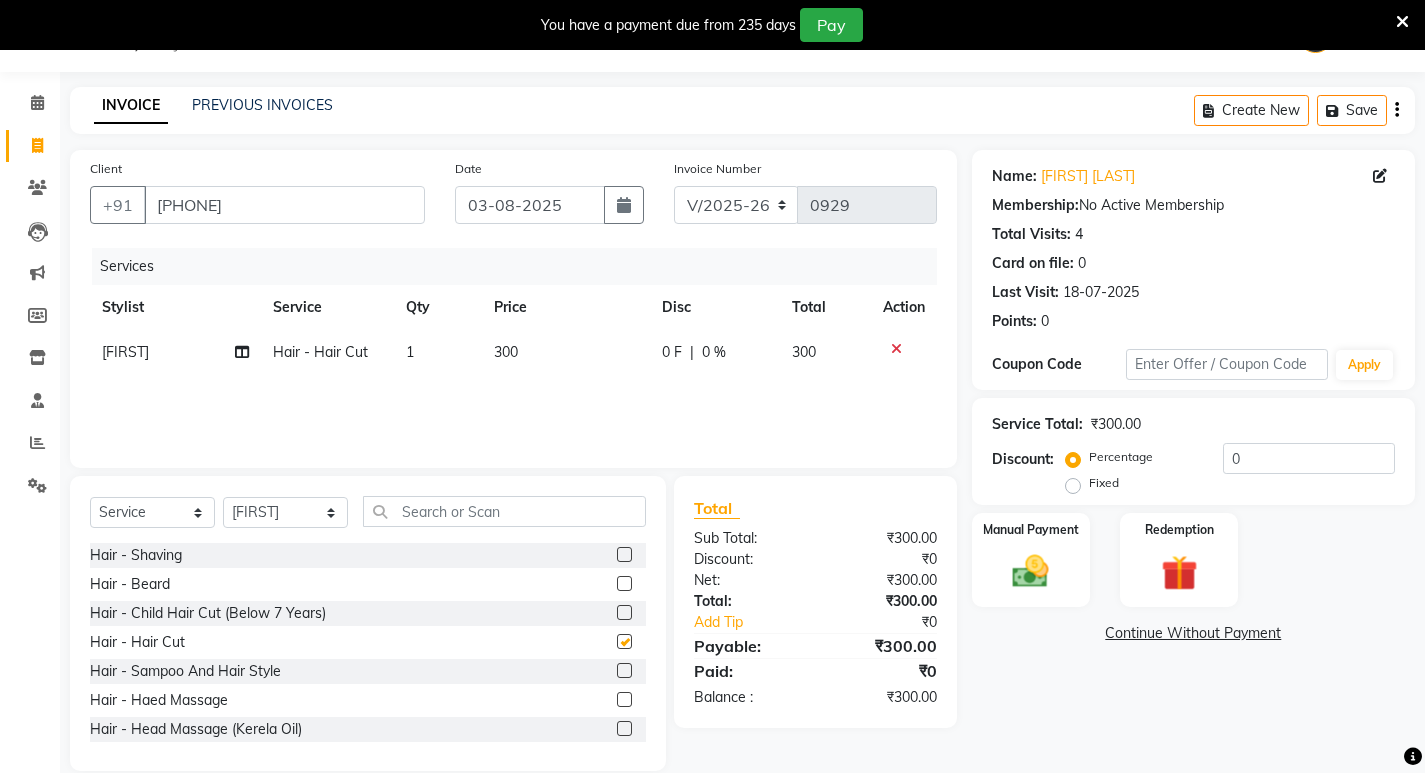 checkbox on "false" 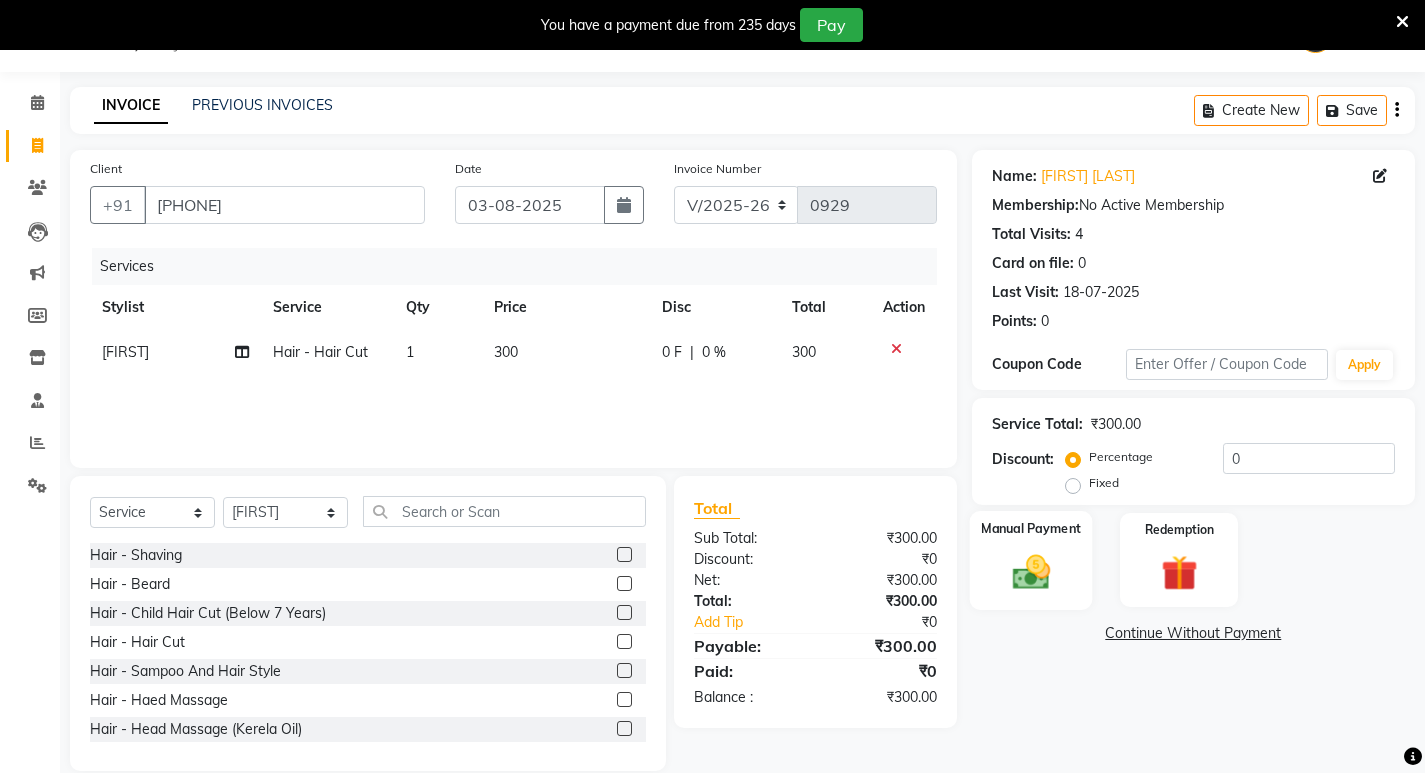 click on "Manual Payment" 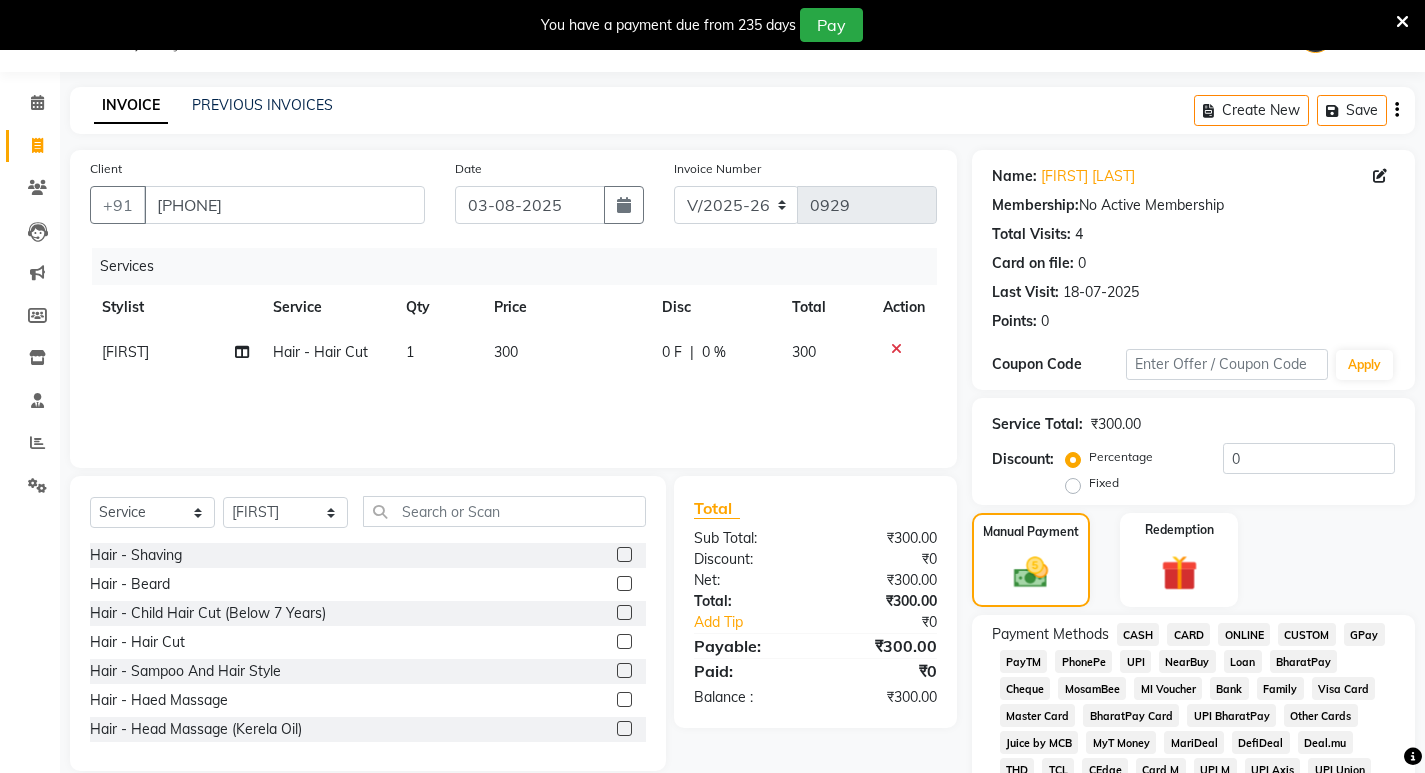 click on "CASH" 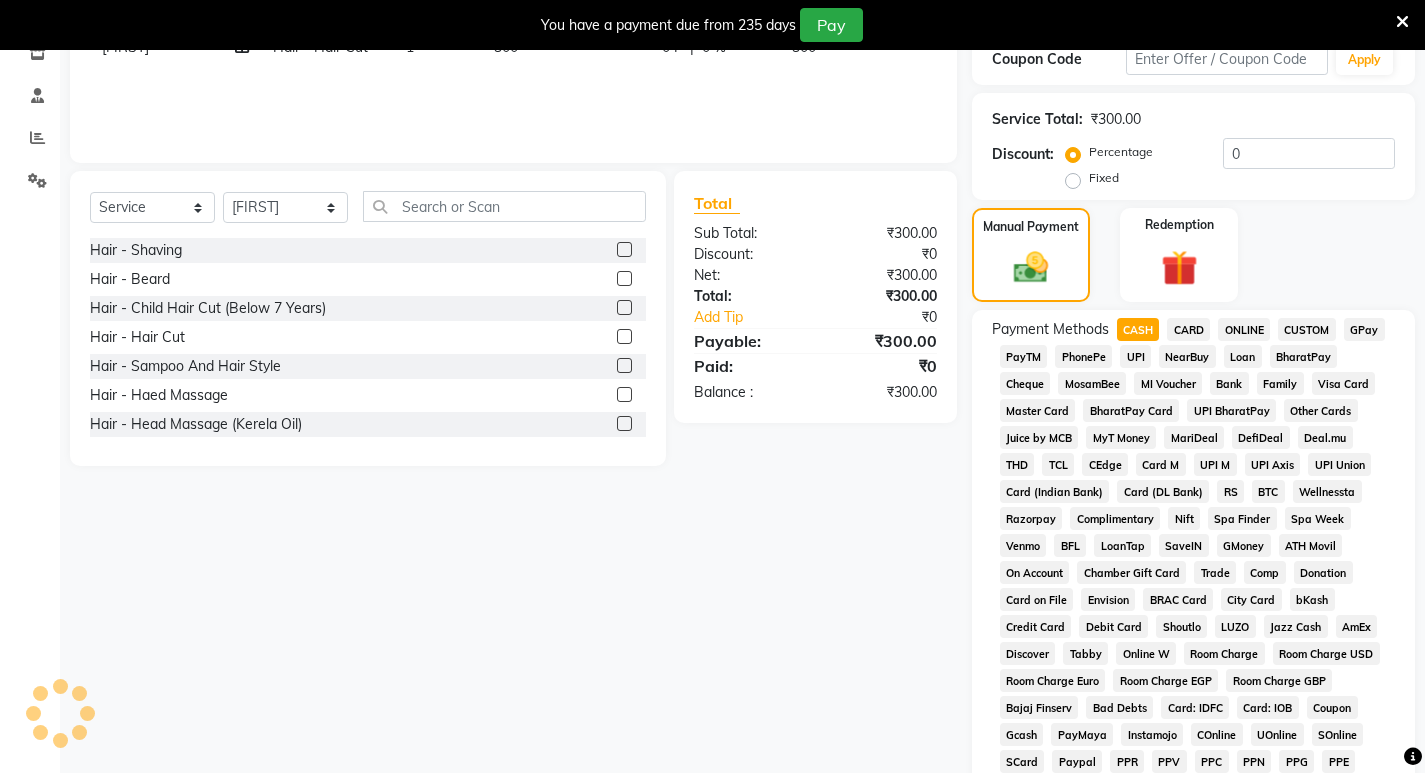 scroll, scrollTop: 55, scrollLeft: 0, axis: vertical 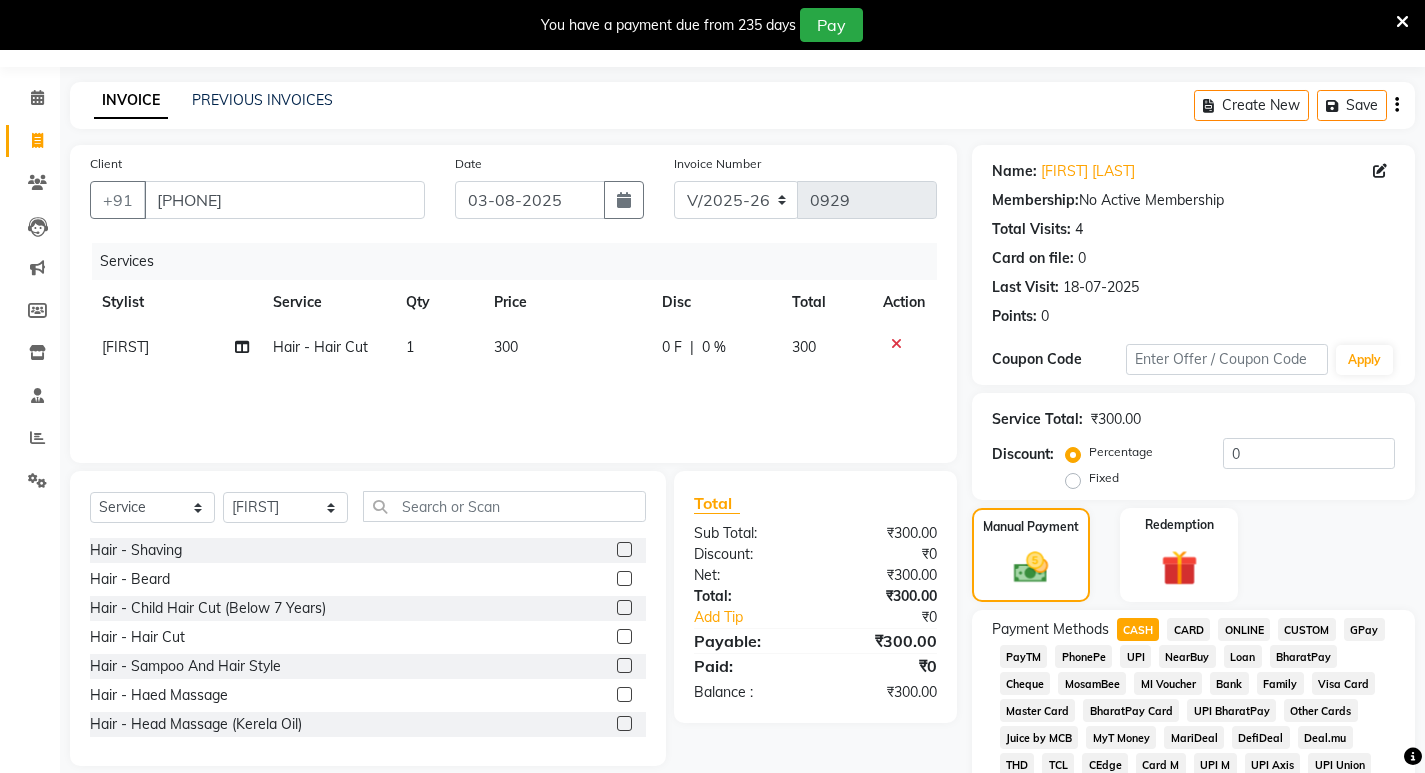 click on "GPay" 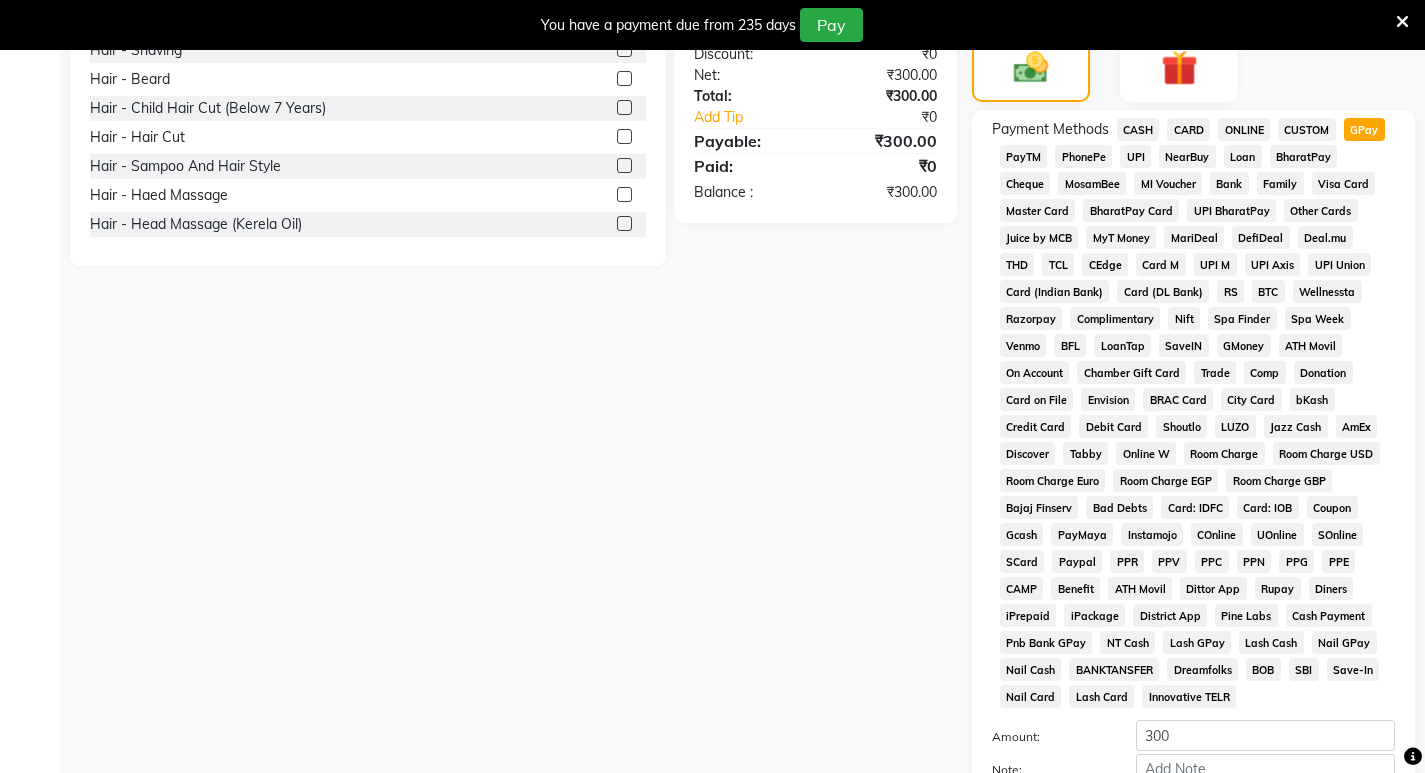scroll, scrollTop: 755, scrollLeft: 0, axis: vertical 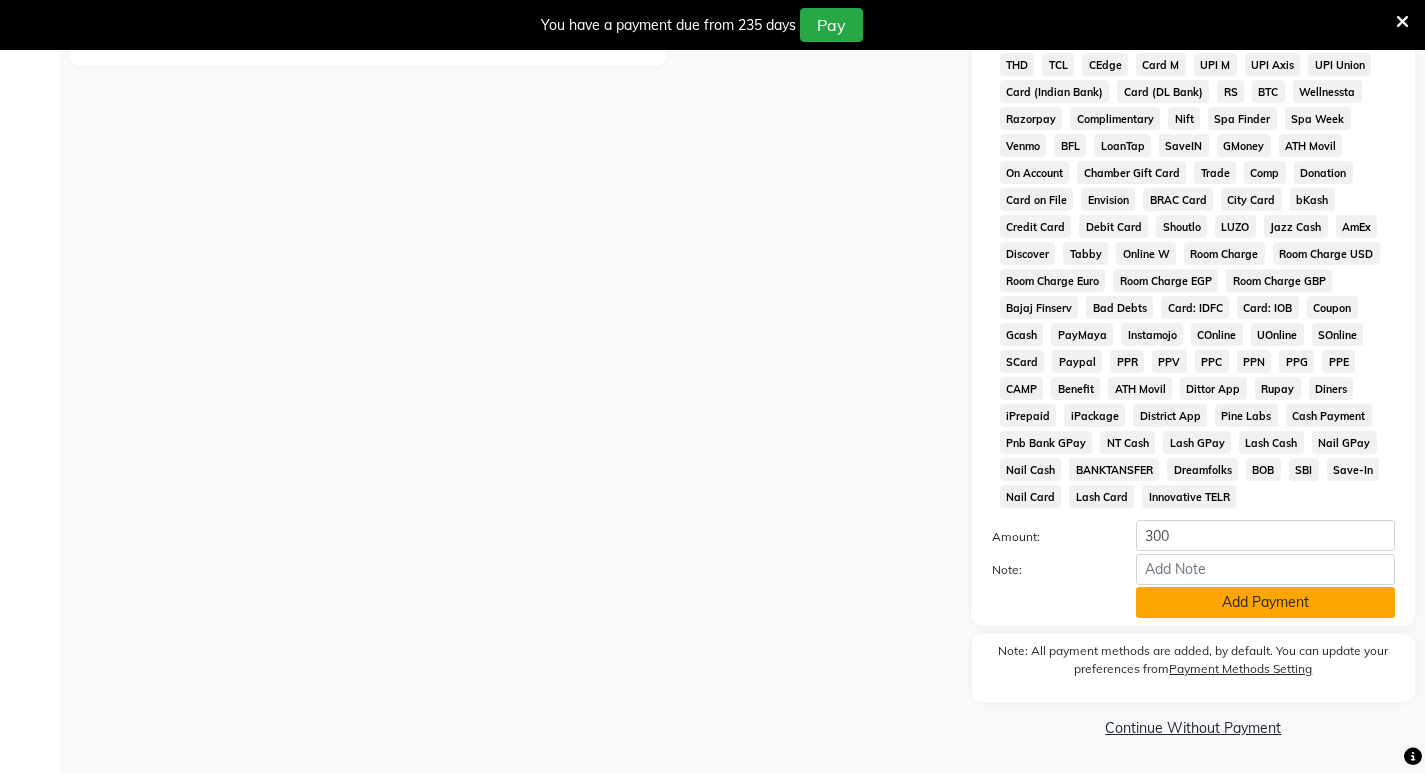 click on "Add Payment" 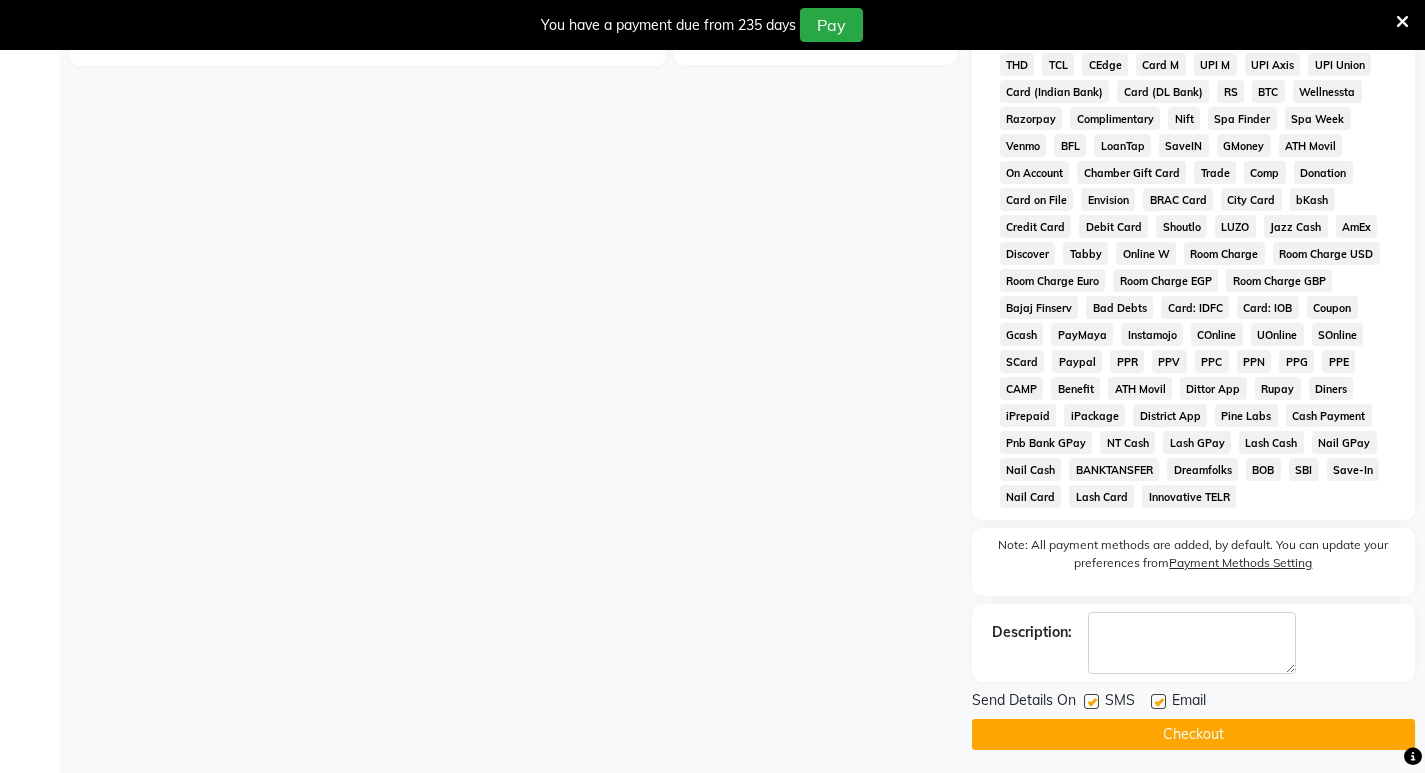 click on "Checkout" 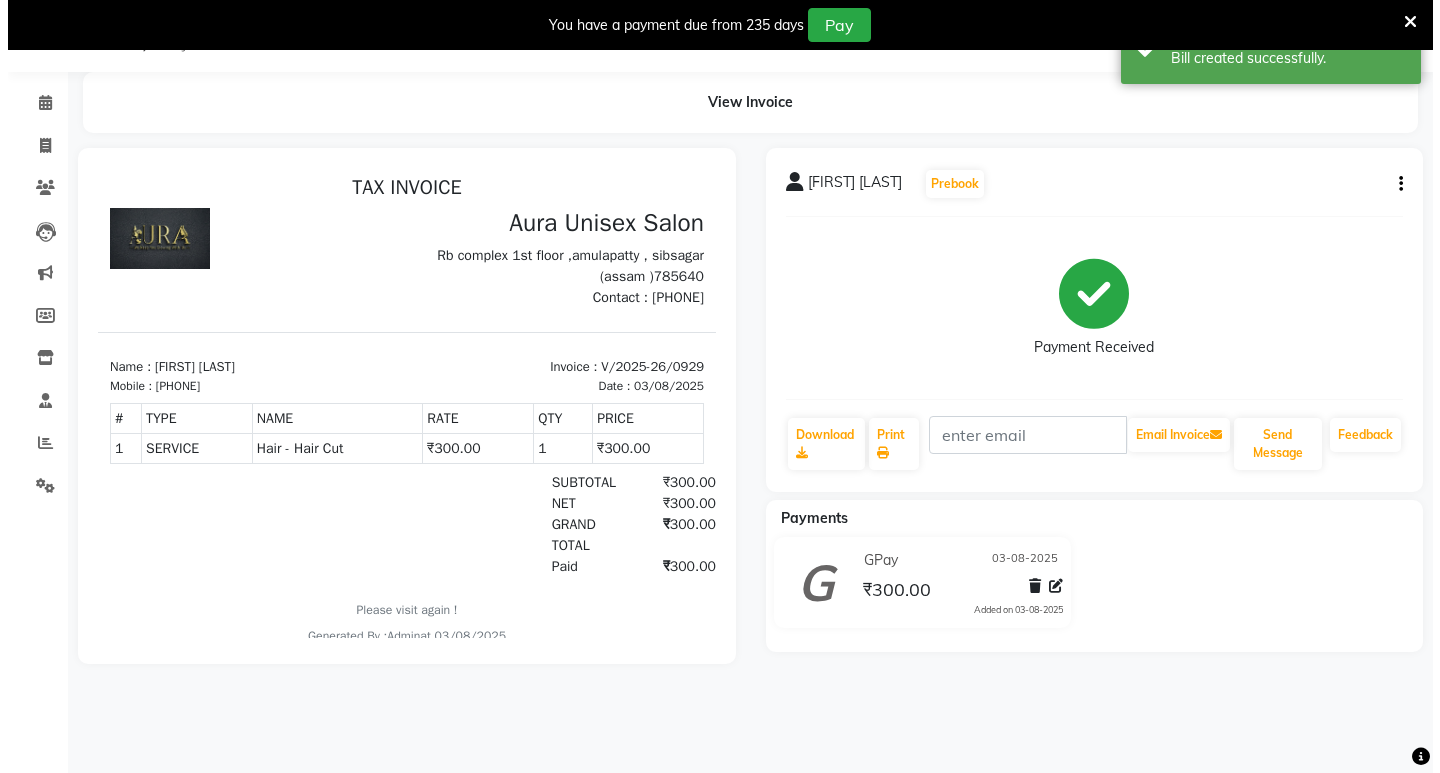 scroll, scrollTop: 0, scrollLeft: 0, axis: both 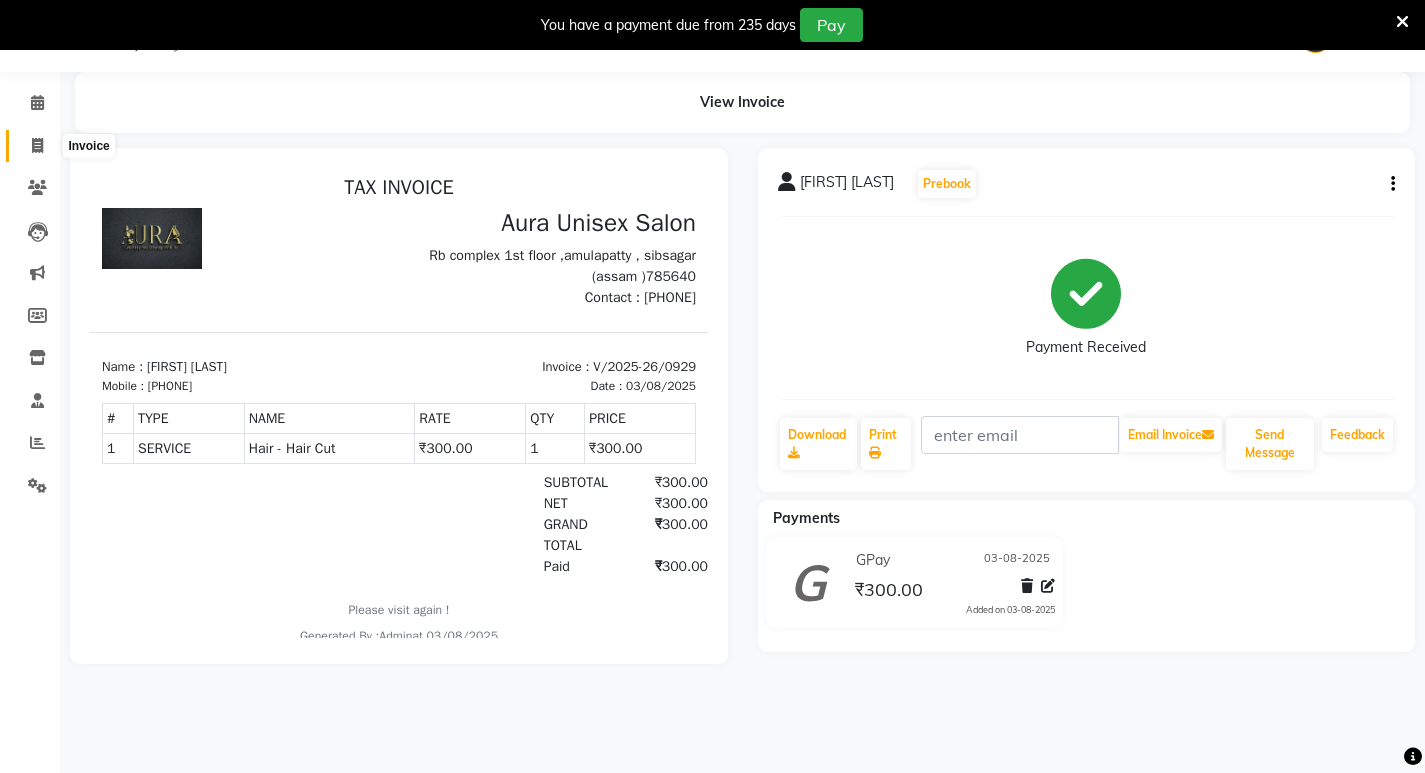 click 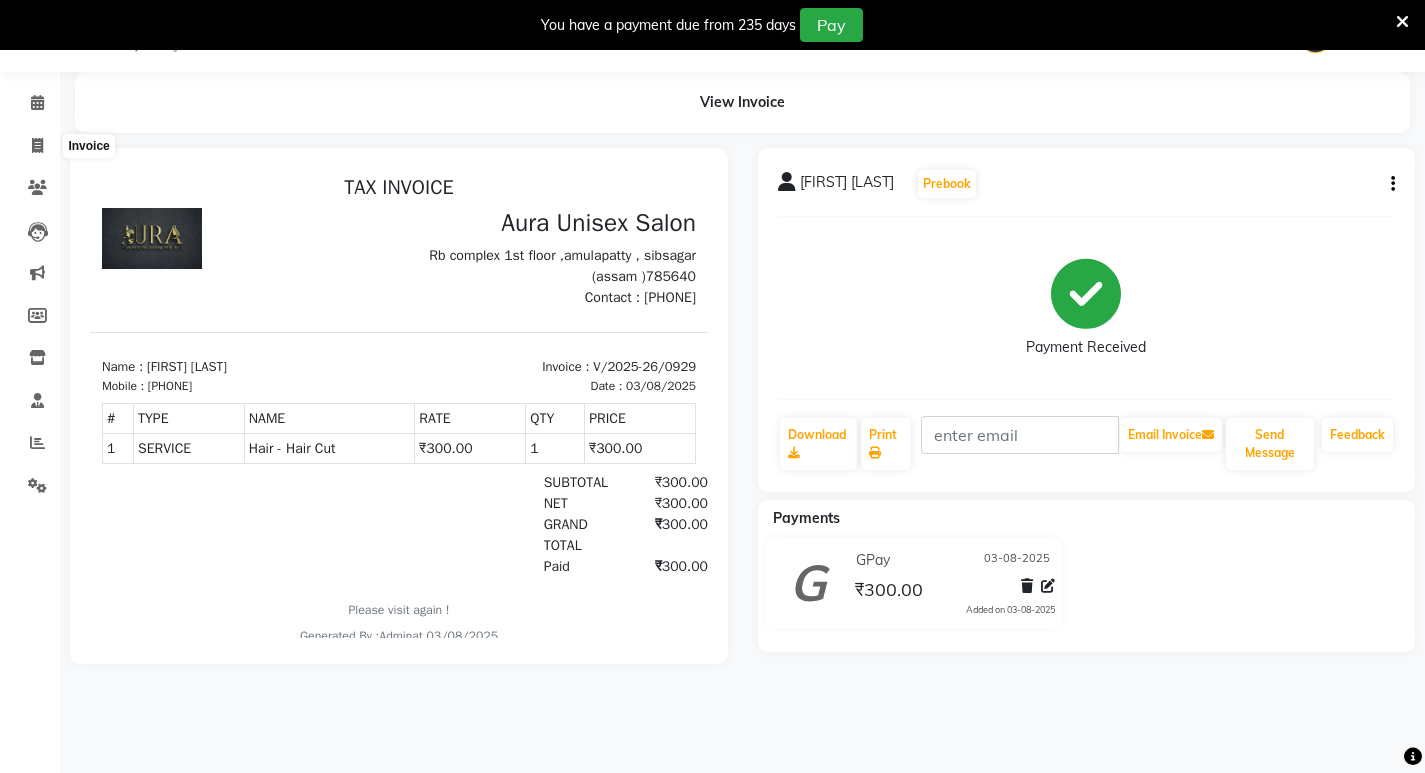 select on "service" 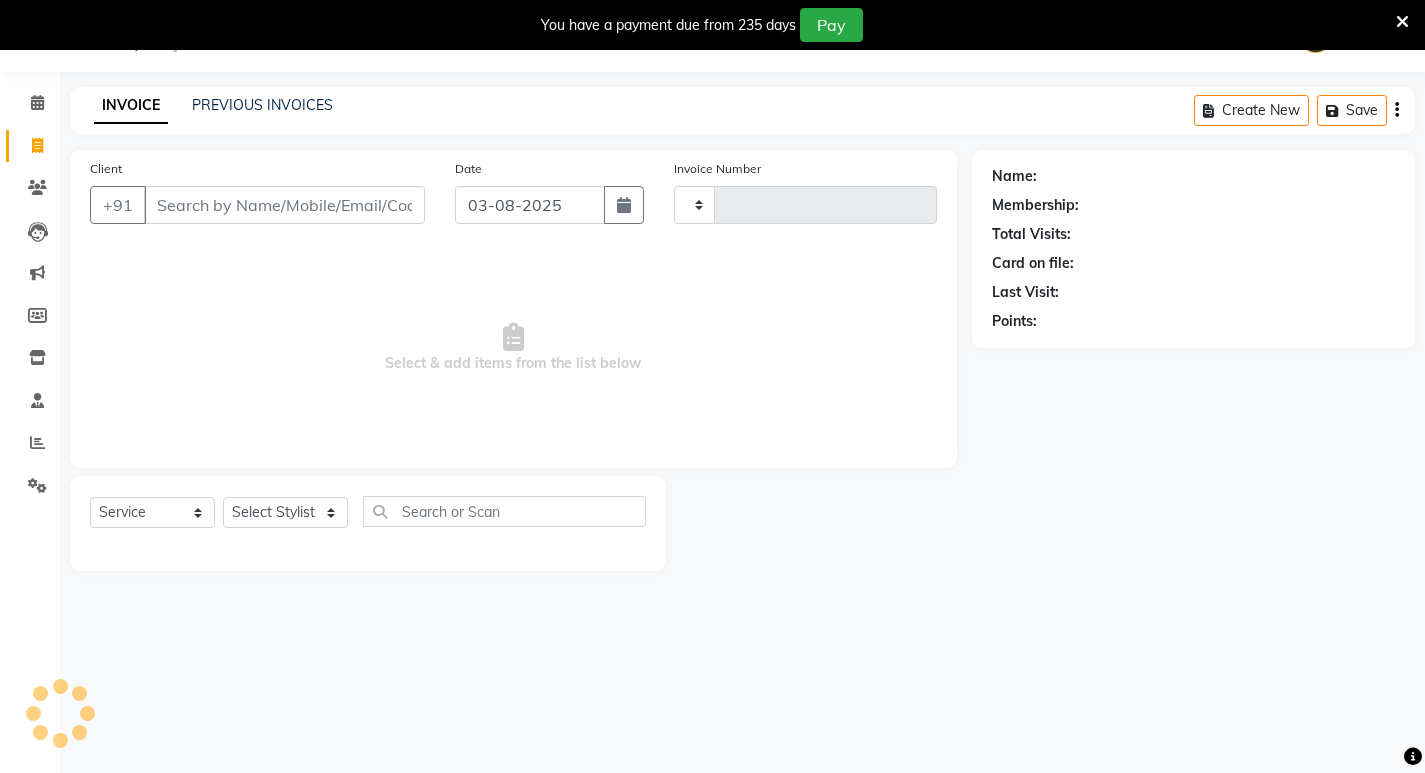 type on "0930" 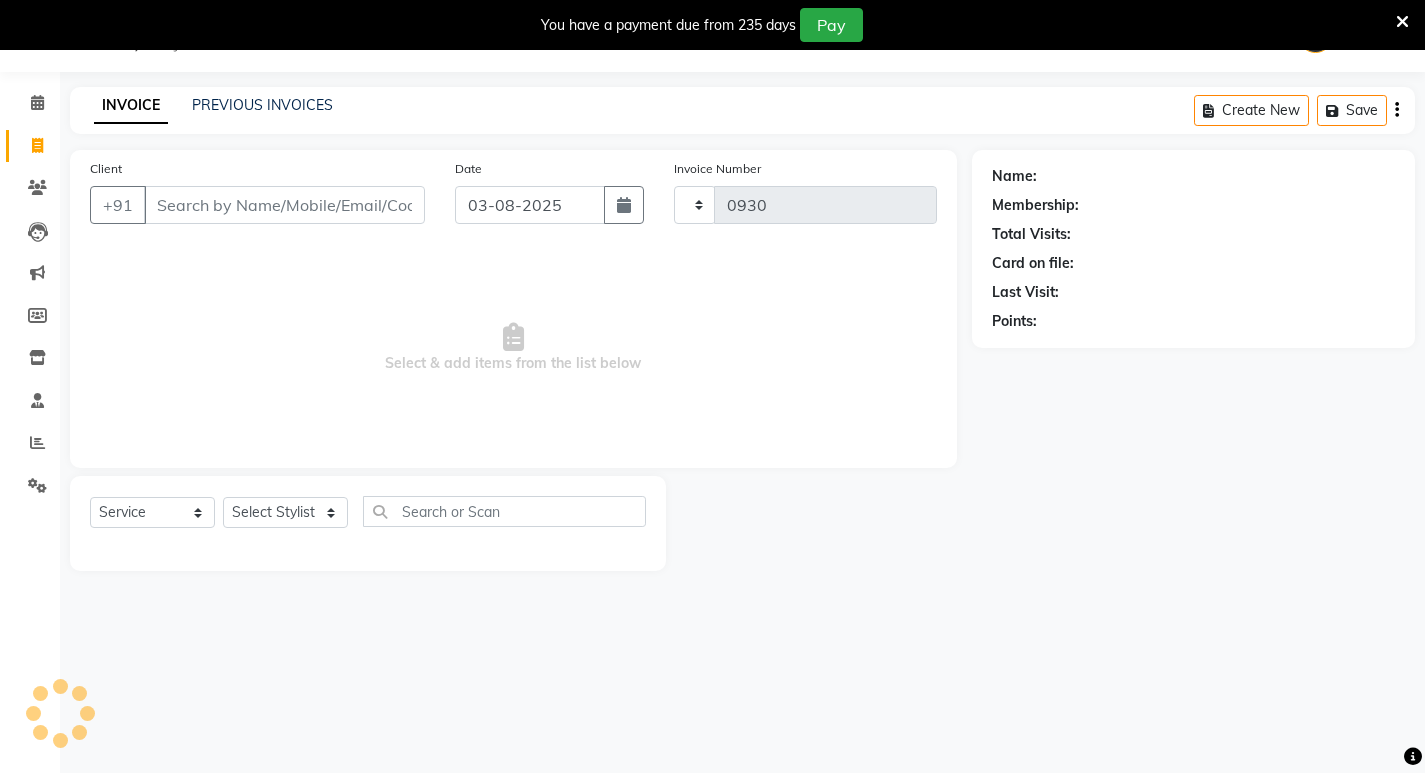 select on "837" 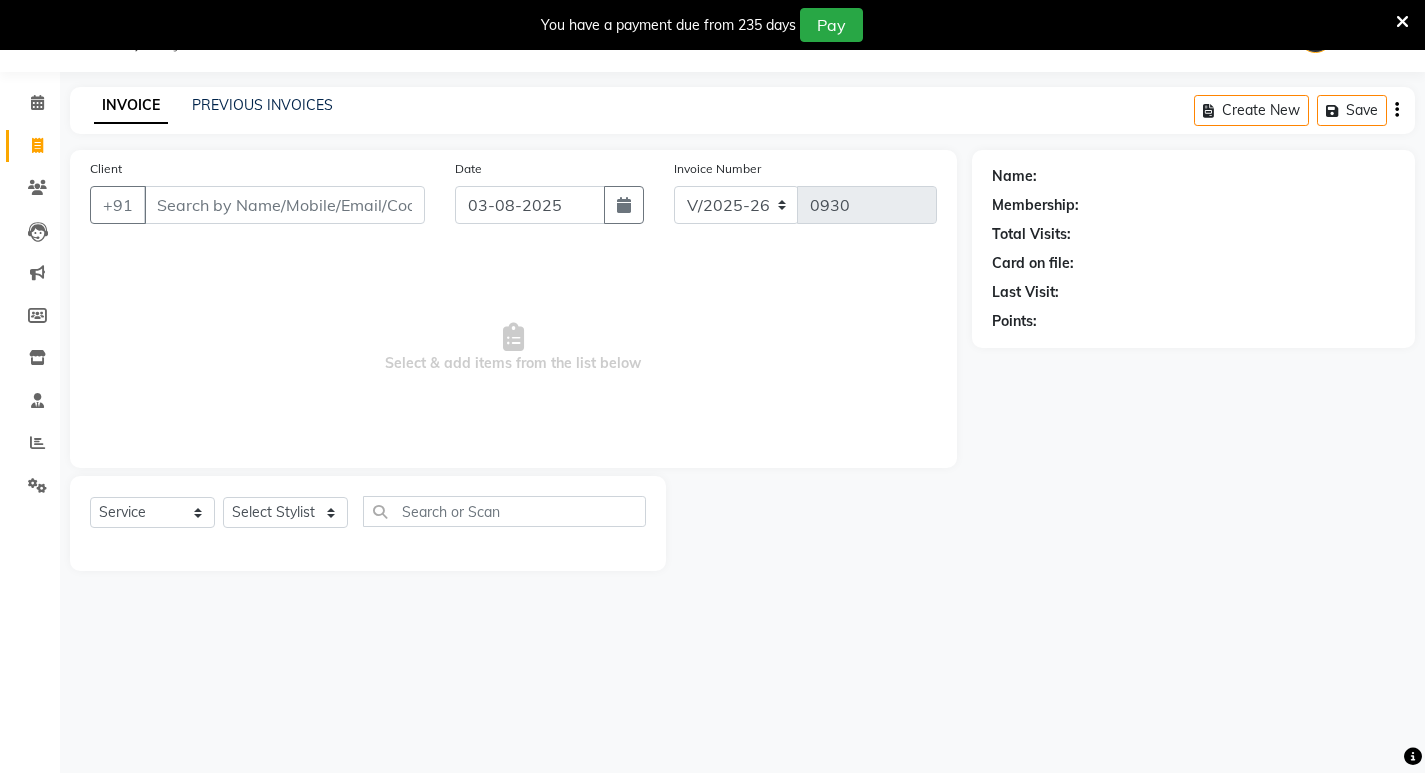 click on "Client" at bounding box center [284, 205] 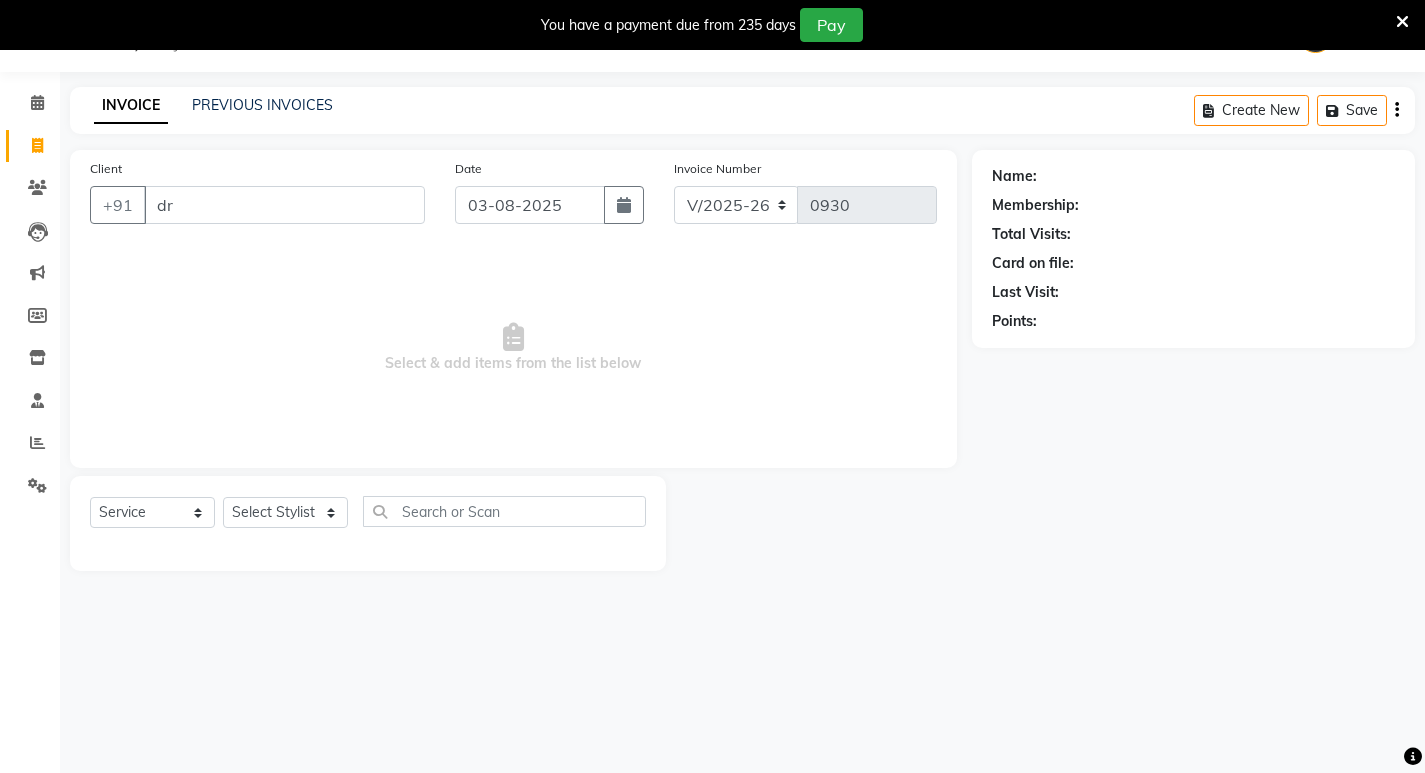 type on "d" 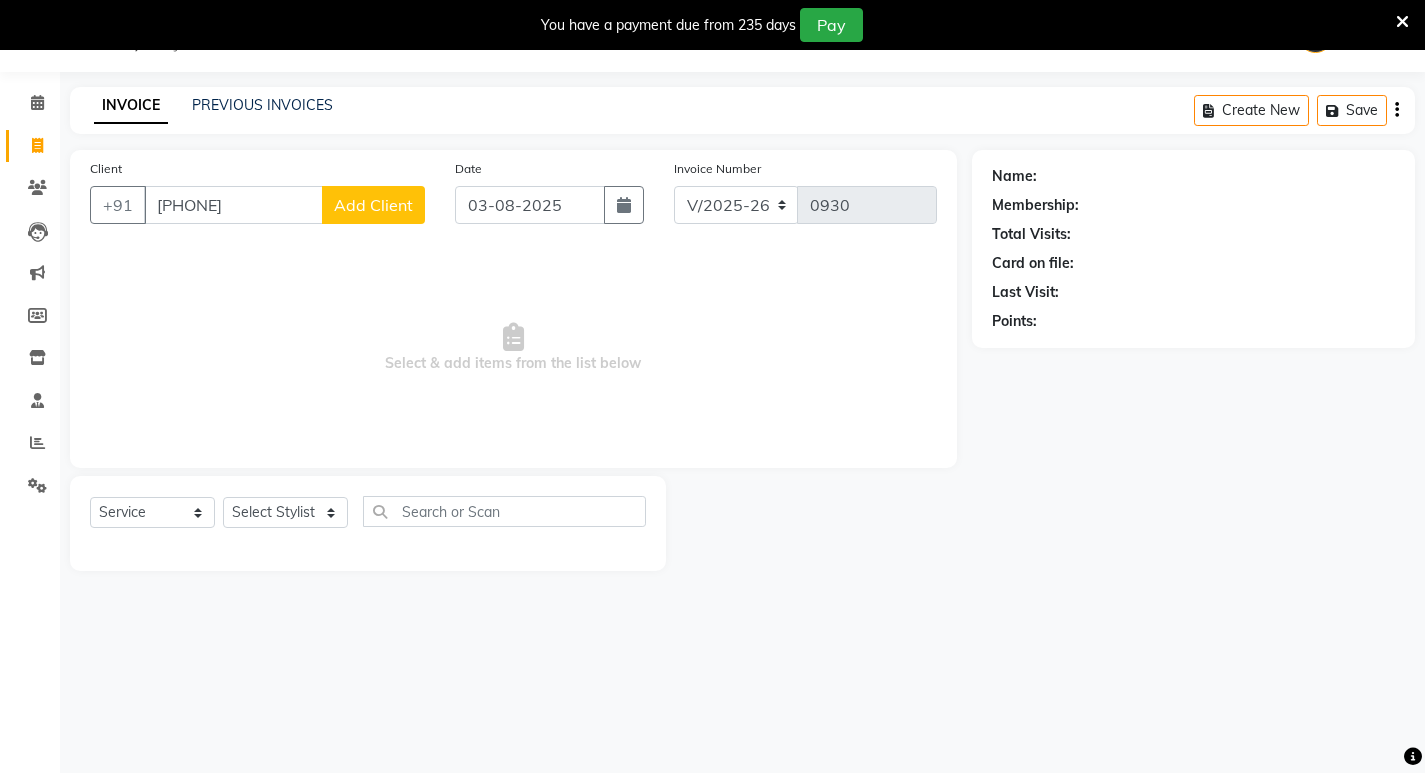 type on "[PHONE]" 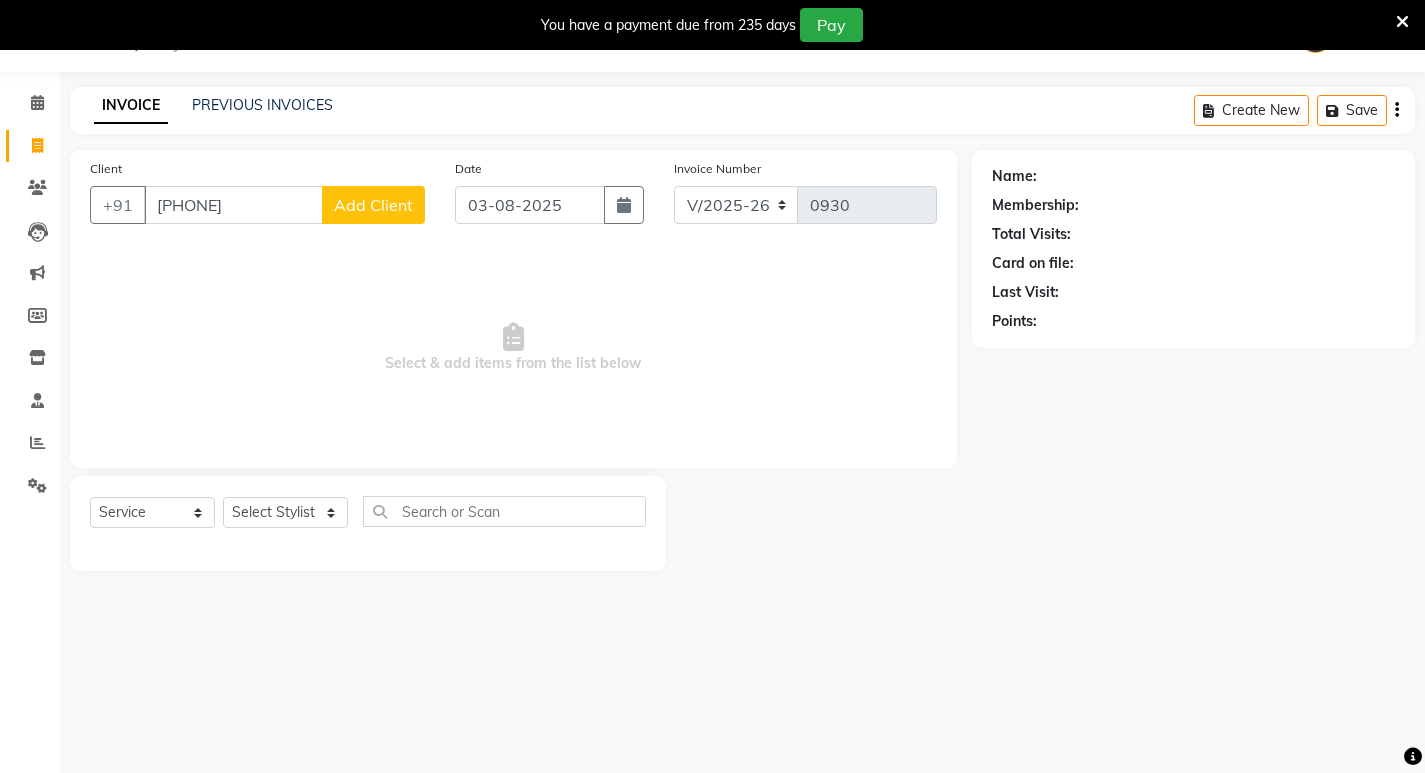 click on "Add Client" 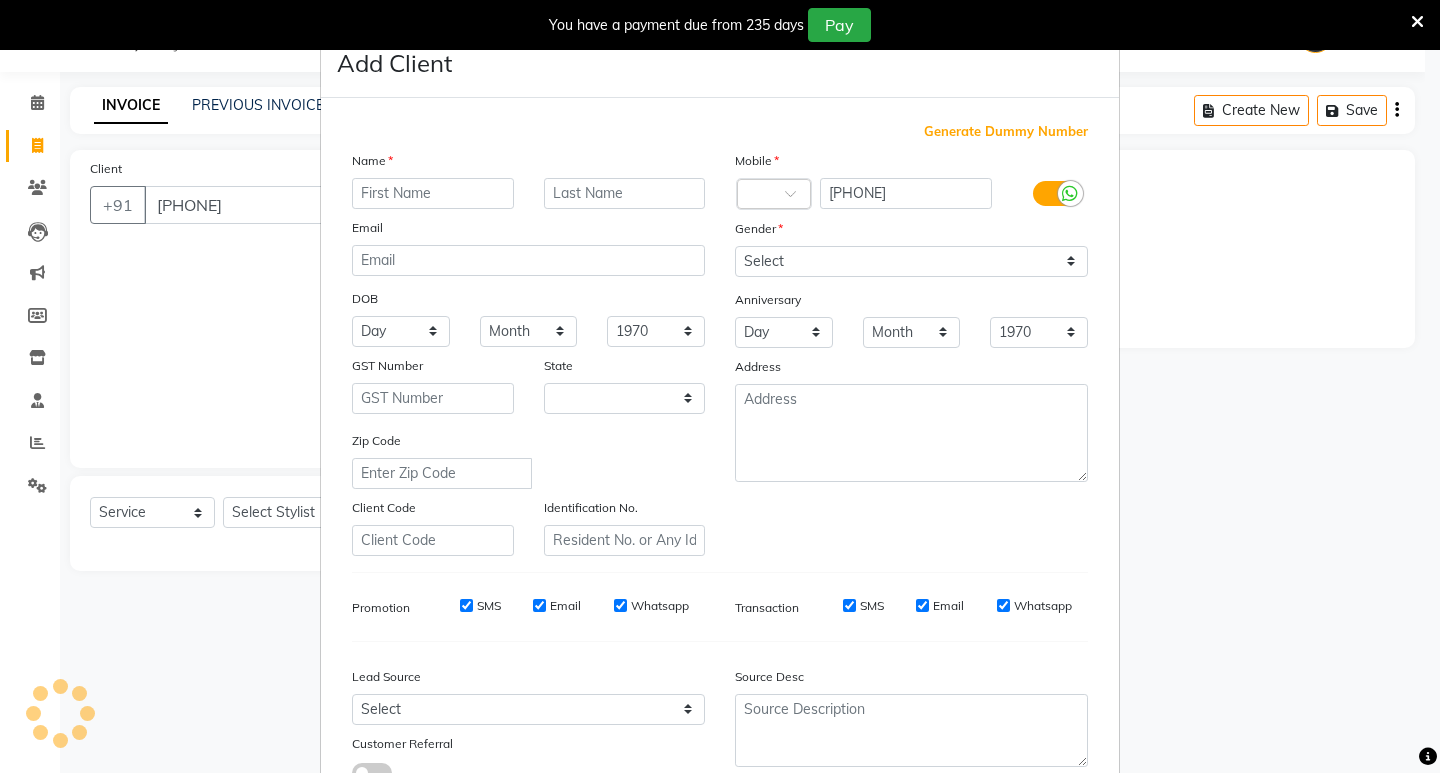 select on "4" 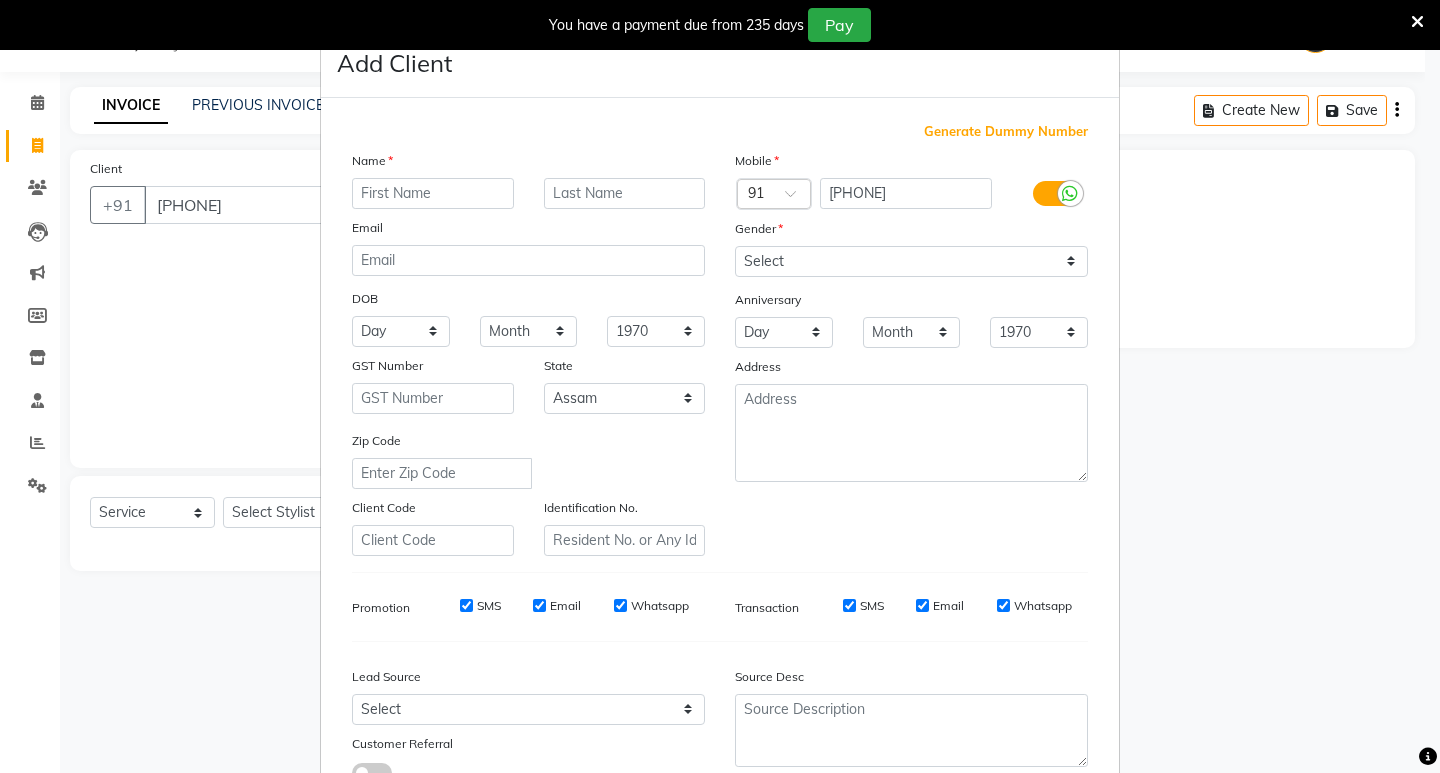 click at bounding box center (433, 193) 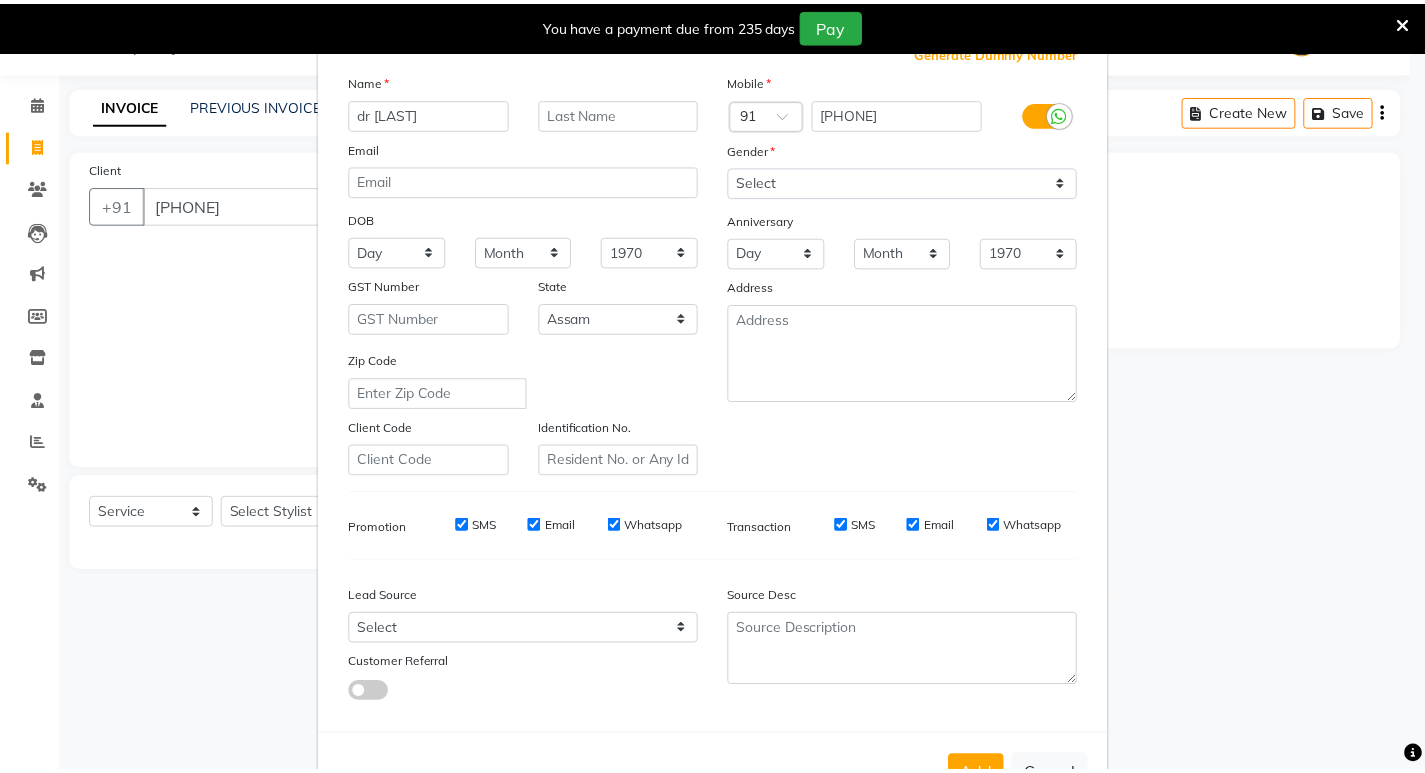 scroll, scrollTop: 150, scrollLeft: 0, axis: vertical 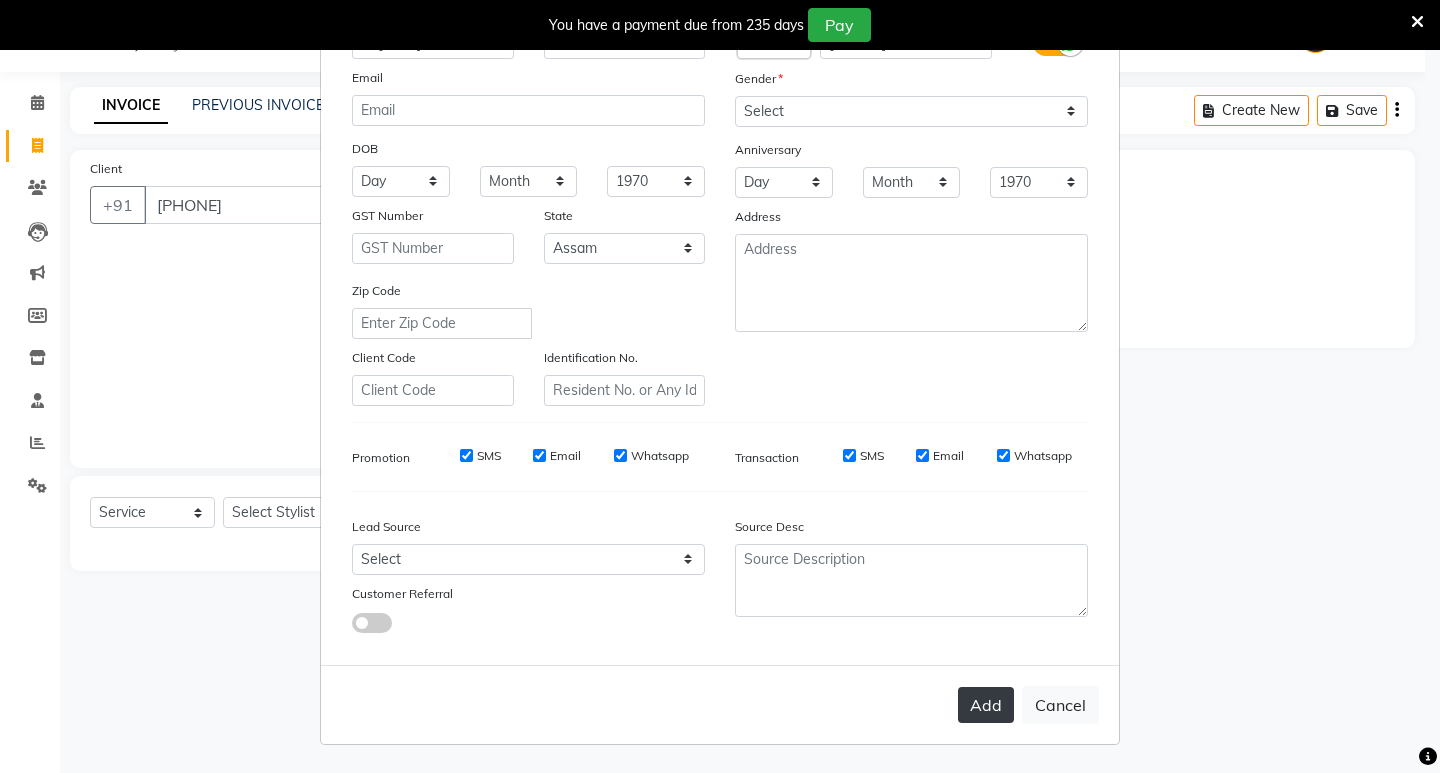 type on "dr [LAST]" 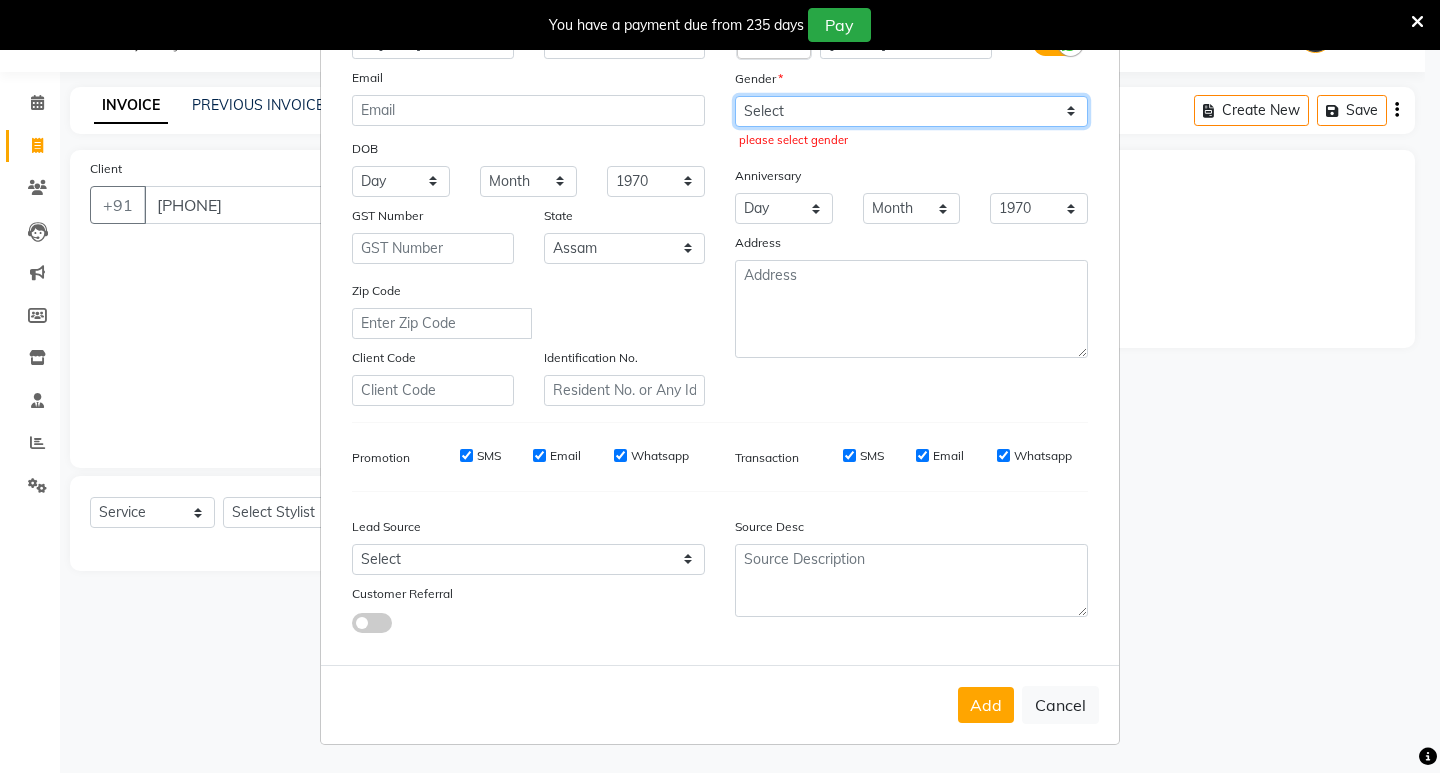 click on "Select Male Female Other Prefer Not To Say" at bounding box center (911, 111) 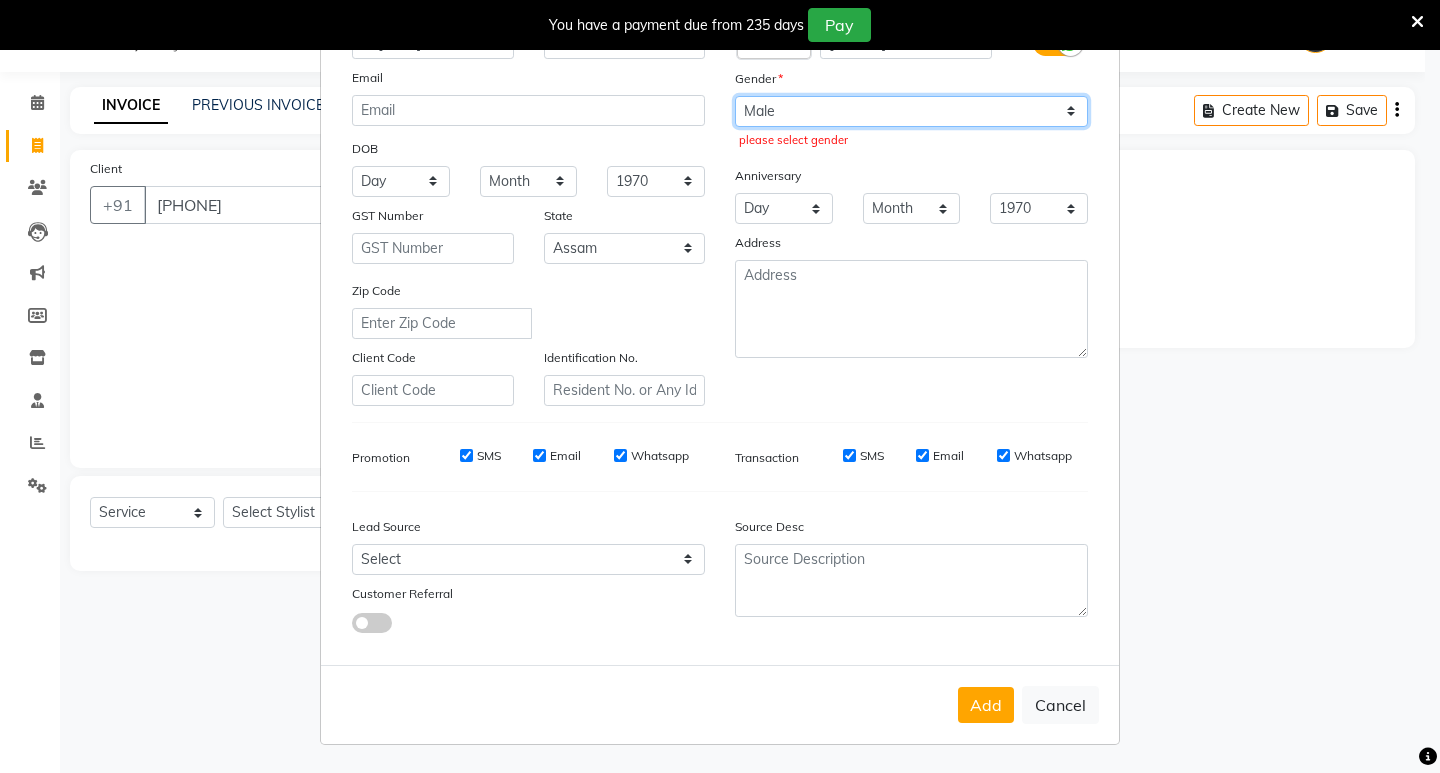 click on "Select Male Female Other Prefer Not To Say" at bounding box center (911, 111) 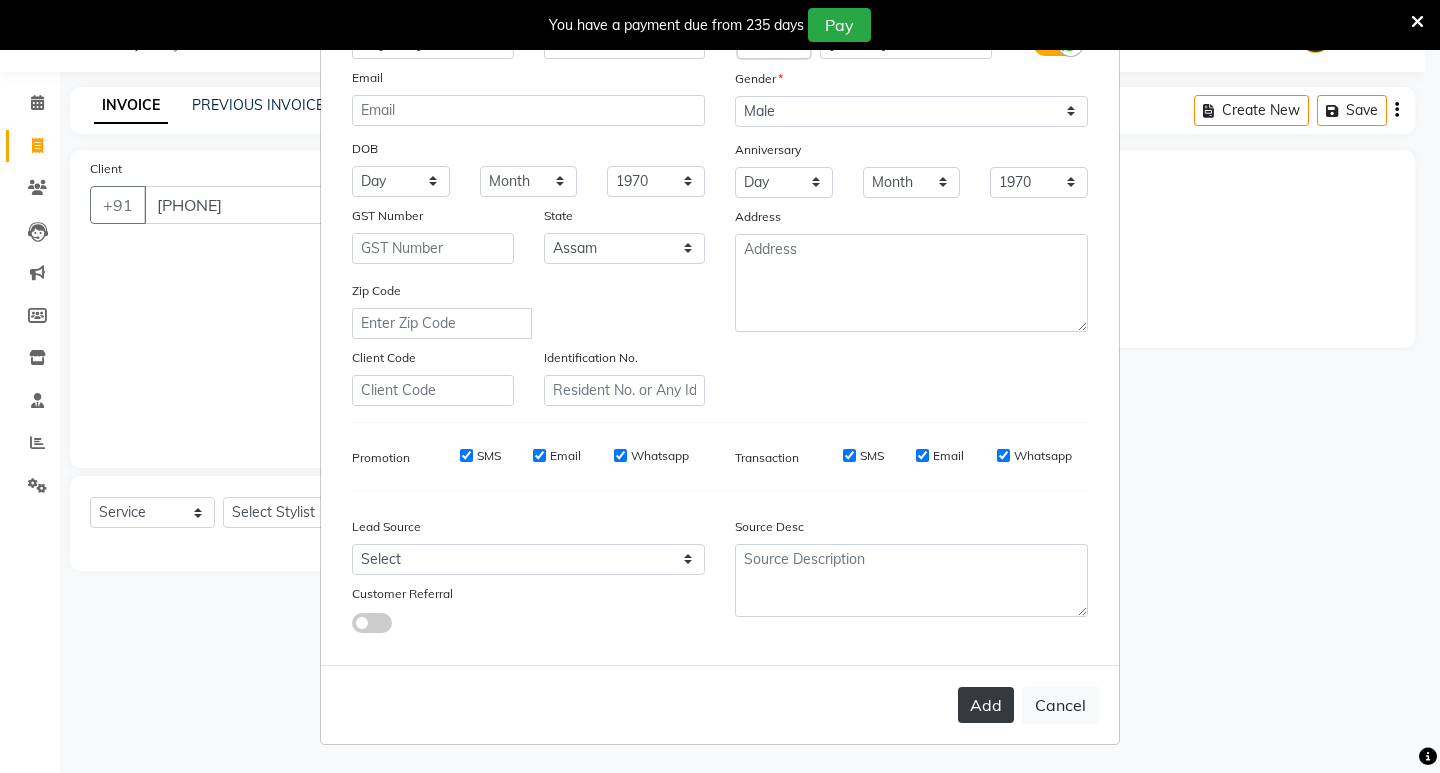 click on "Add" at bounding box center (986, 705) 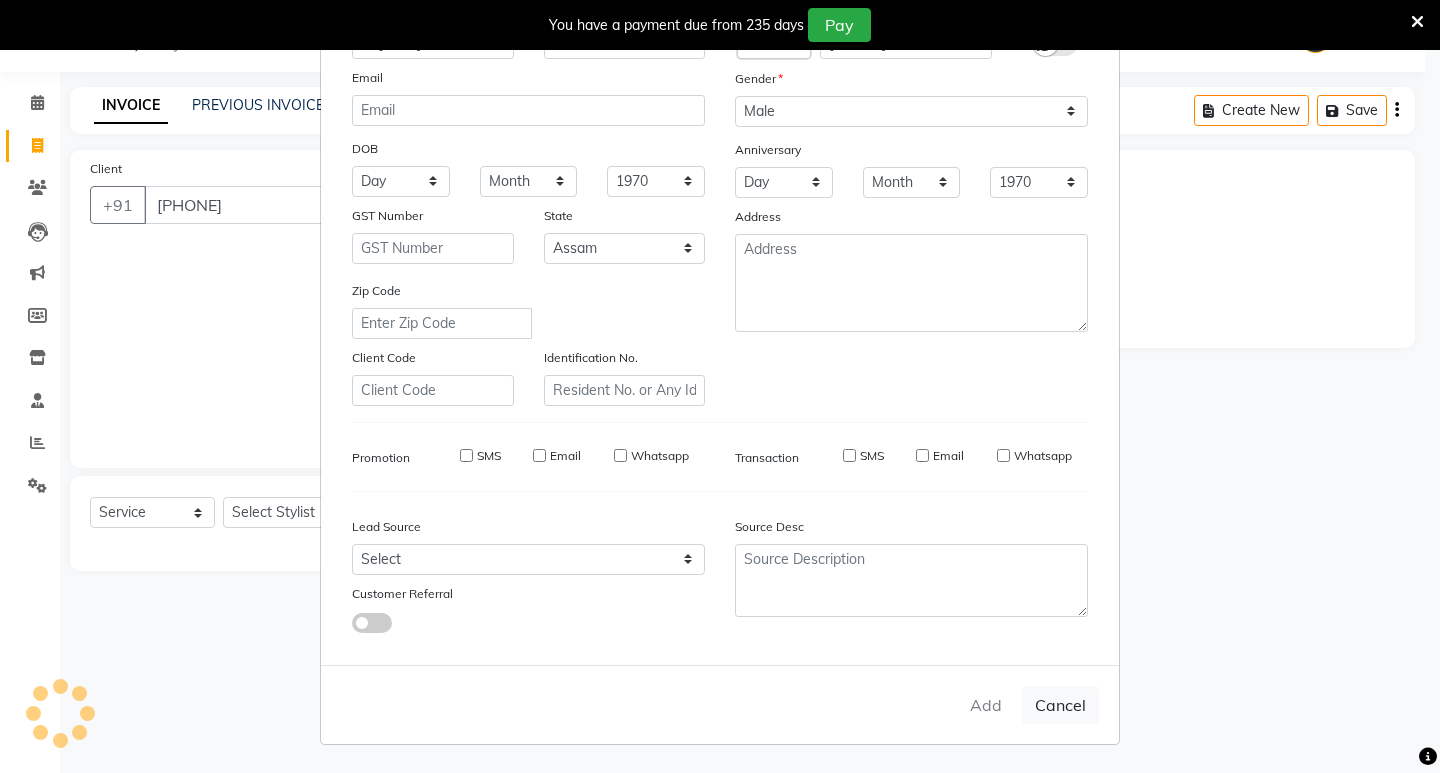 type 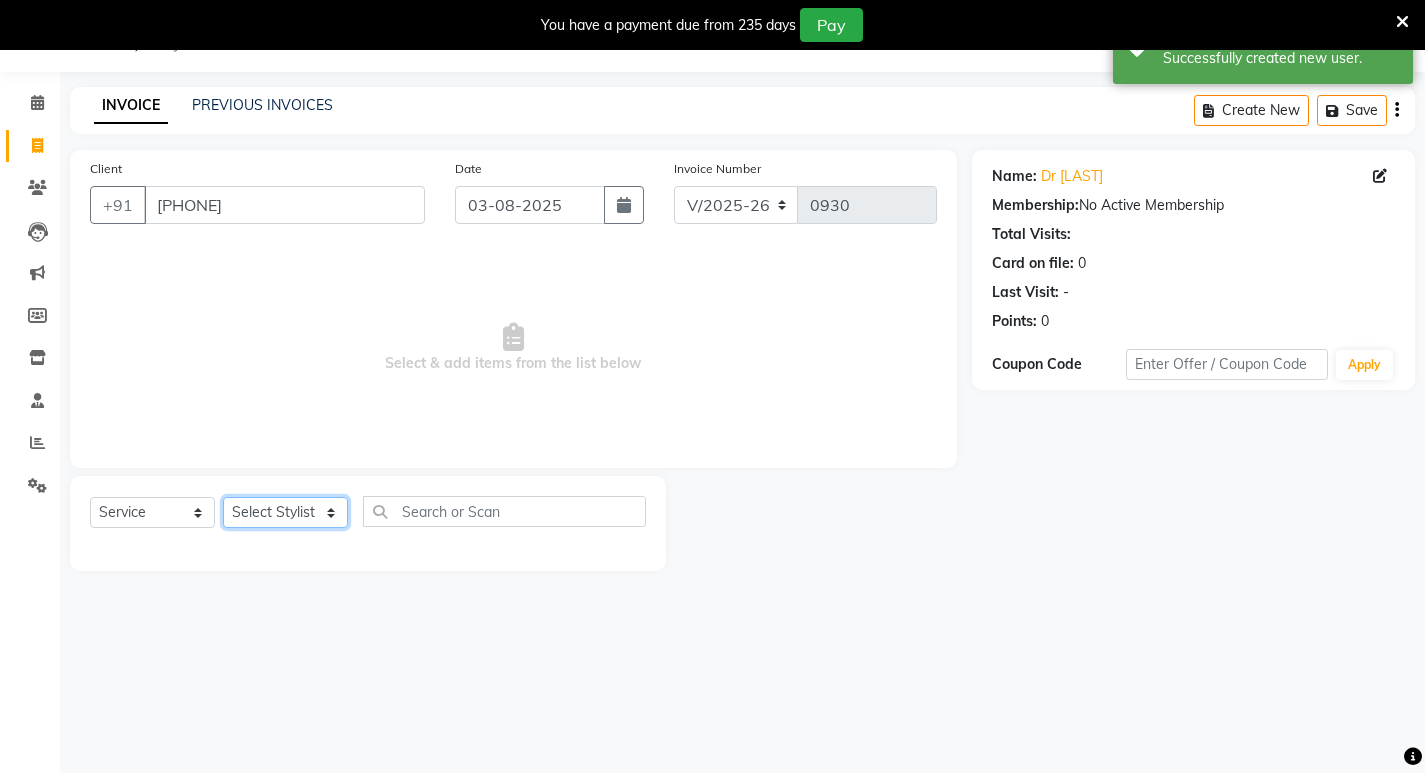 click on "Select Stylist AFJAL afreen BILAL RISHI" 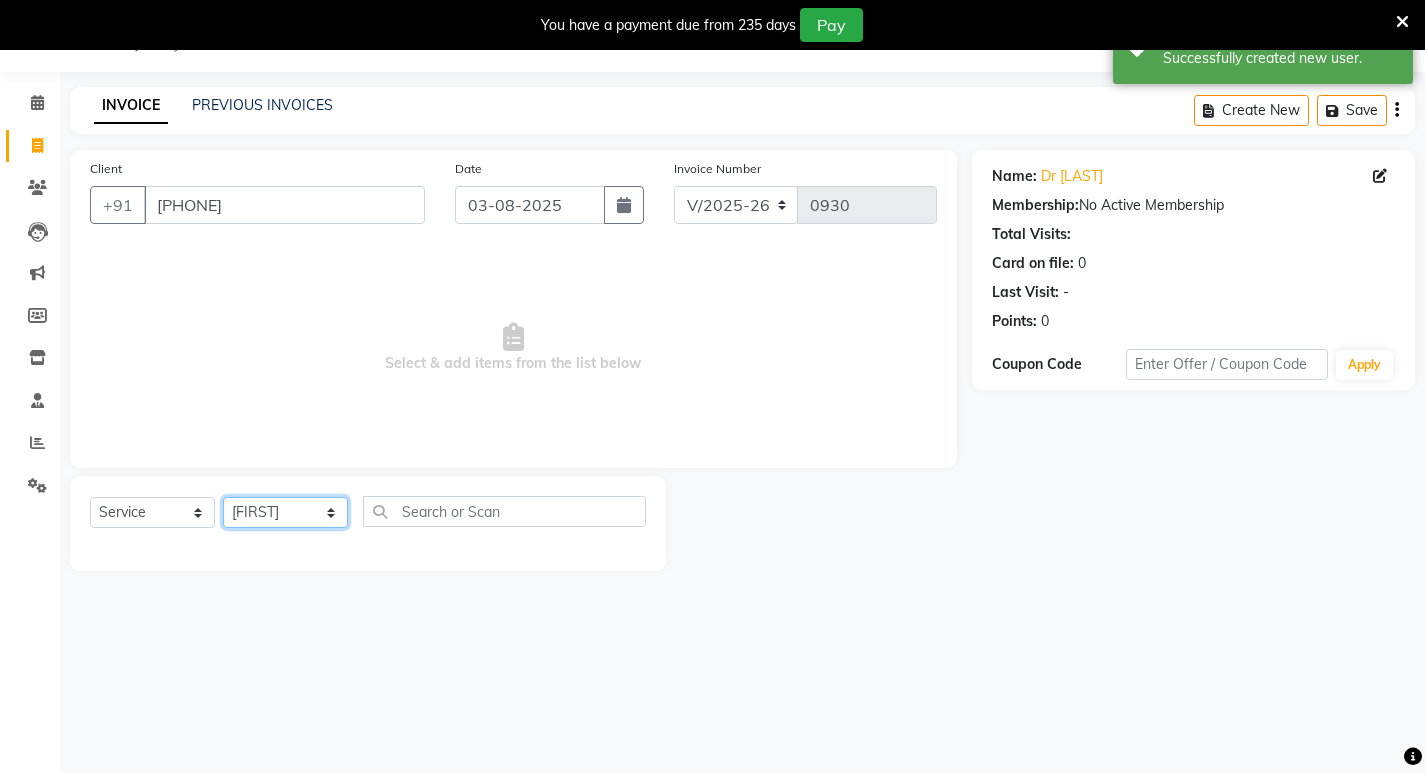 click on "Select Stylist AFJAL afreen BILAL RISHI" 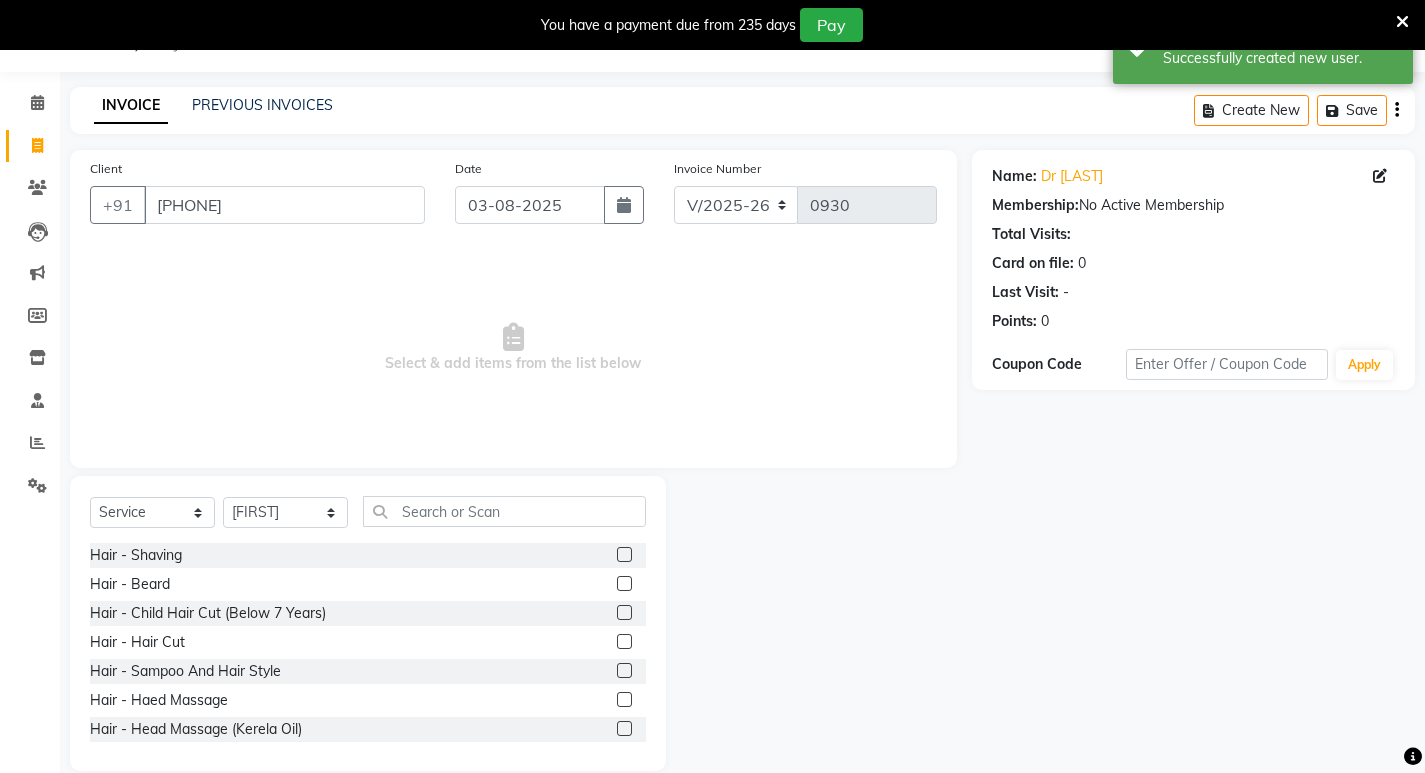 click 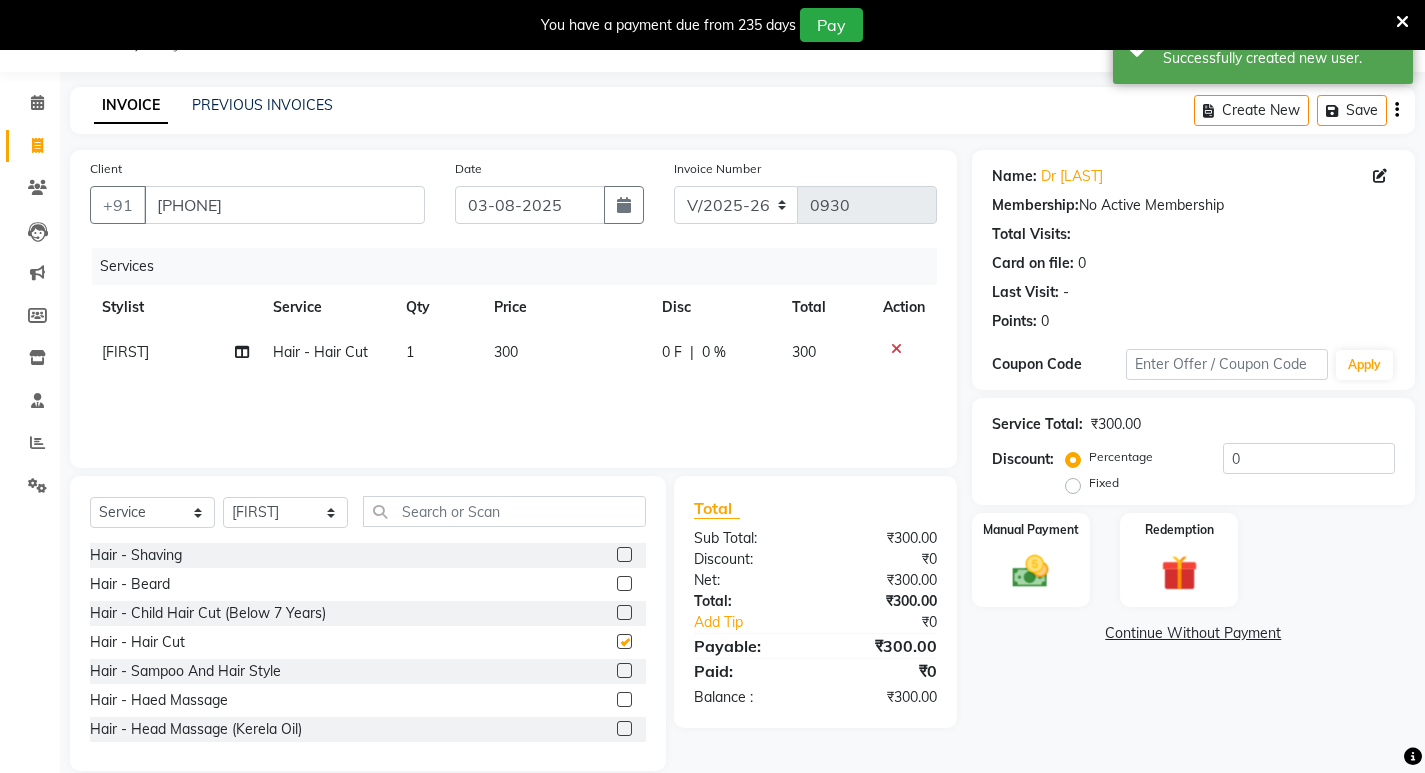 checkbox on "false" 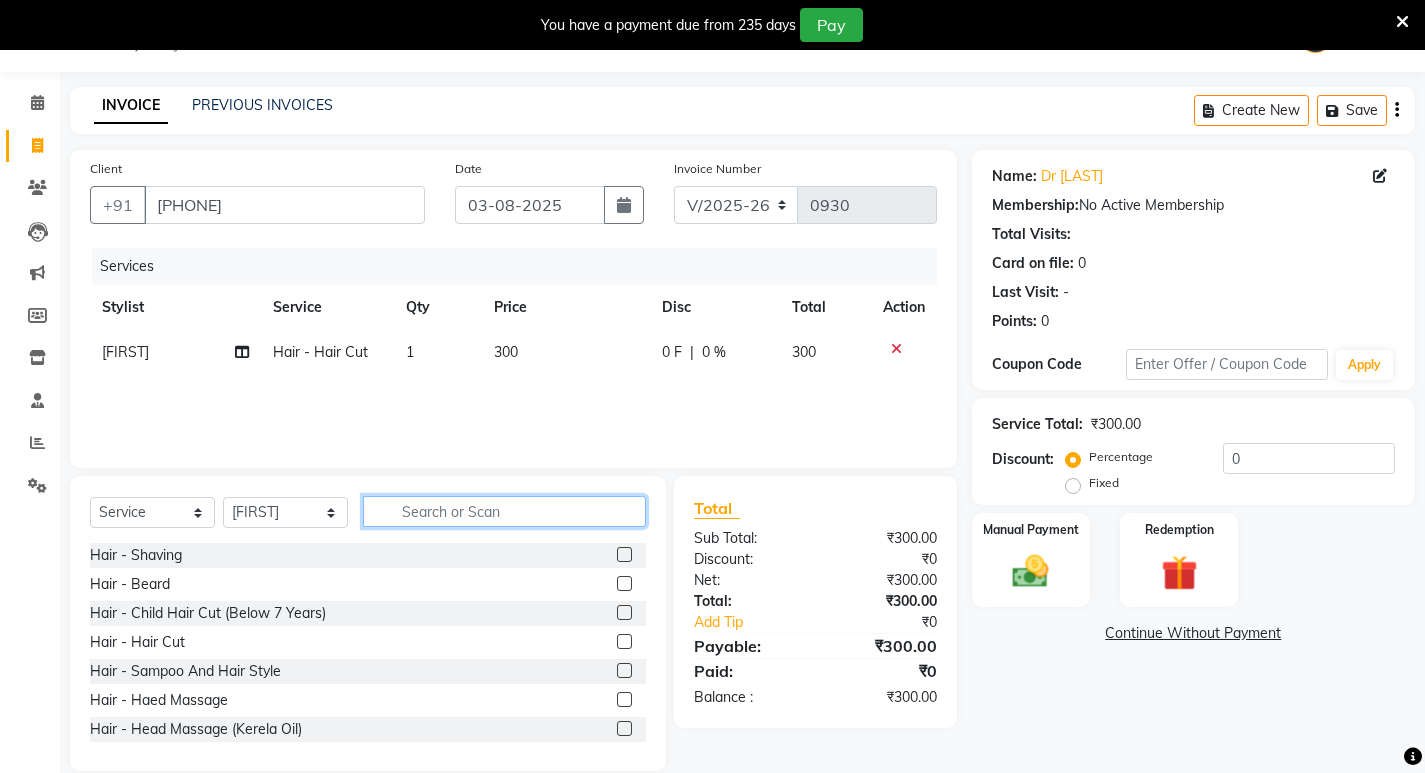 click 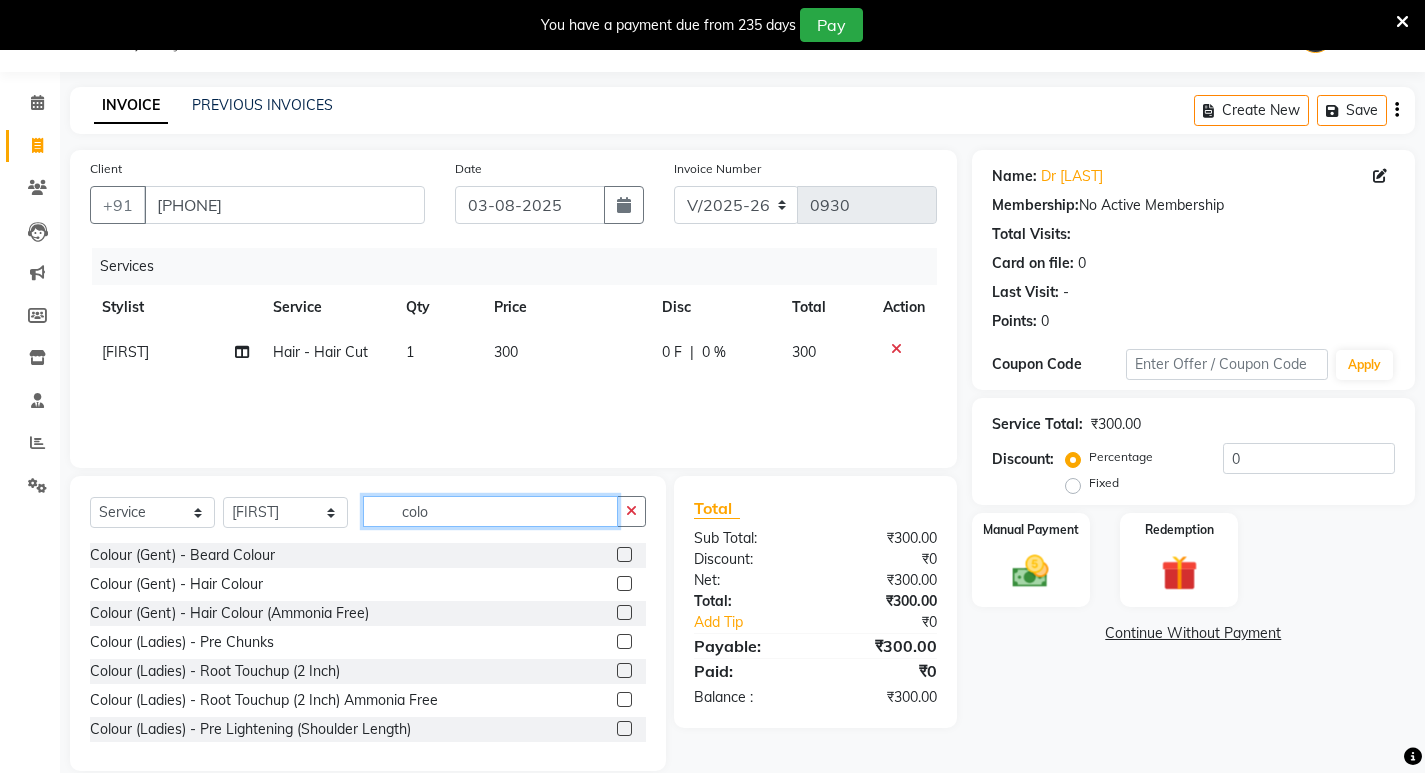 type on "colo" 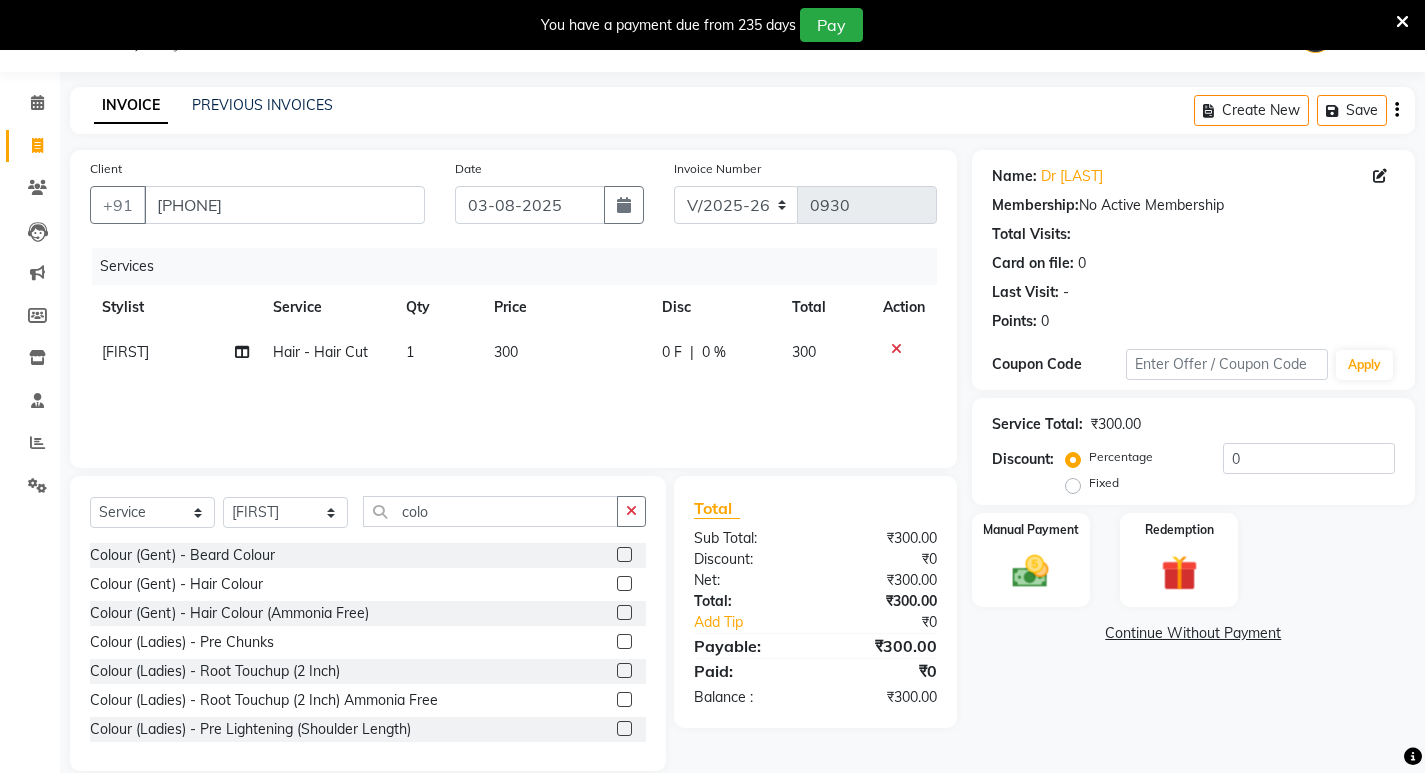 click 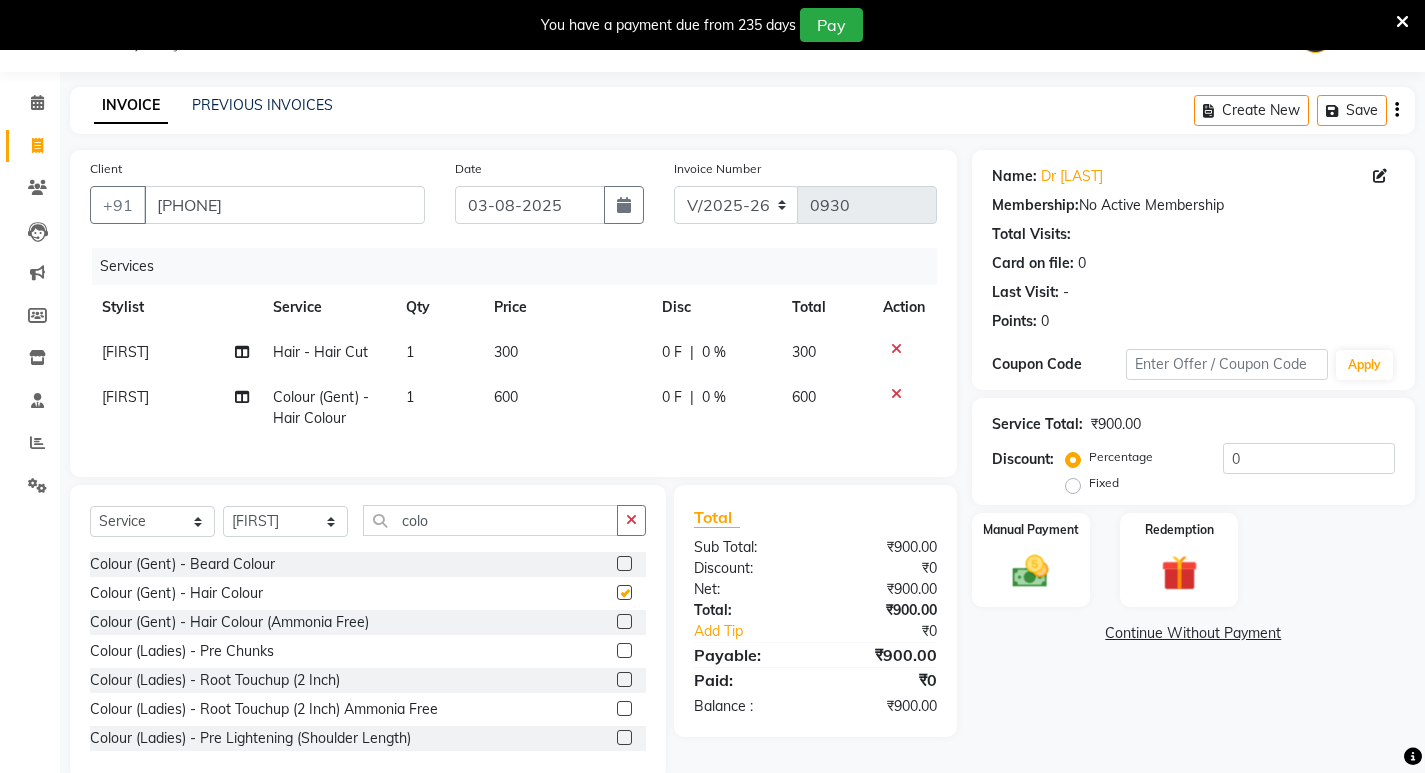 checkbox on "false" 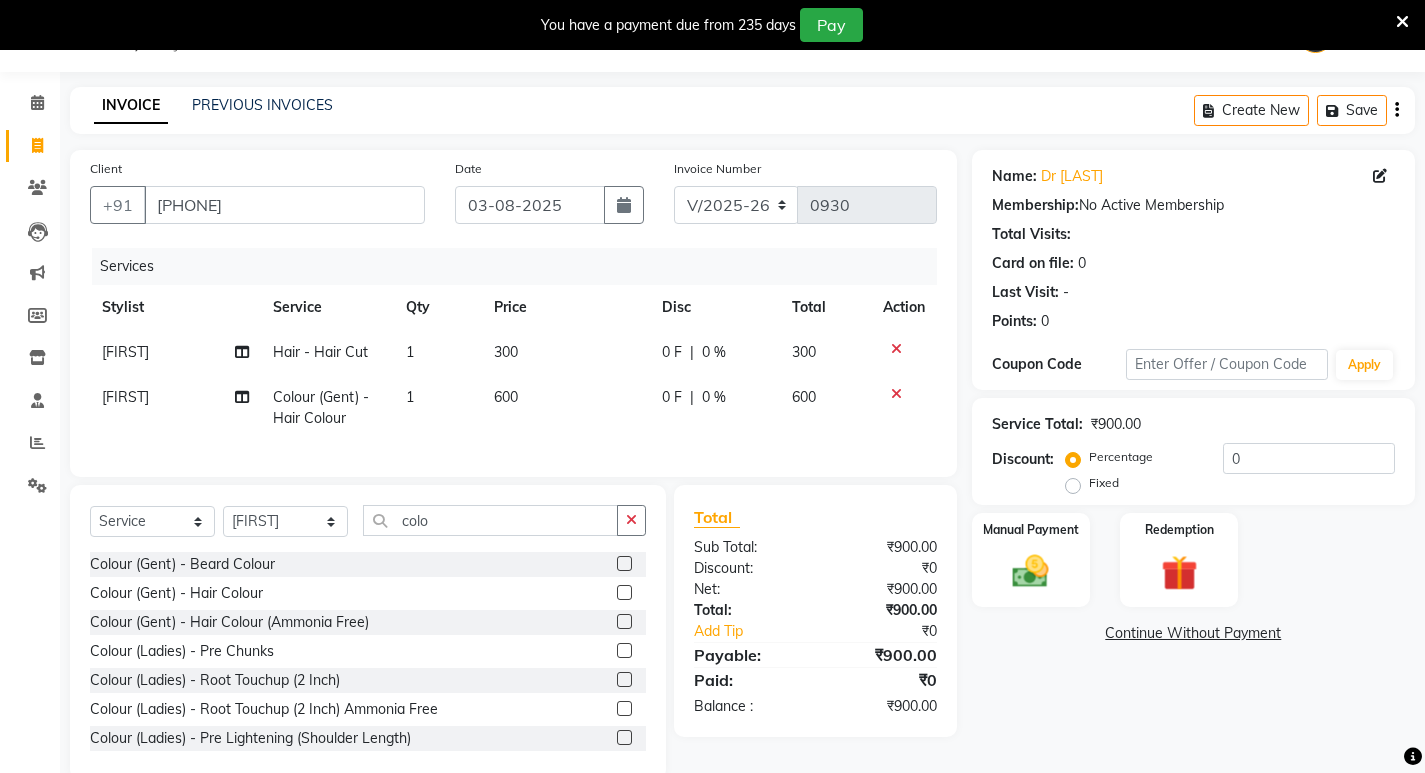 click on "600" 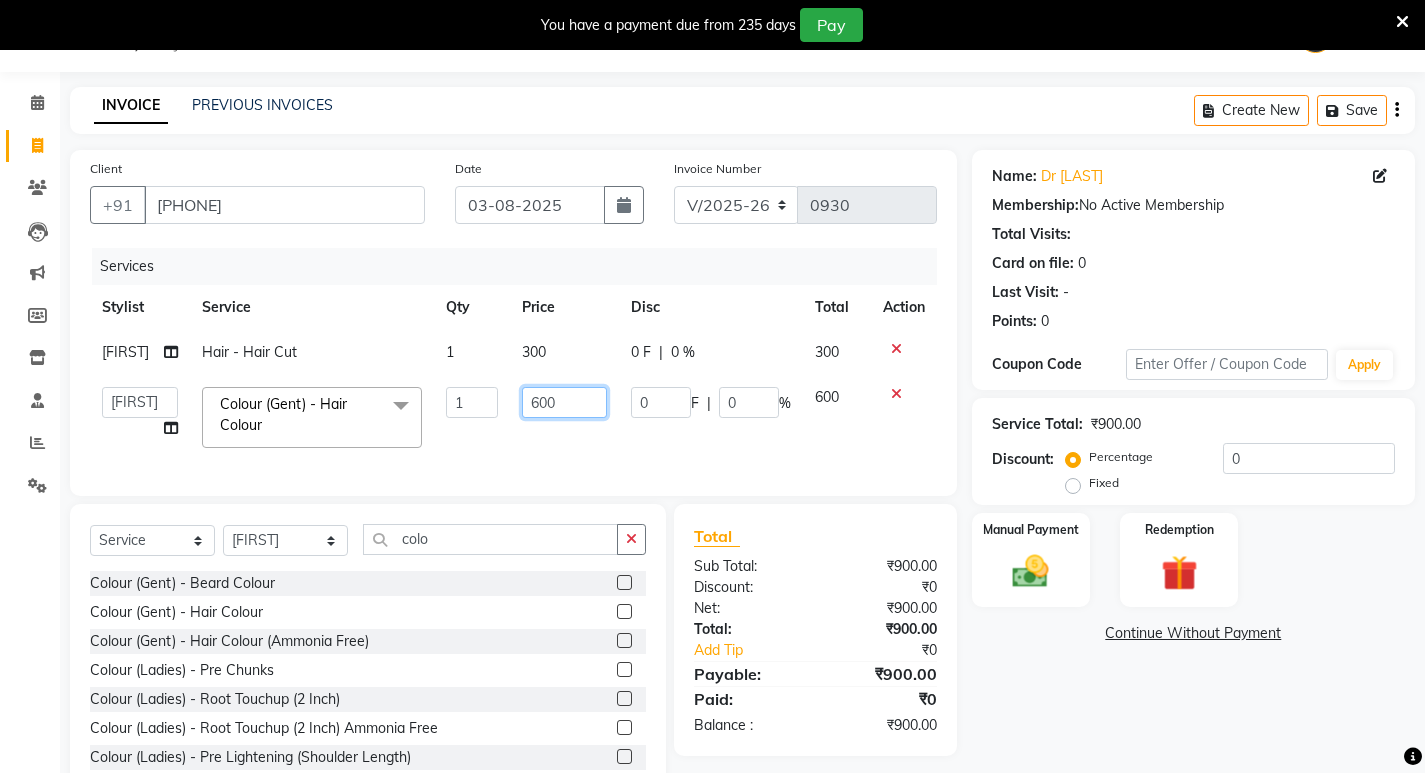 drag, startPoint x: 562, startPoint y: 393, endPoint x: 522, endPoint y: 400, distance: 40.60788 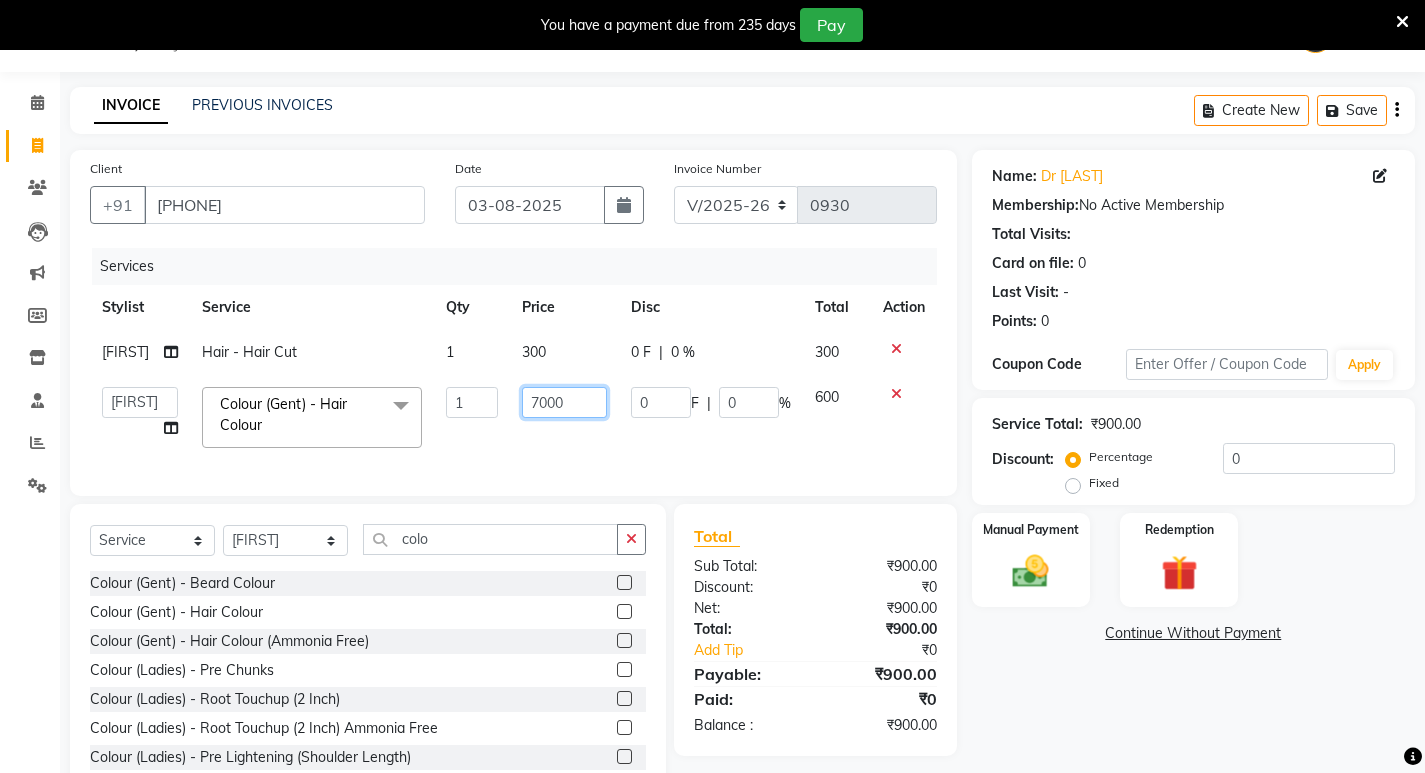 type on "700" 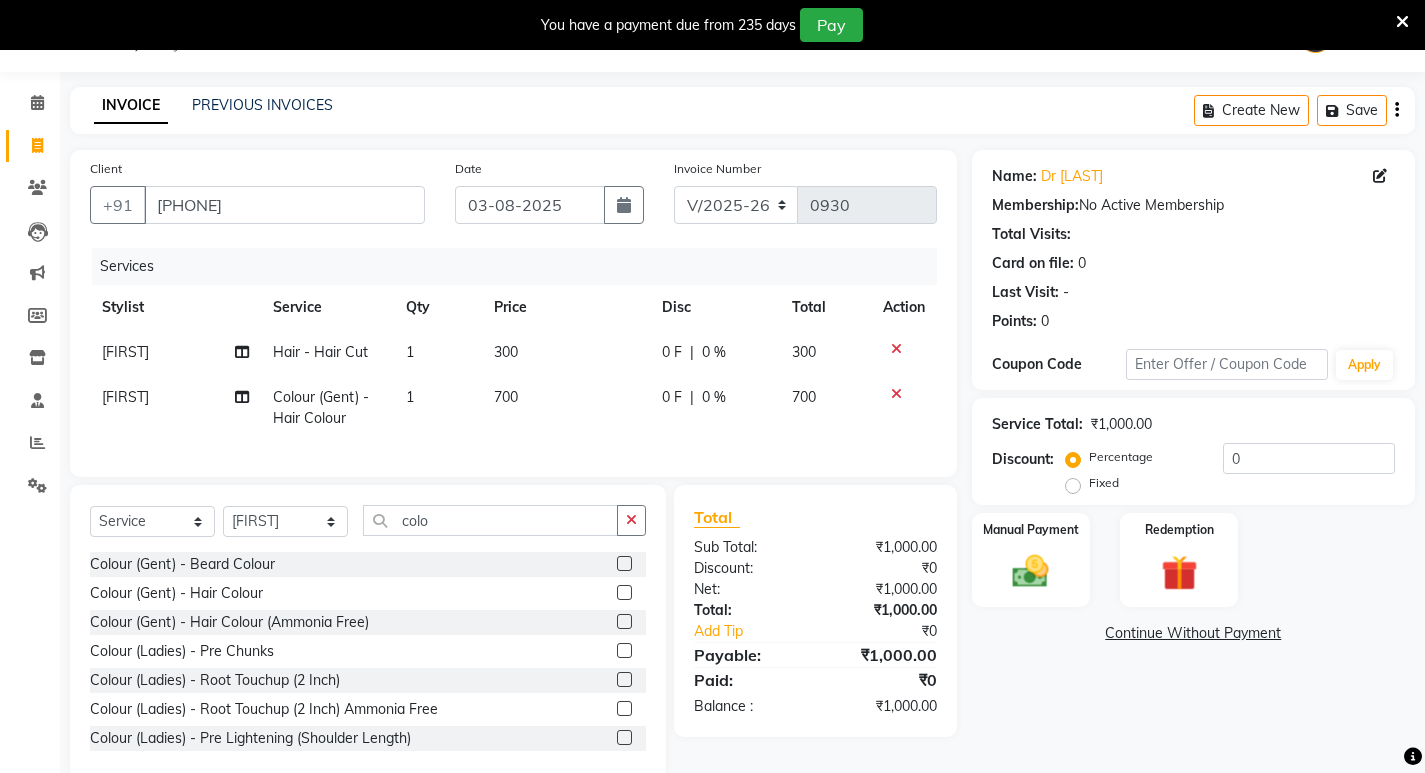 click on "Services Stylist Service Qty Price Disc Total Action AFJAL Hair - Hair Cut 1 300 0 F | 0 % 300 AFJAL Colour (Gent) - Hair Colour 1 700 0 F | 0 % 700" 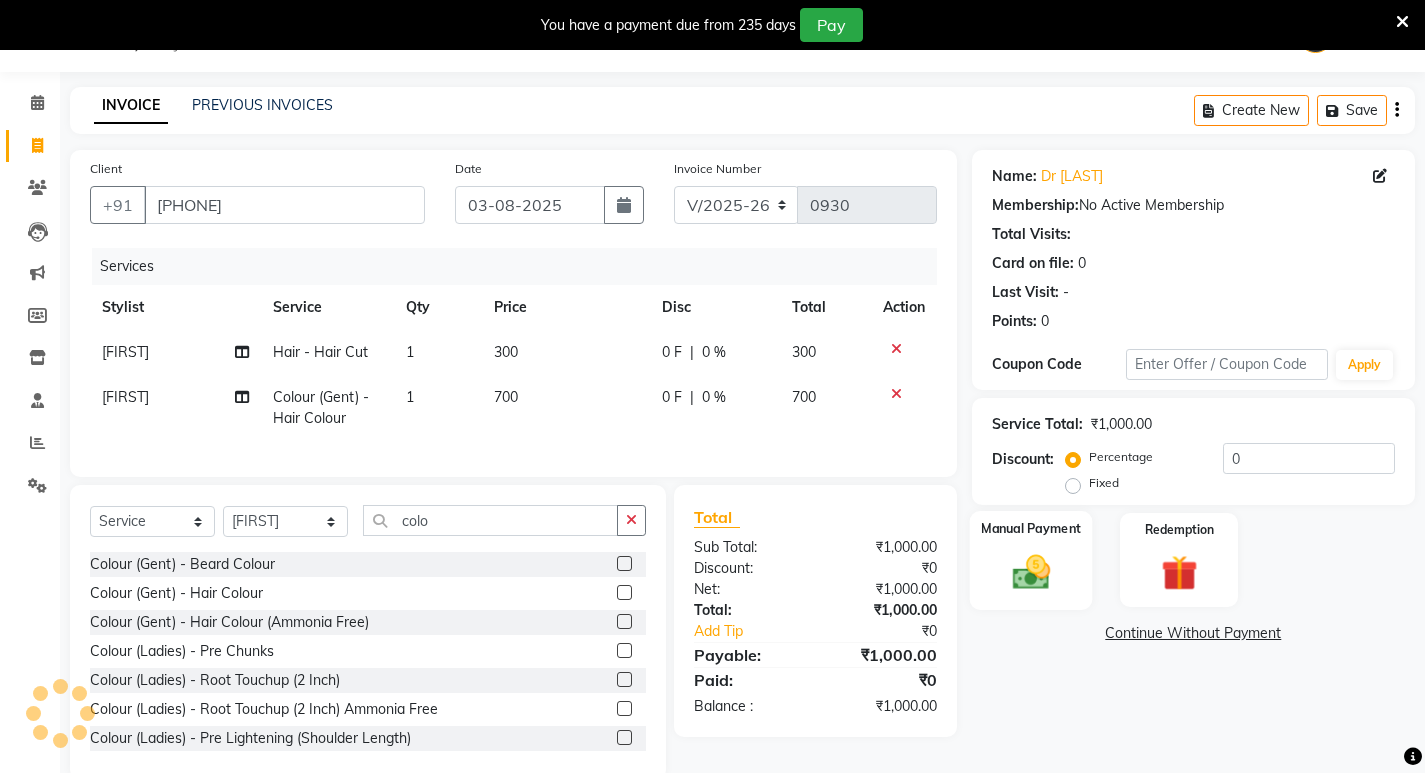 click 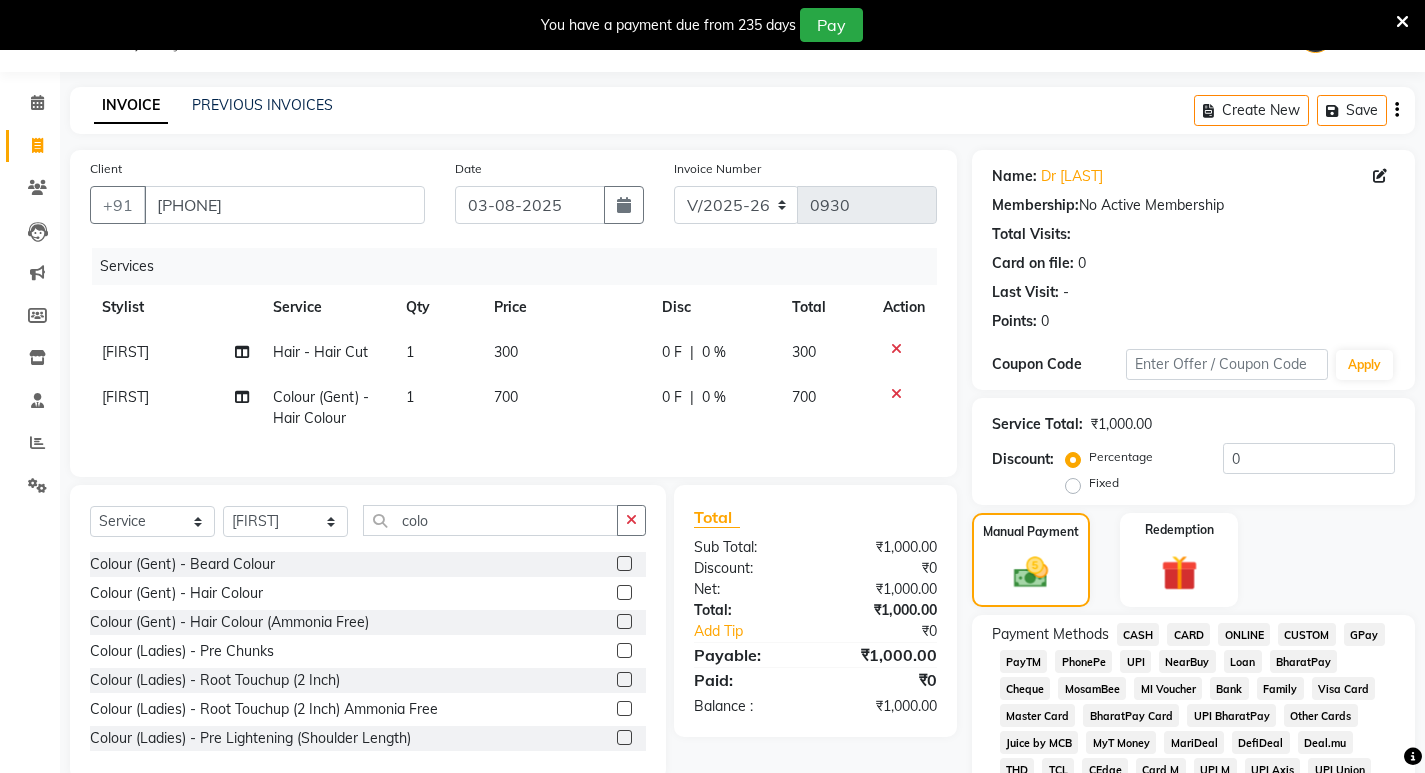 click on "CASH" 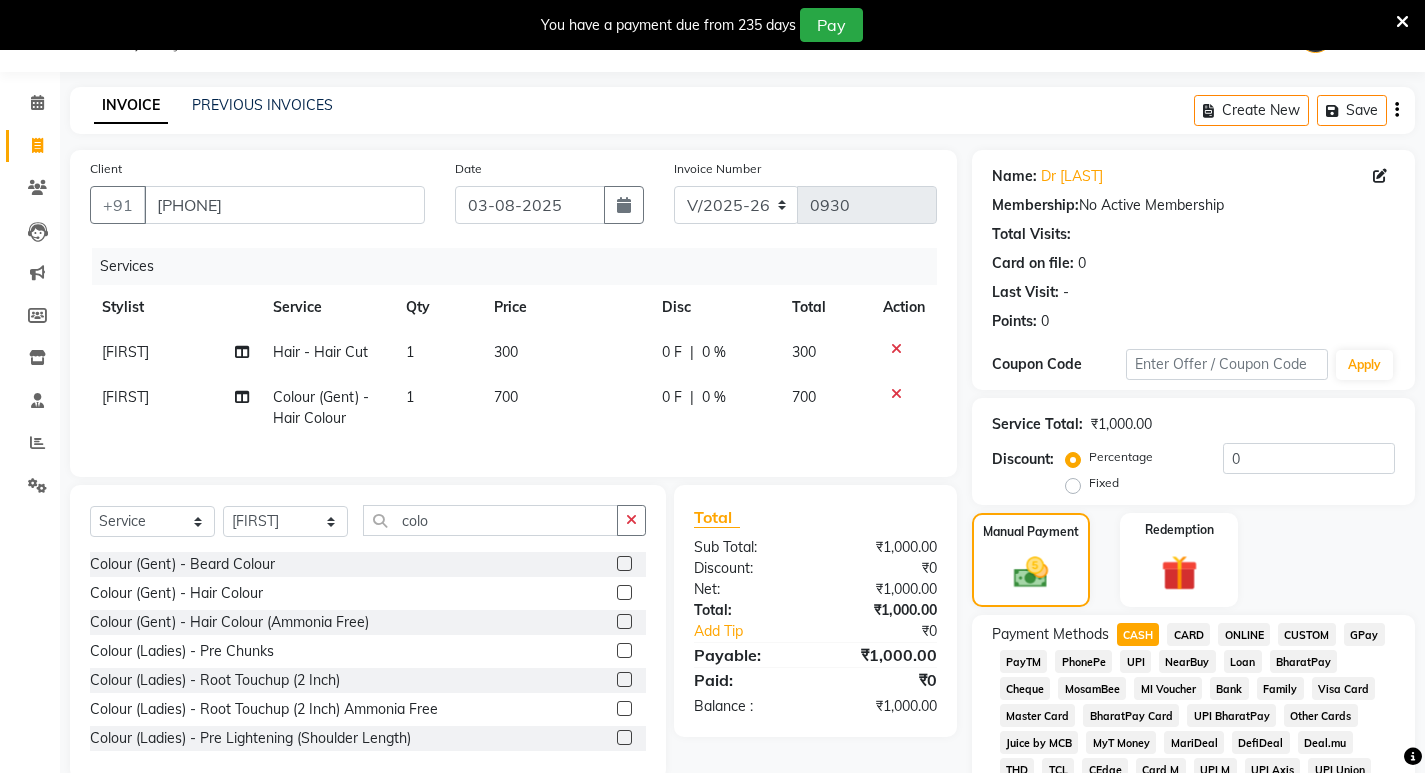 scroll, scrollTop: 650, scrollLeft: 0, axis: vertical 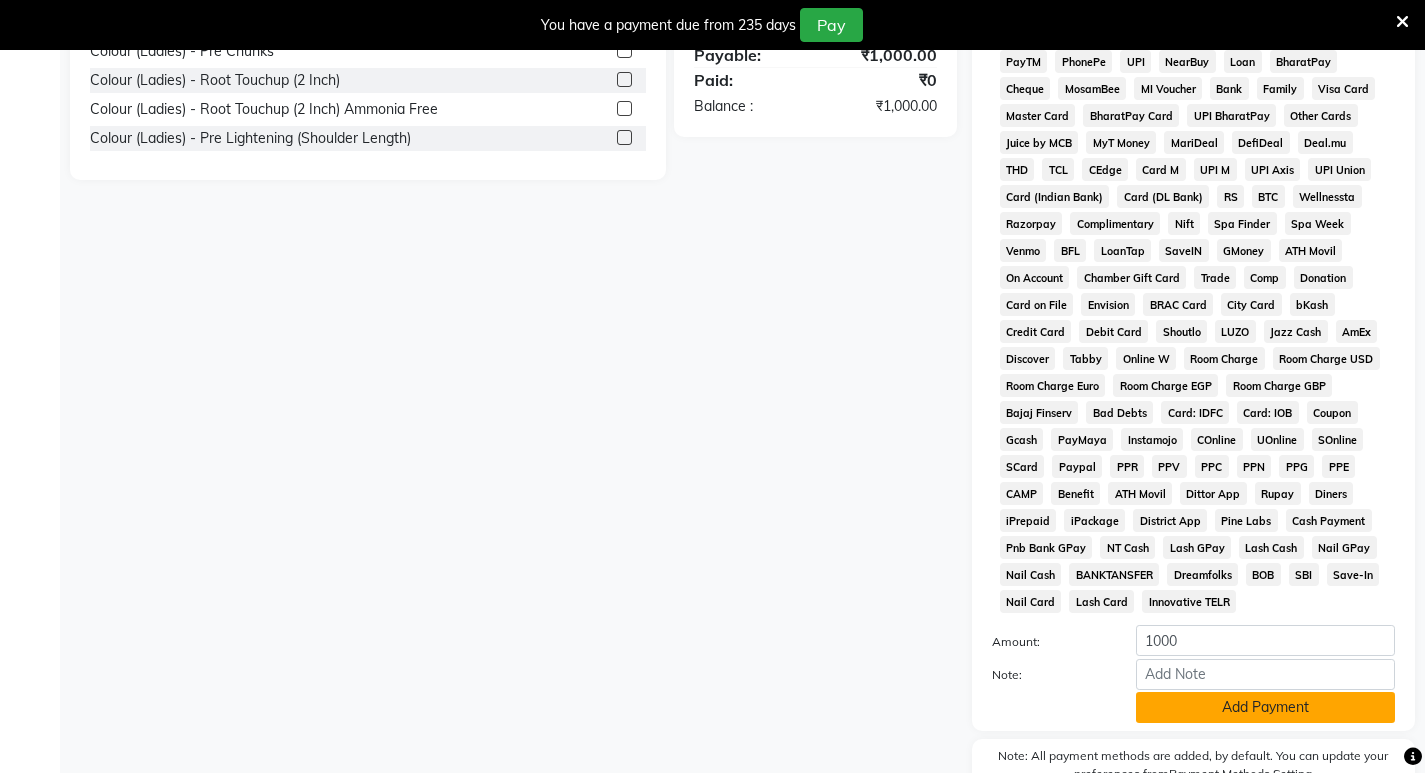 click on "Add Payment" 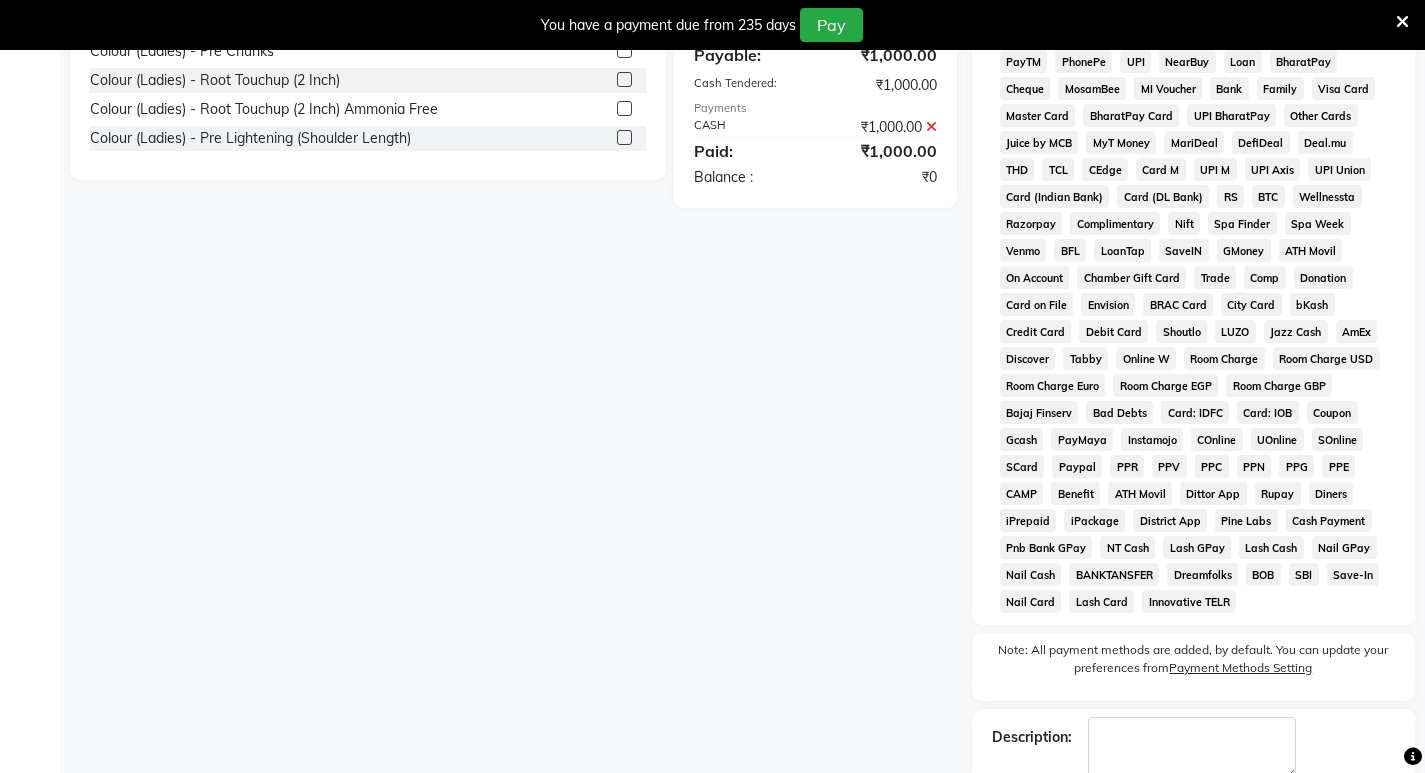 scroll, scrollTop: 762, scrollLeft: 0, axis: vertical 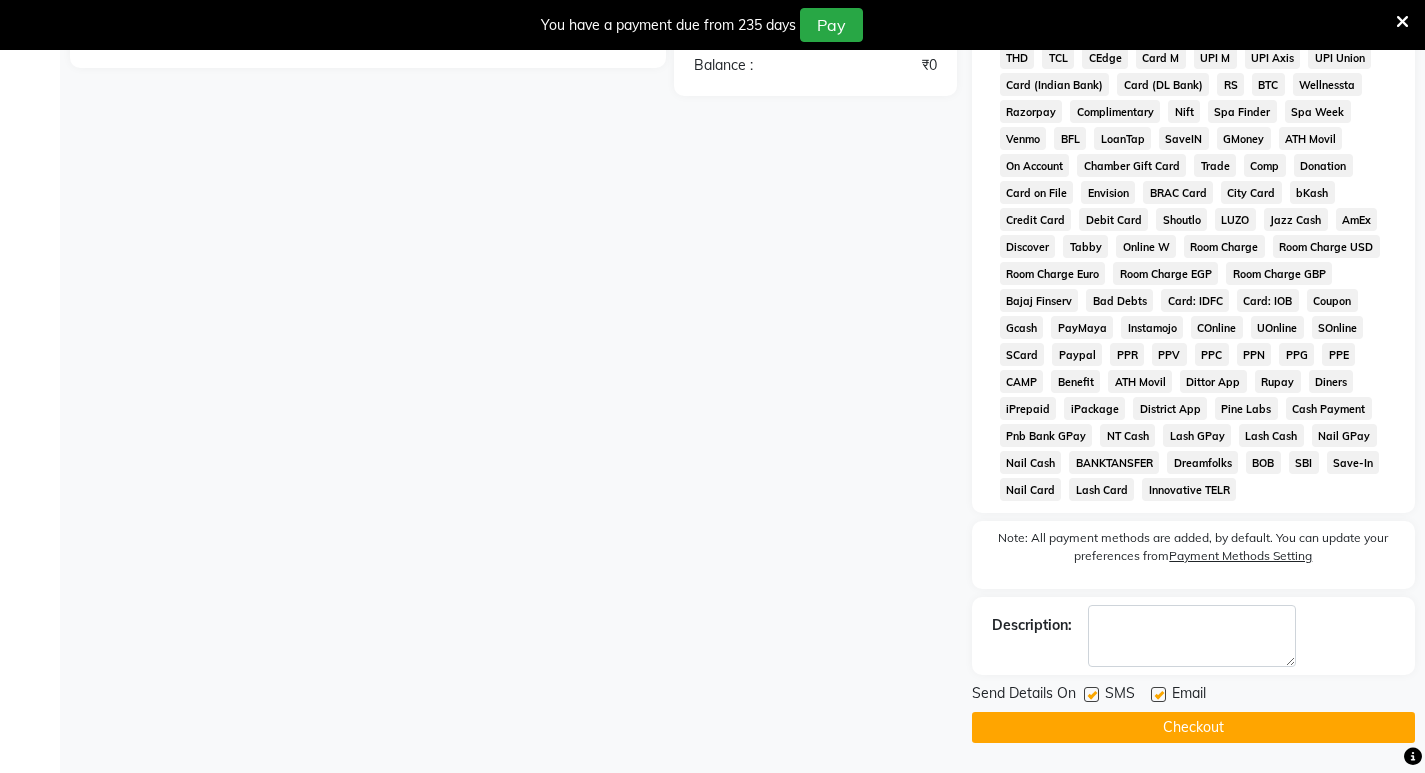 click on "Checkout" 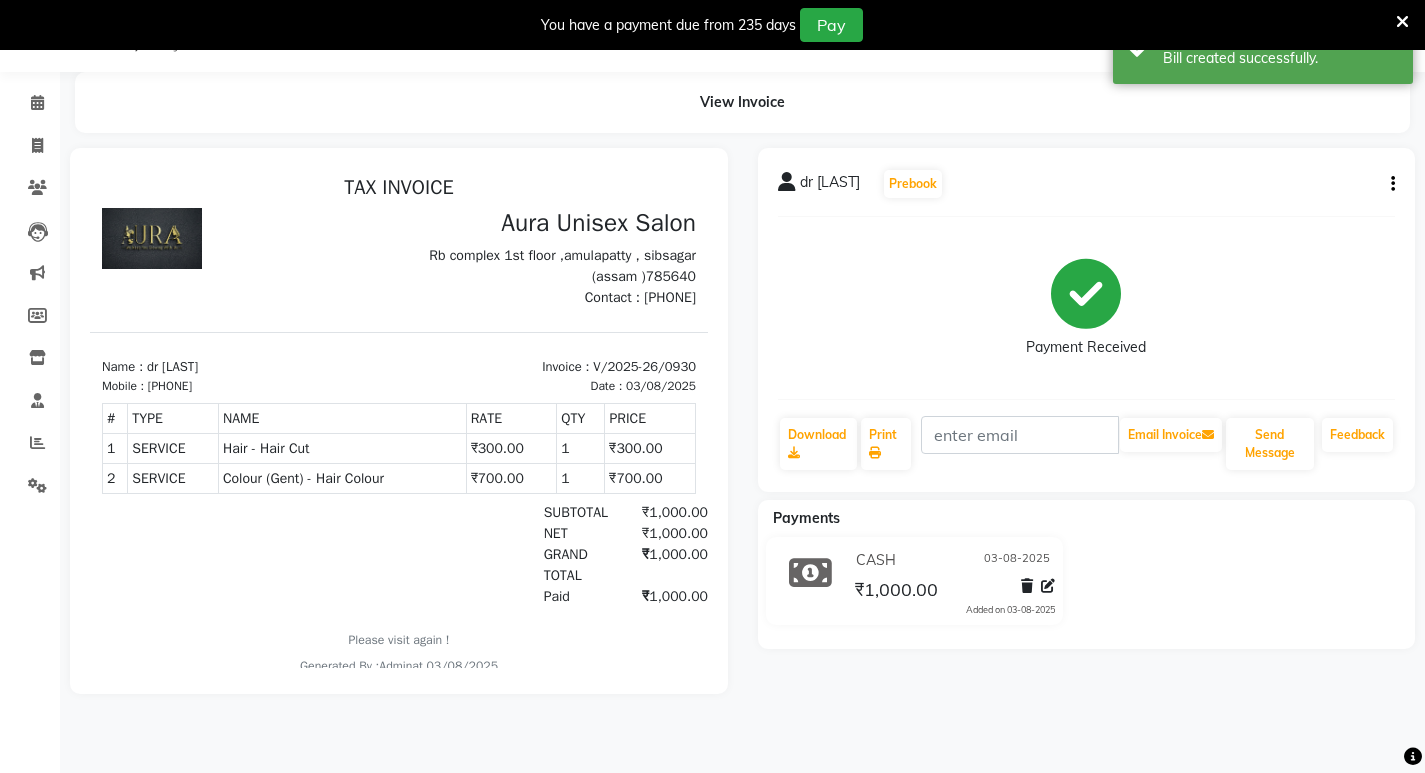 scroll, scrollTop: 0, scrollLeft: 0, axis: both 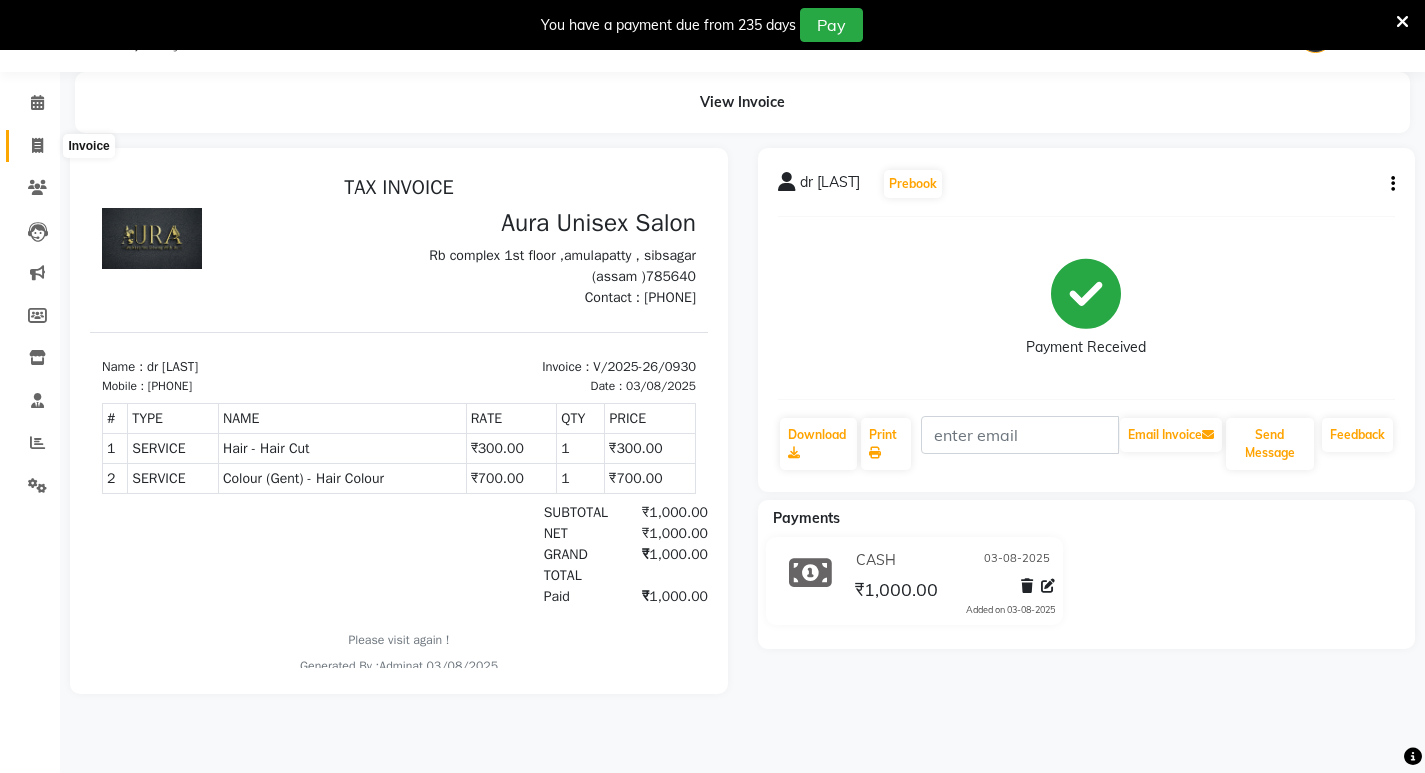 click 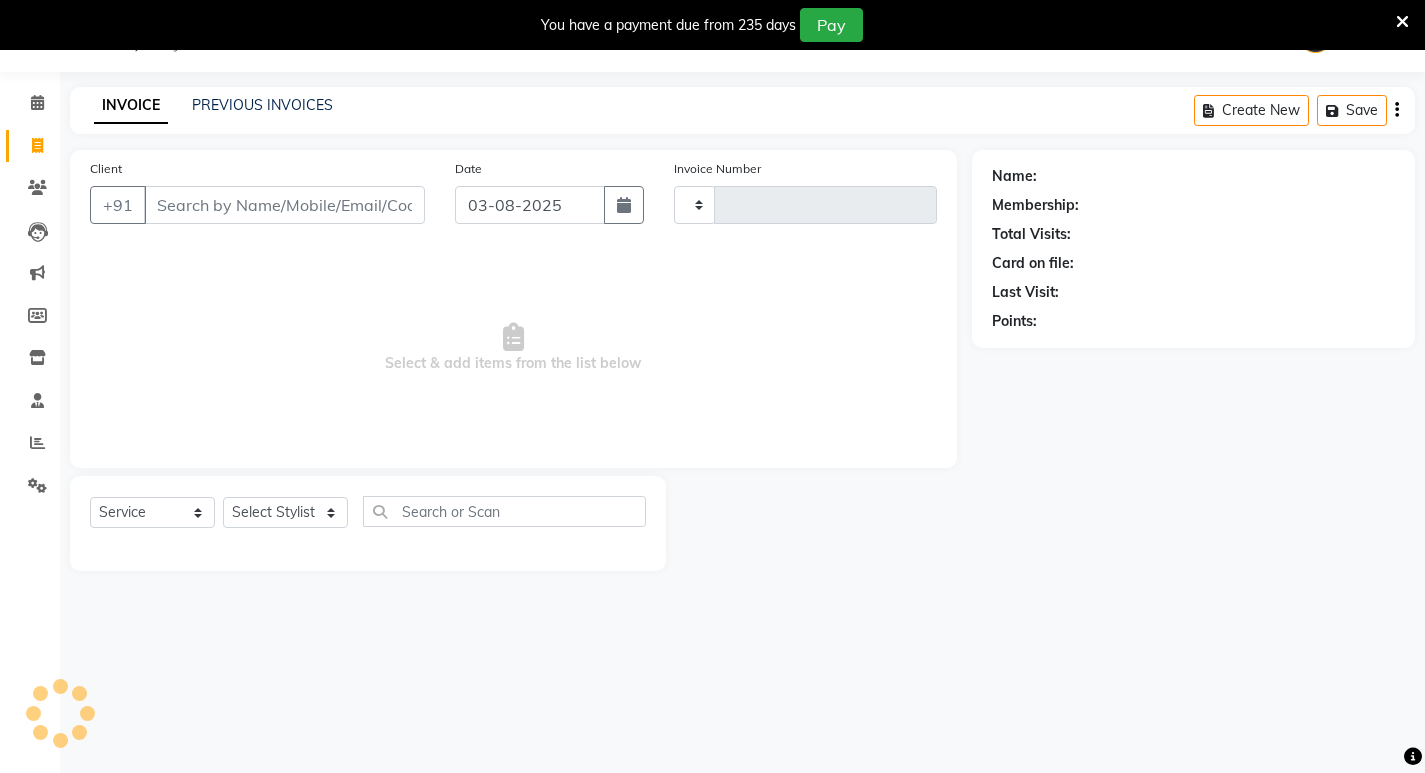 type on "0931" 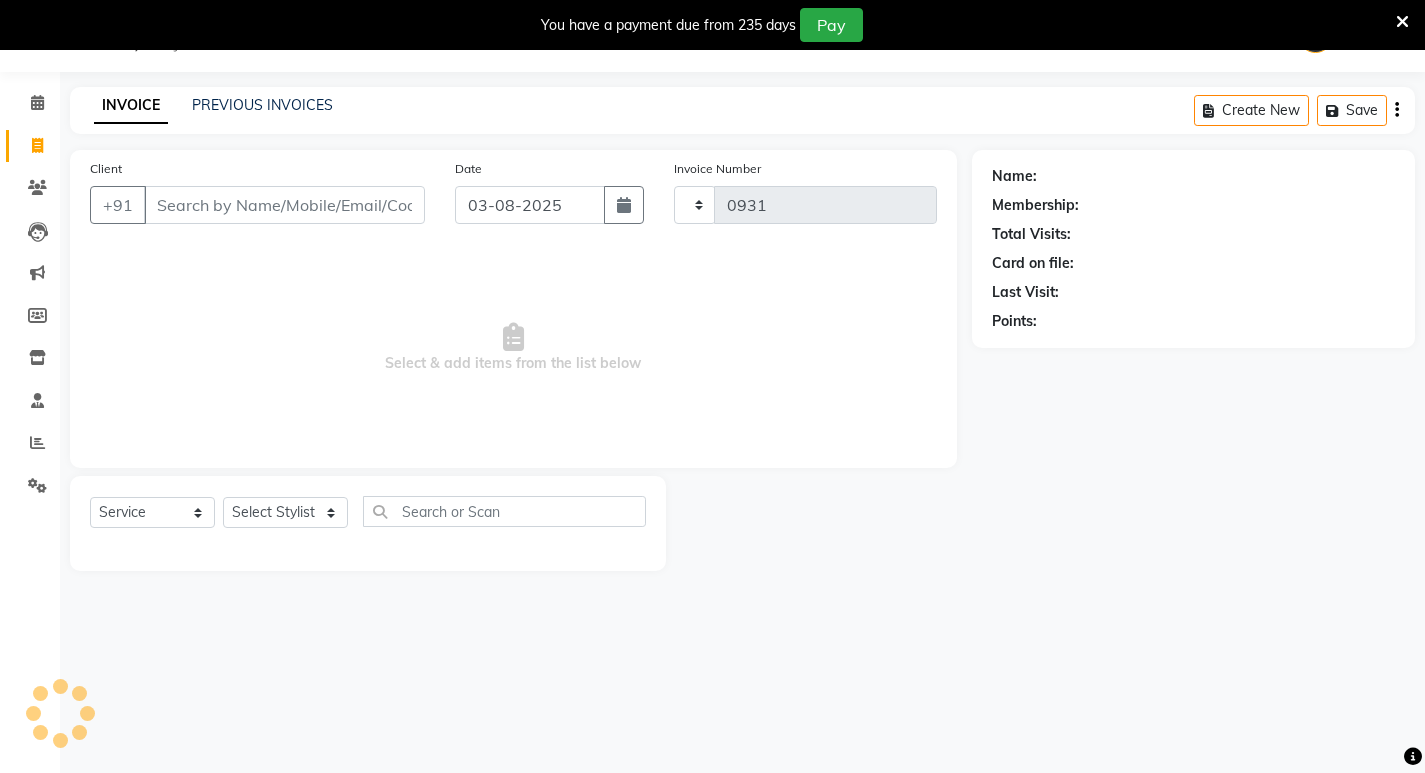 select on "837" 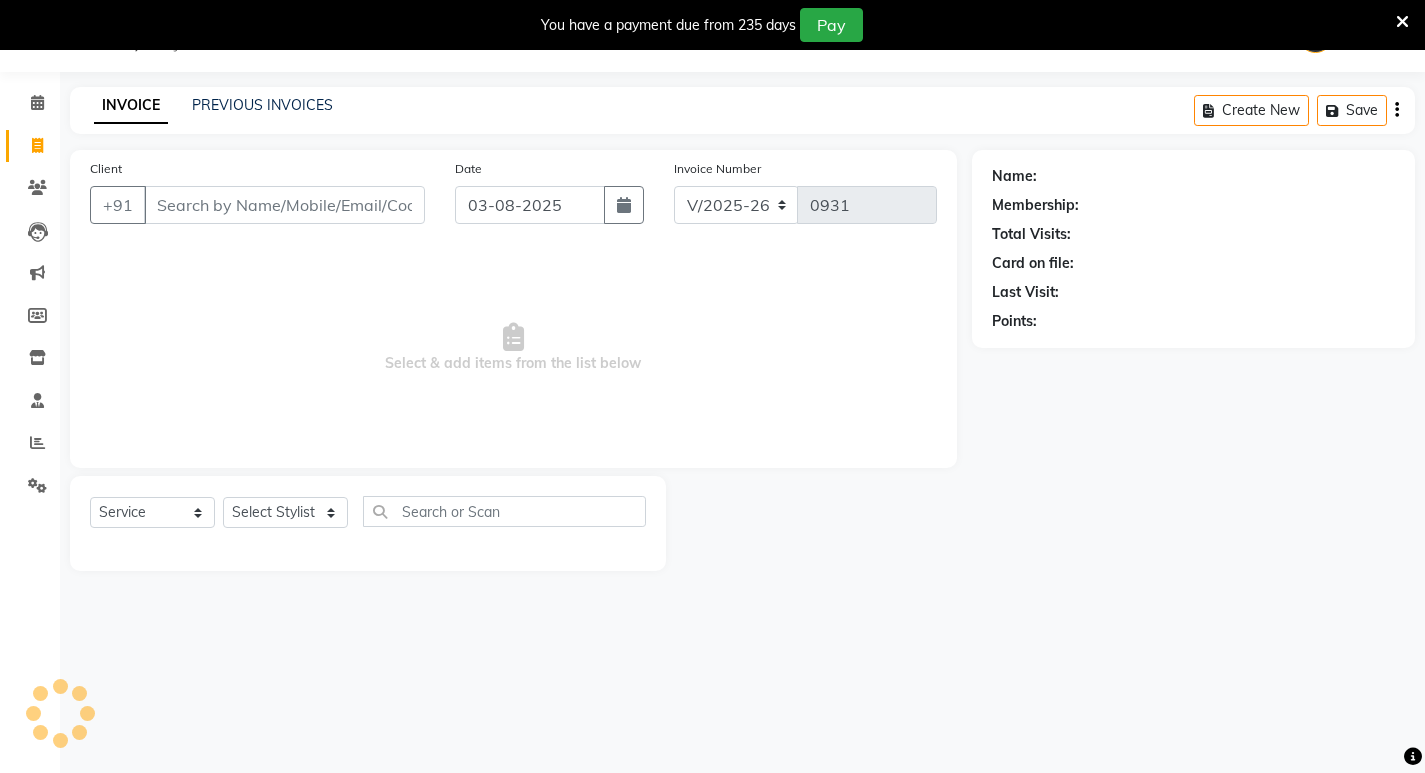 click on "Client" at bounding box center (284, 205) 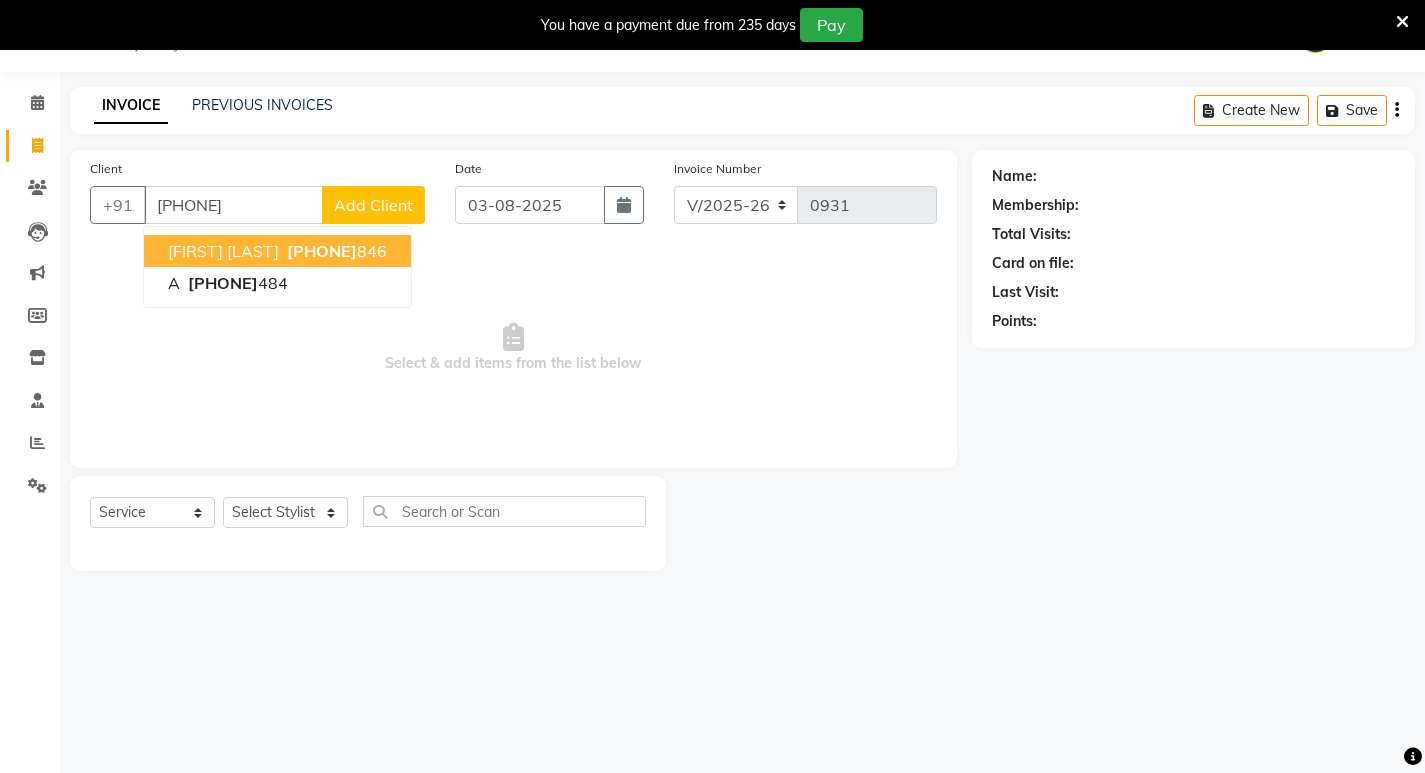 click on "[FIRST] [LAST]" at bounding box center (223, 251) 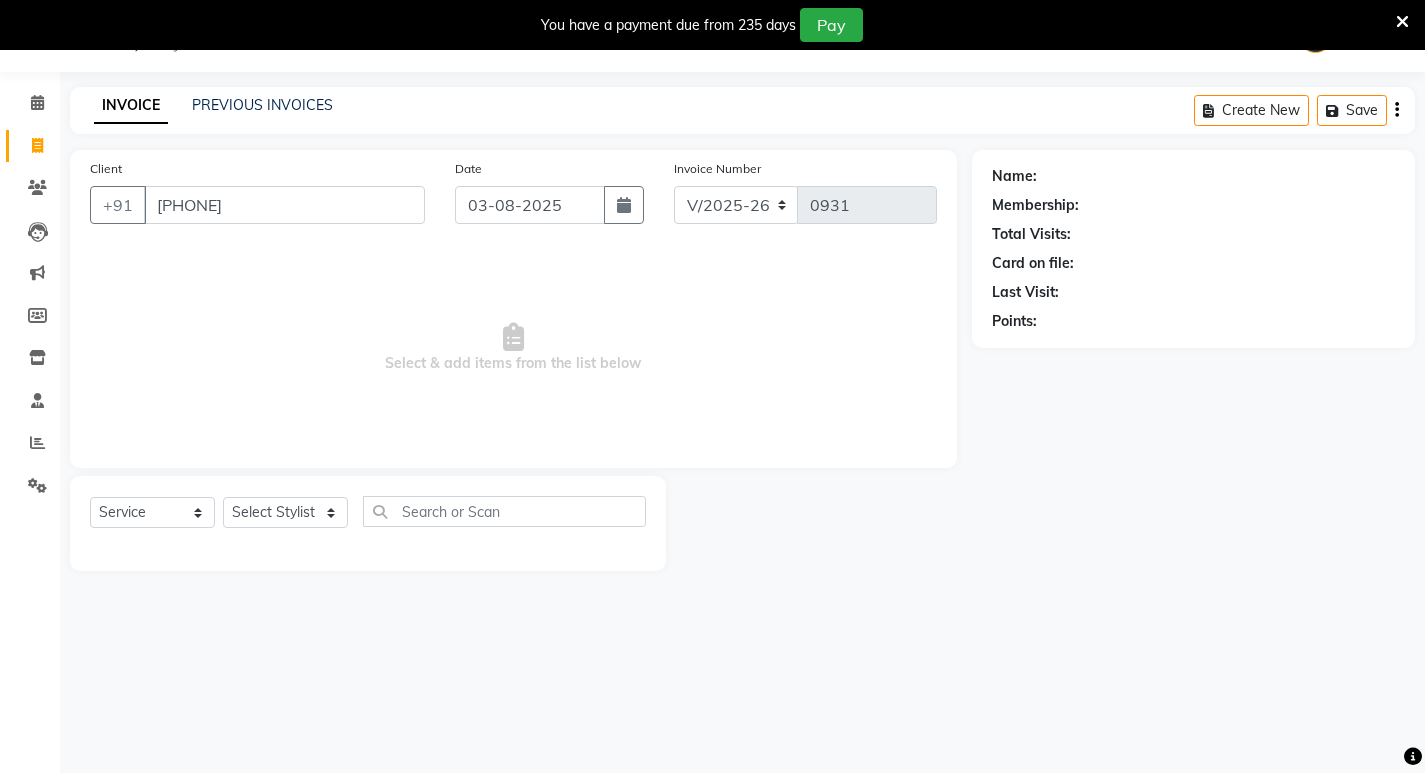 type on "[PHONE]" 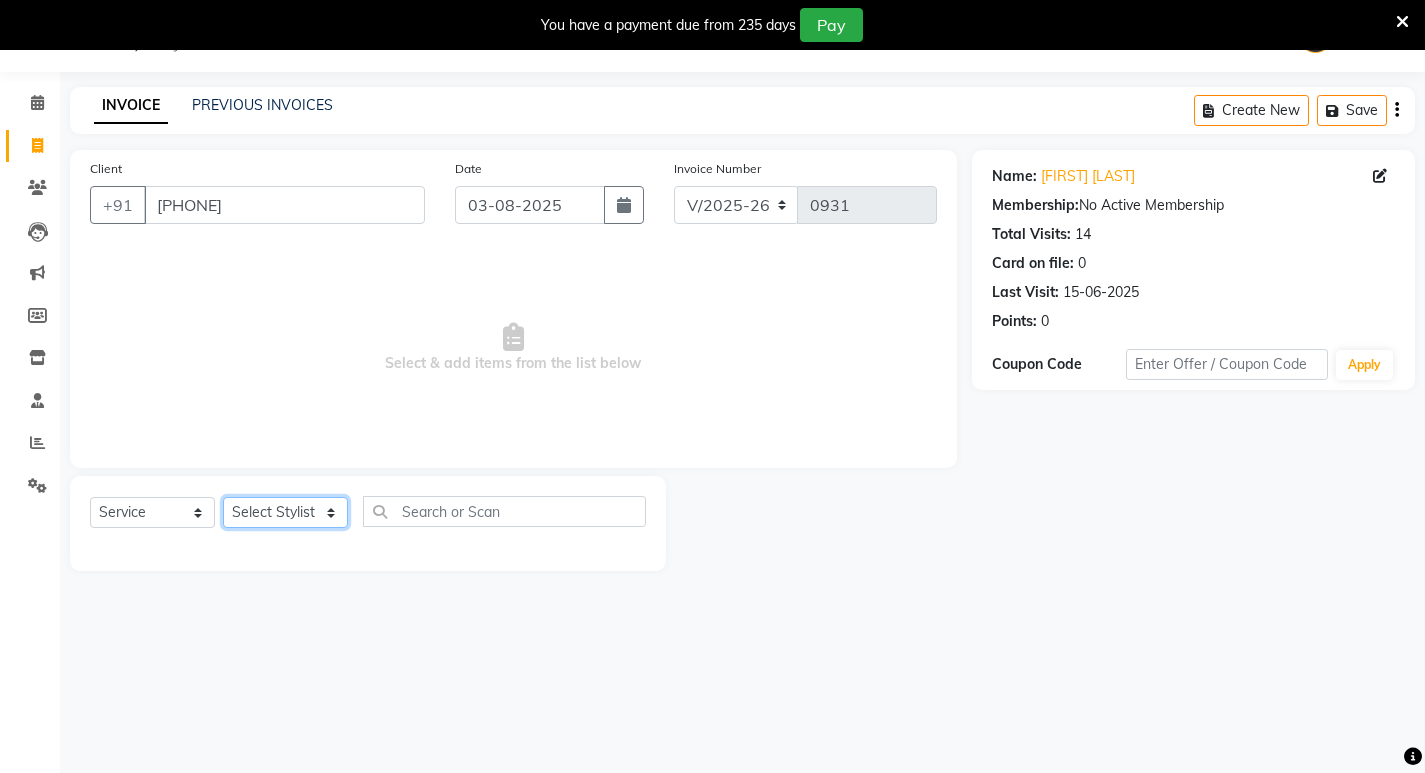 click on "Select Stylist AFJAL afreen BILAL RISHI" 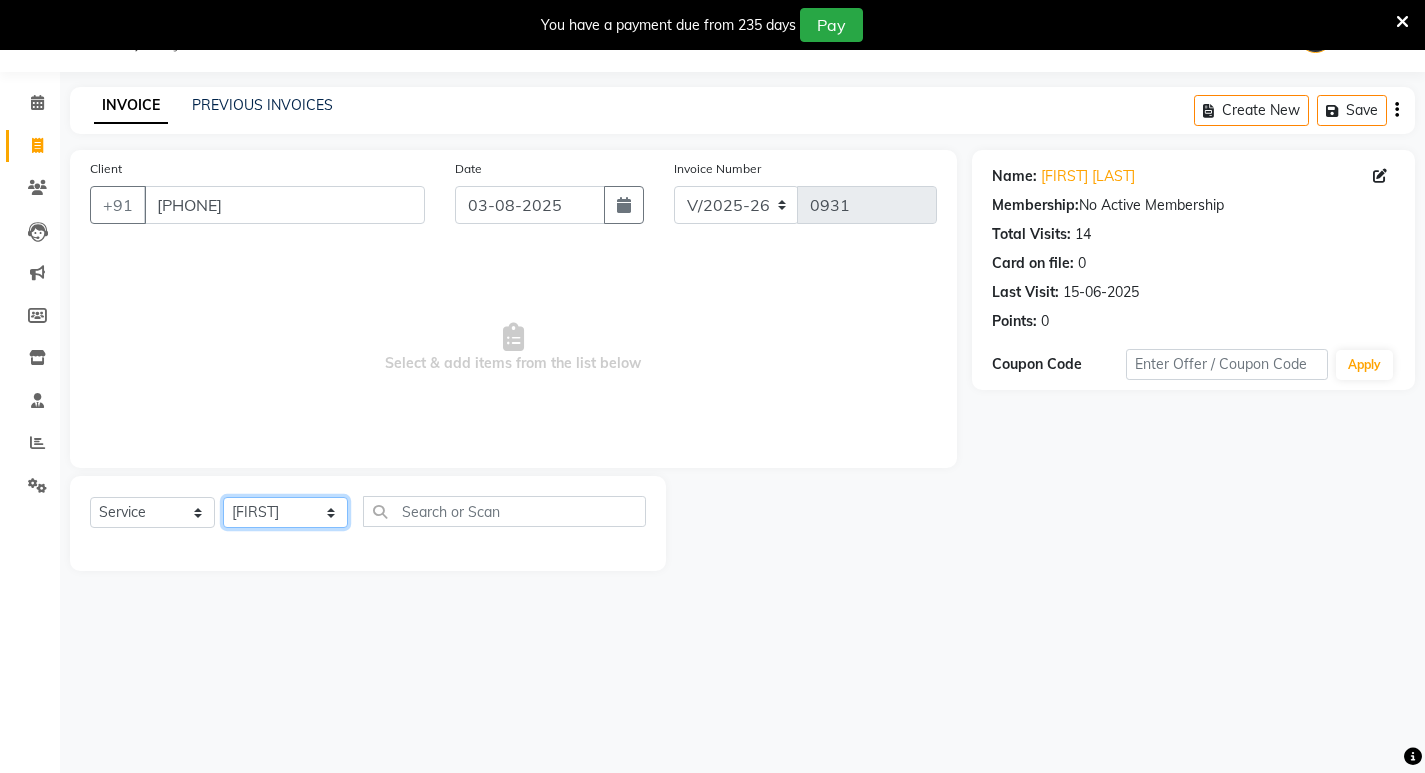 click on "Select Stylist AFJAL afreen BILAL RISHI" 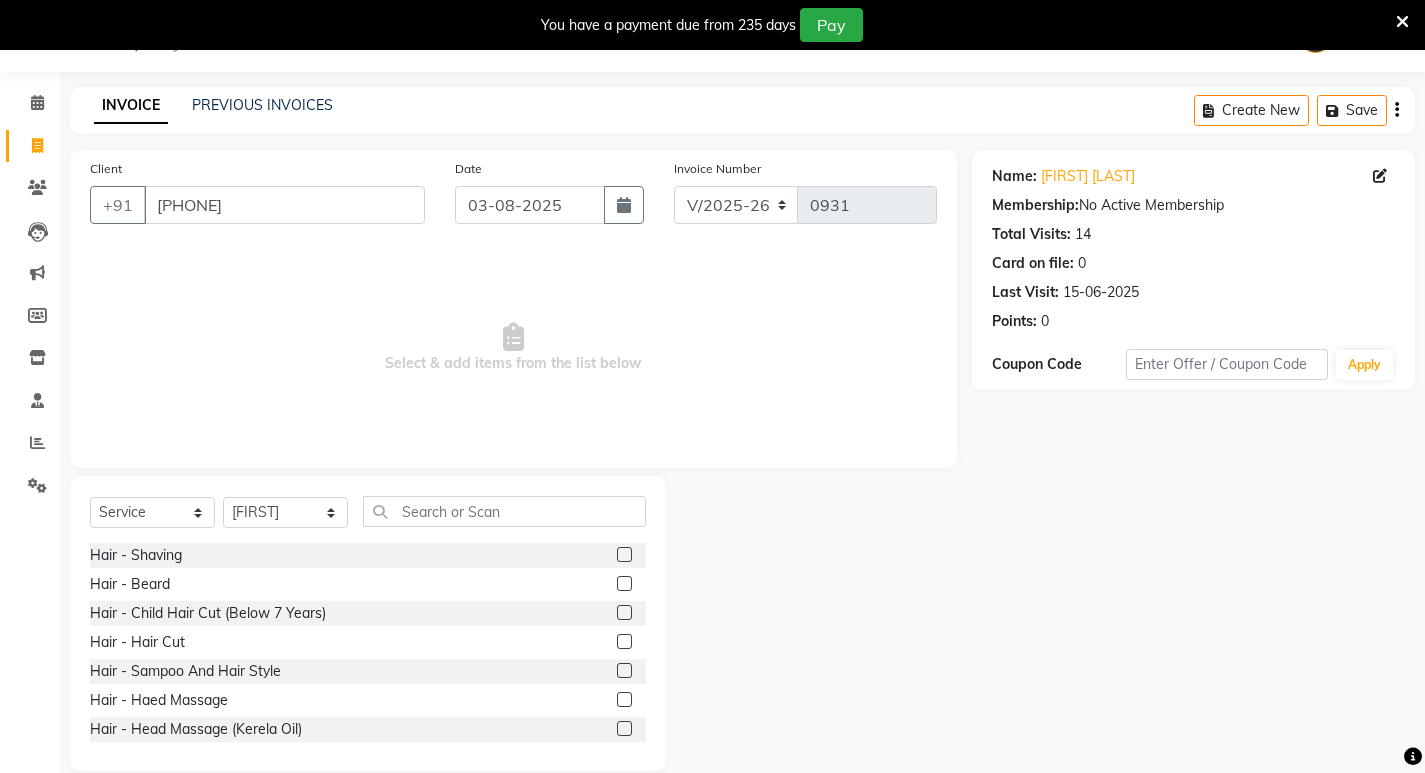 click 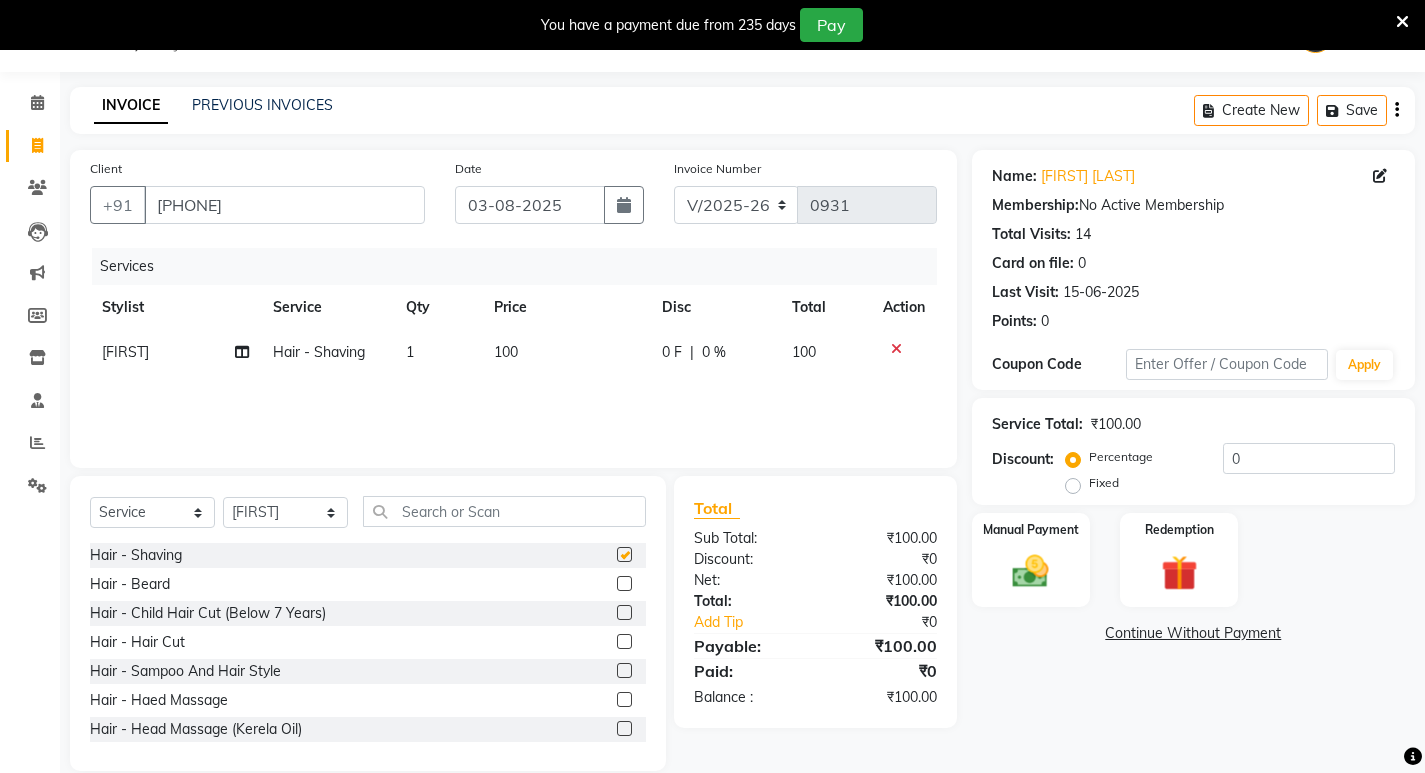 checkbox on "false" 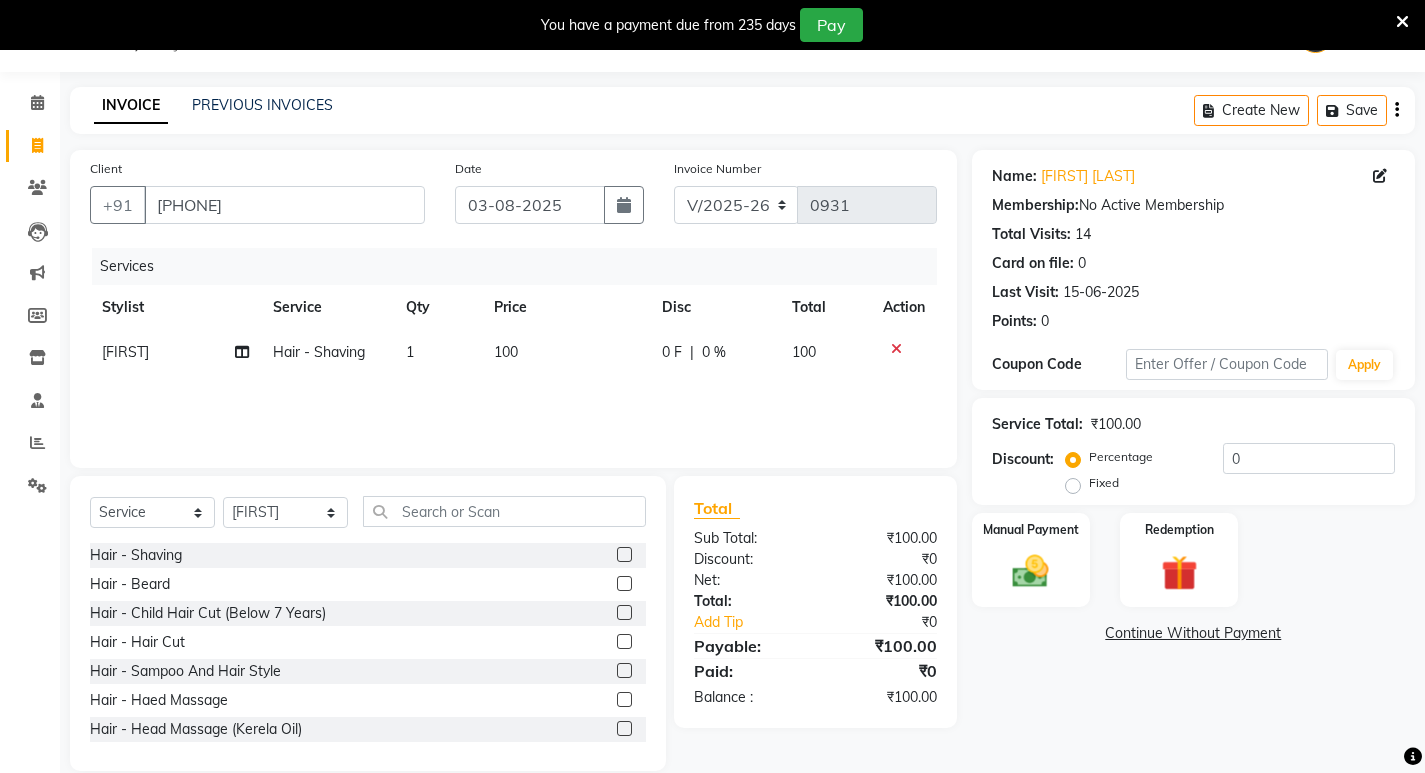 click 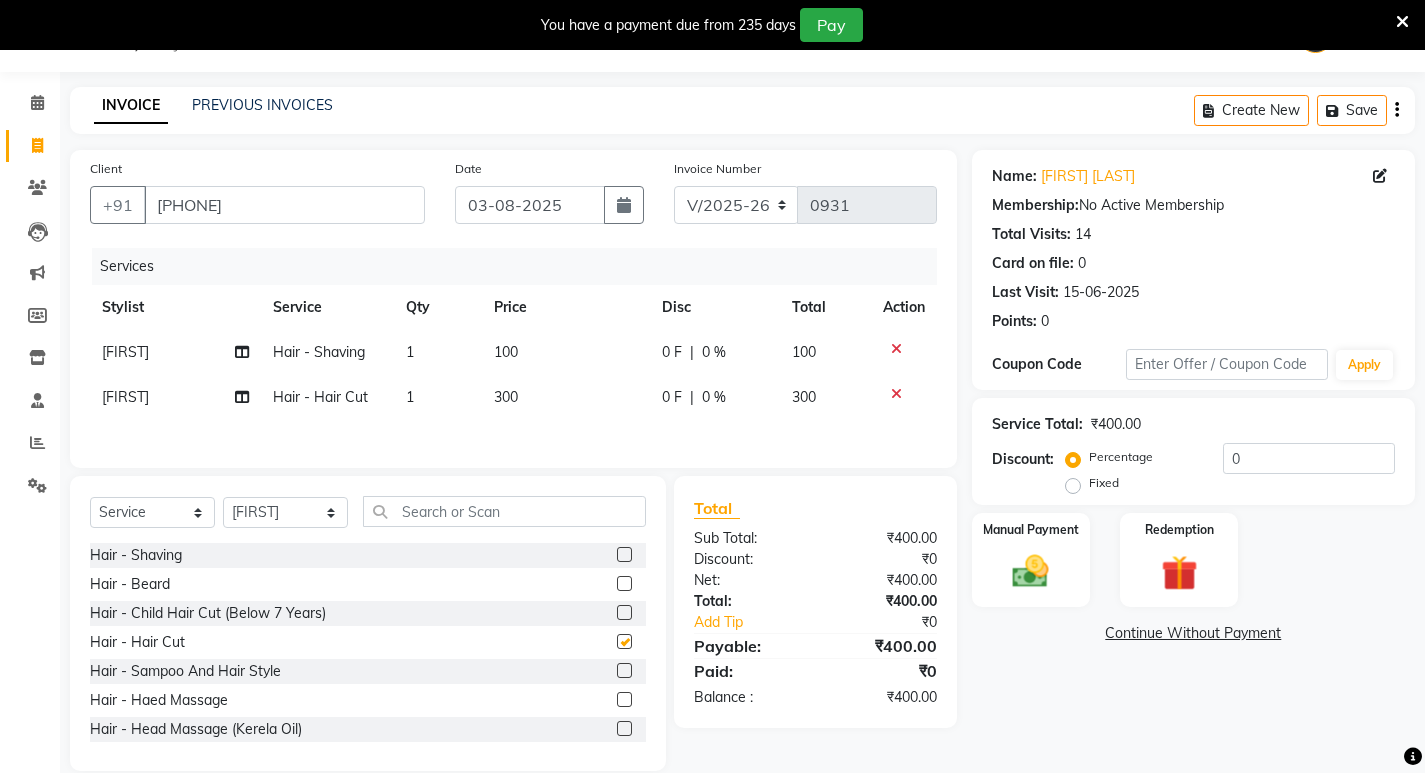 checkbox on "false" 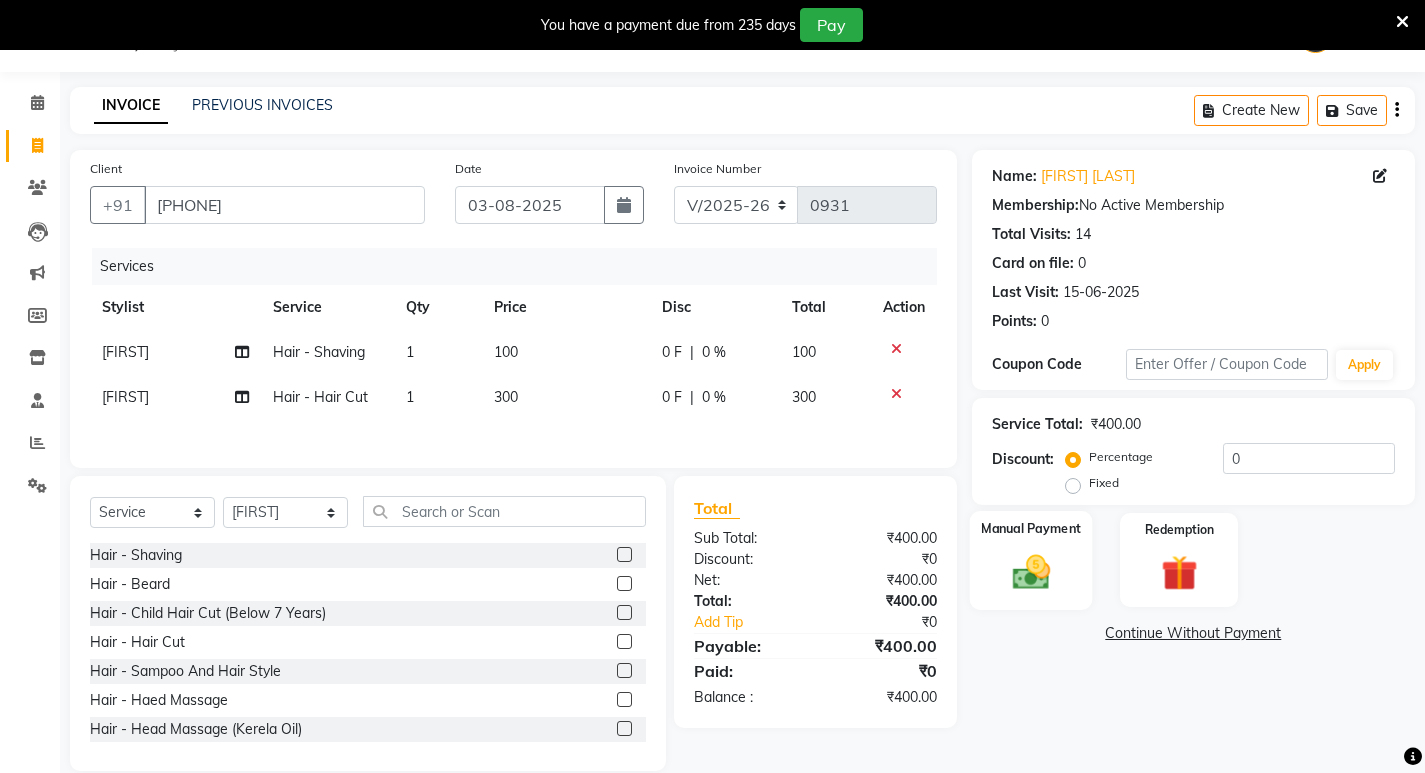 click 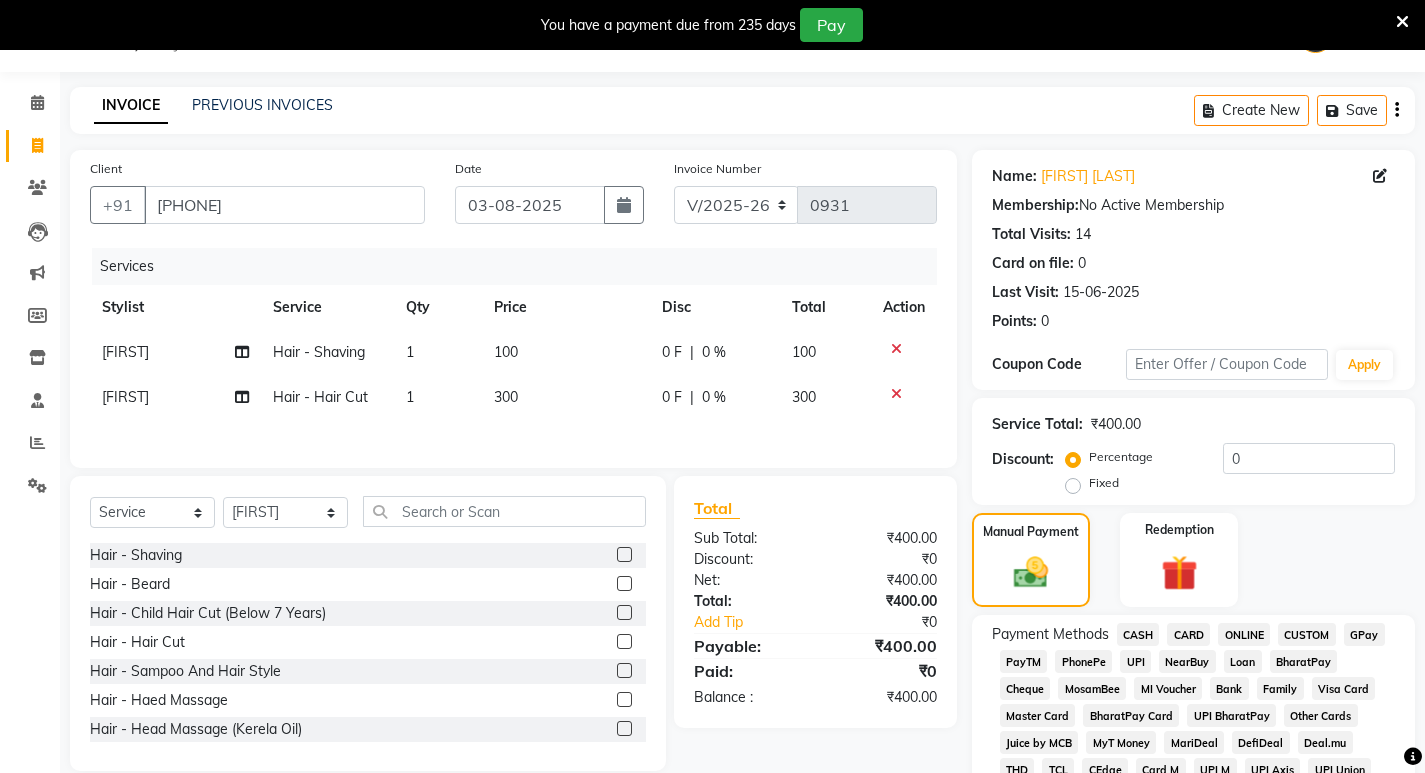 click on "CASH" 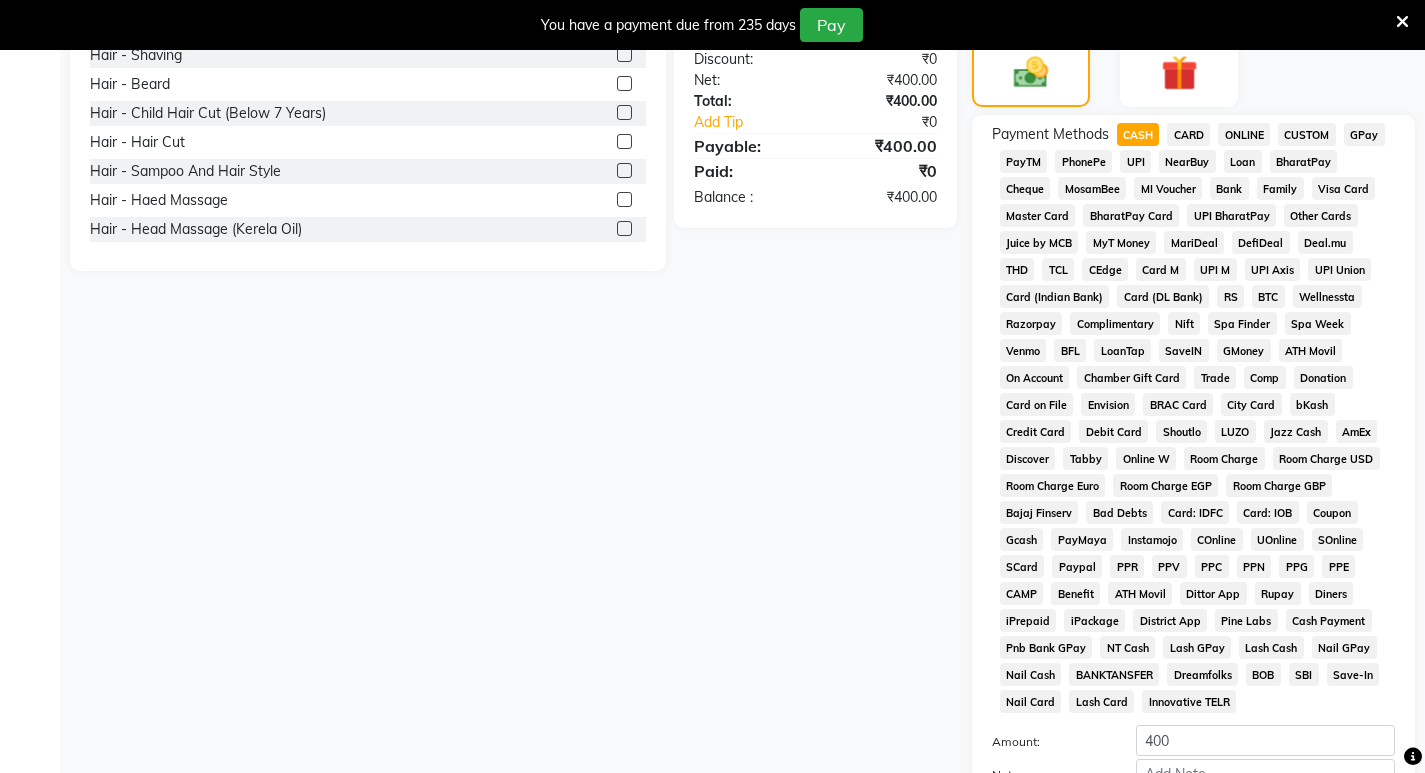 scroll, scrollTop: 755, scrollLeft: 0, axis: vertical 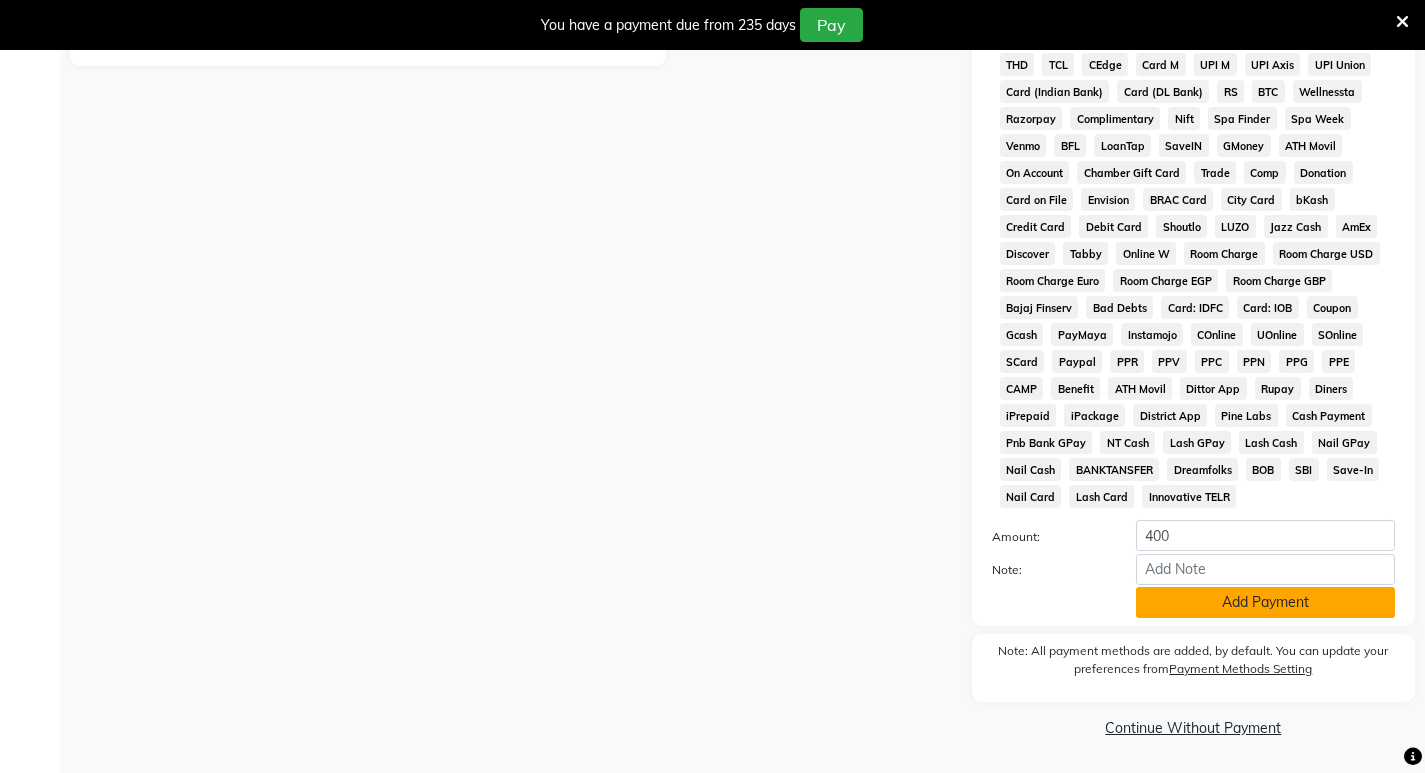click on "Add Payment" 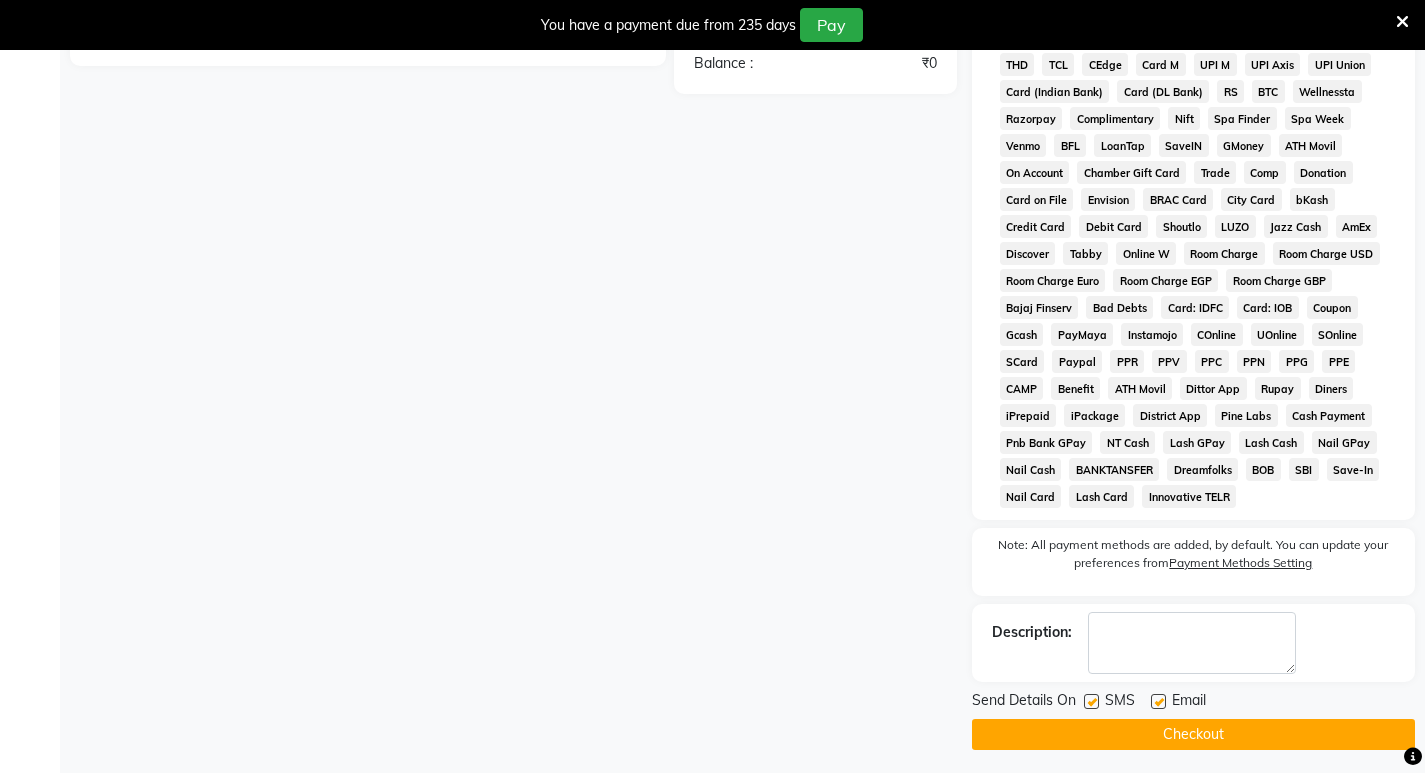 click on "Checkout" 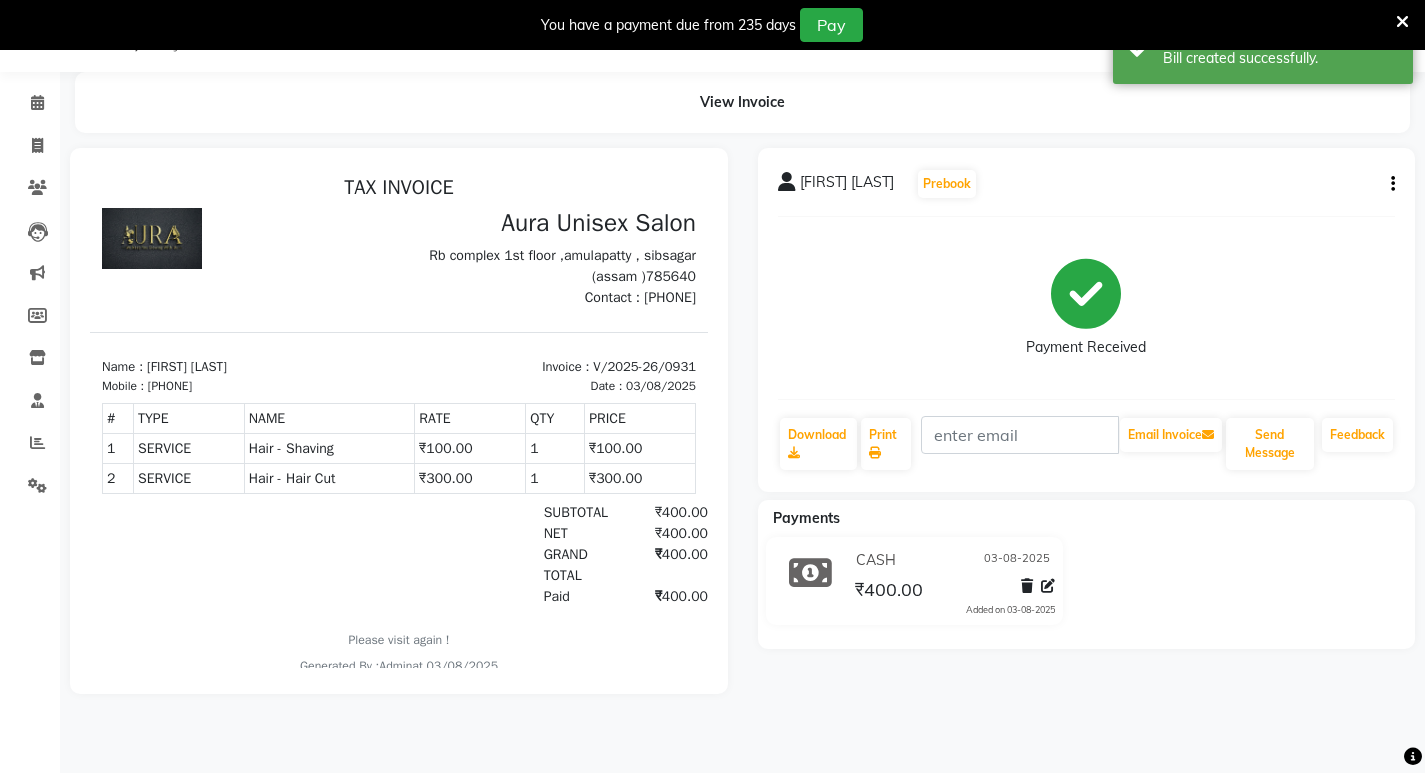 scroll, scrollTop: 0, scrollLeft: 0, axis: both 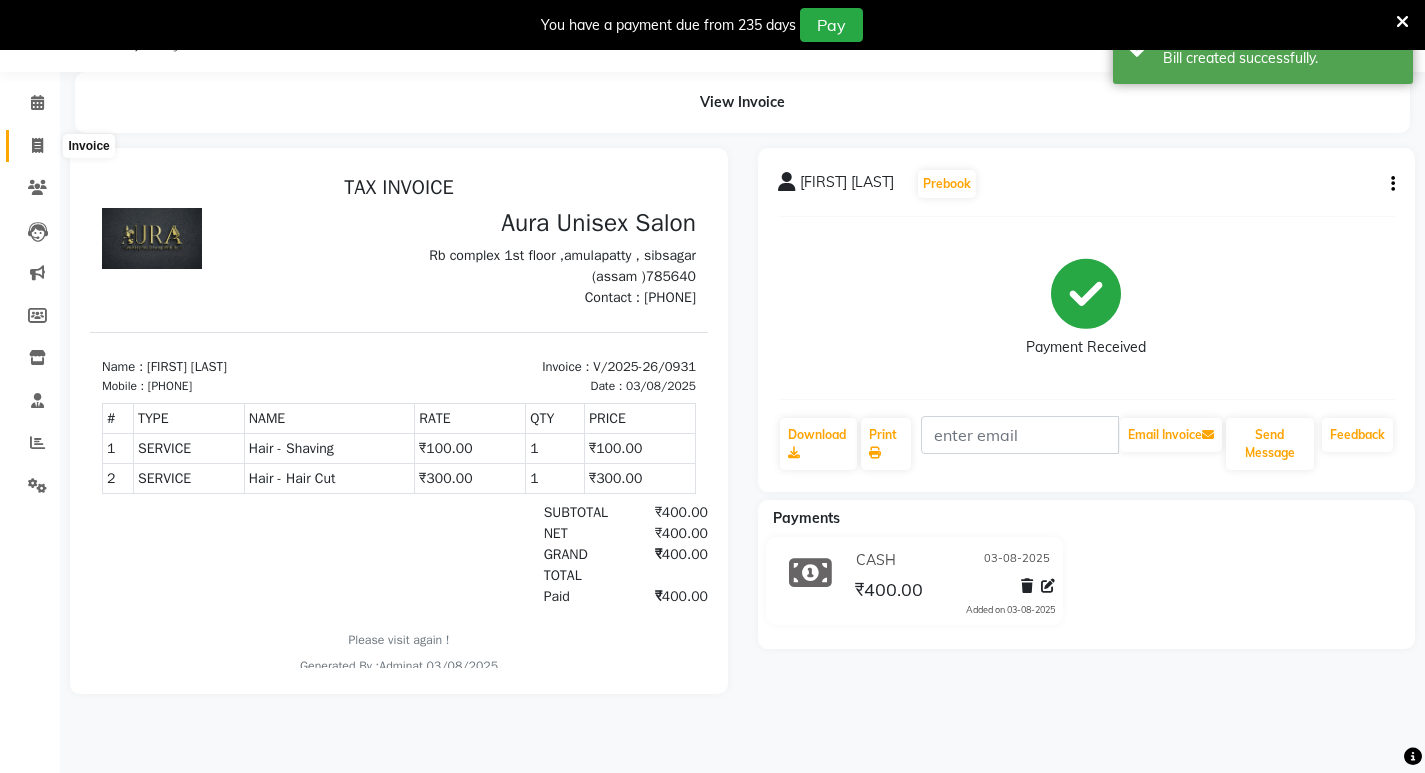 click 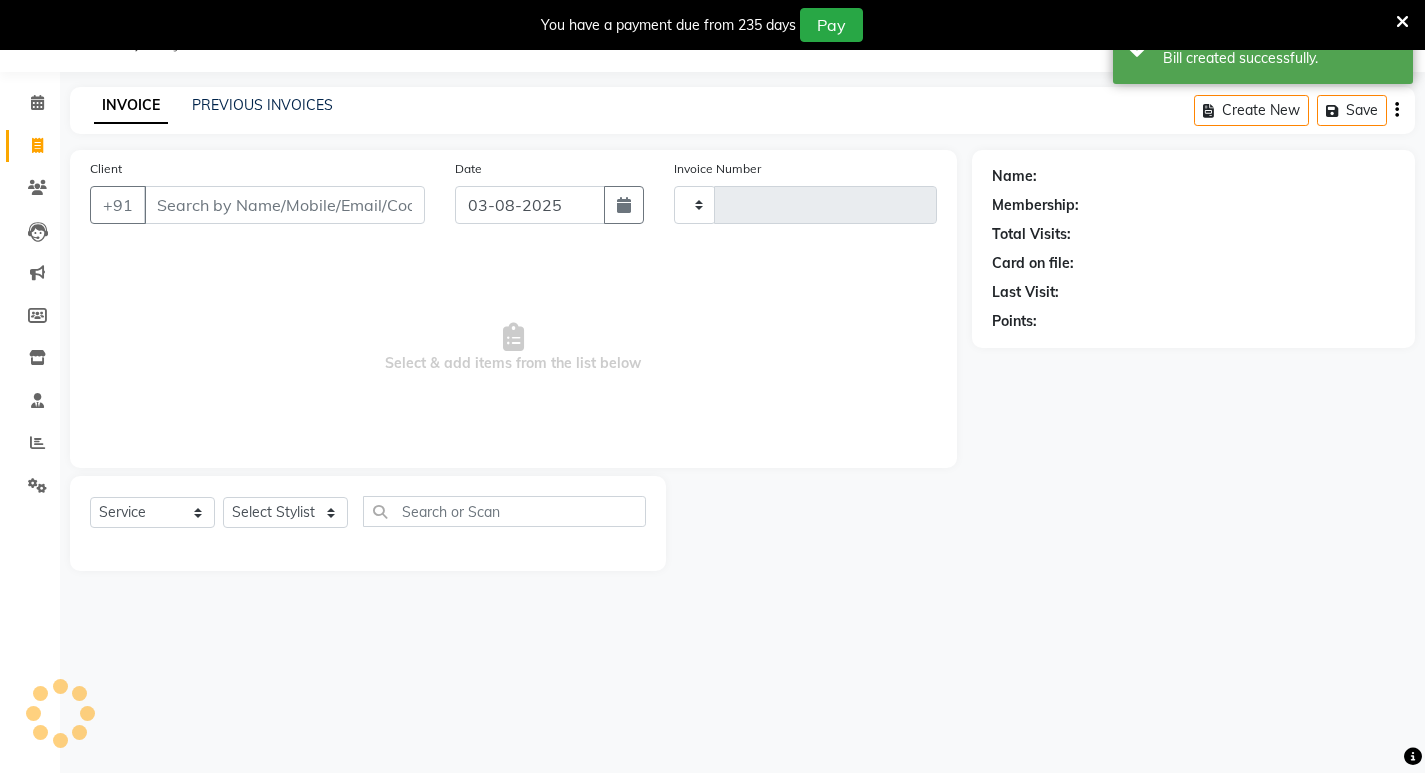 type on "0932" 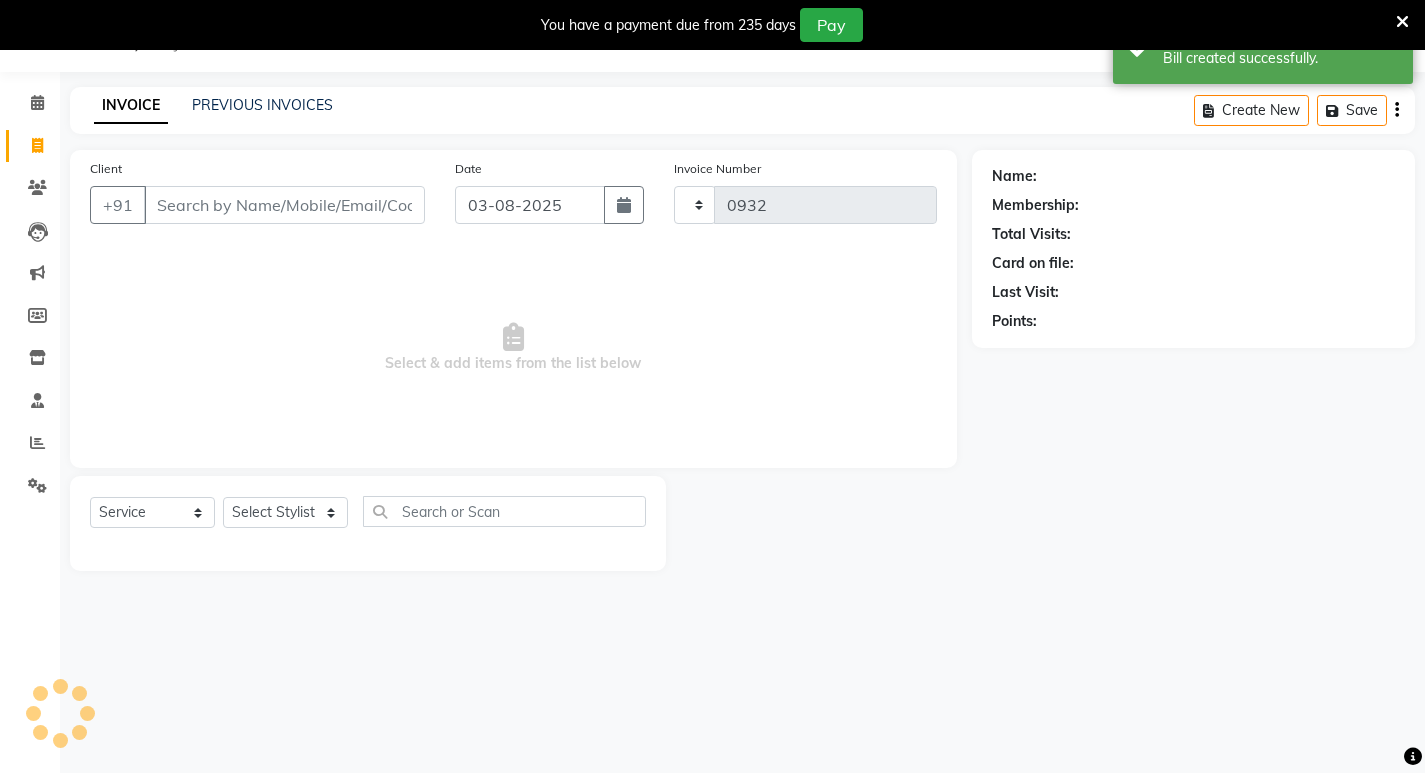 select on "837" 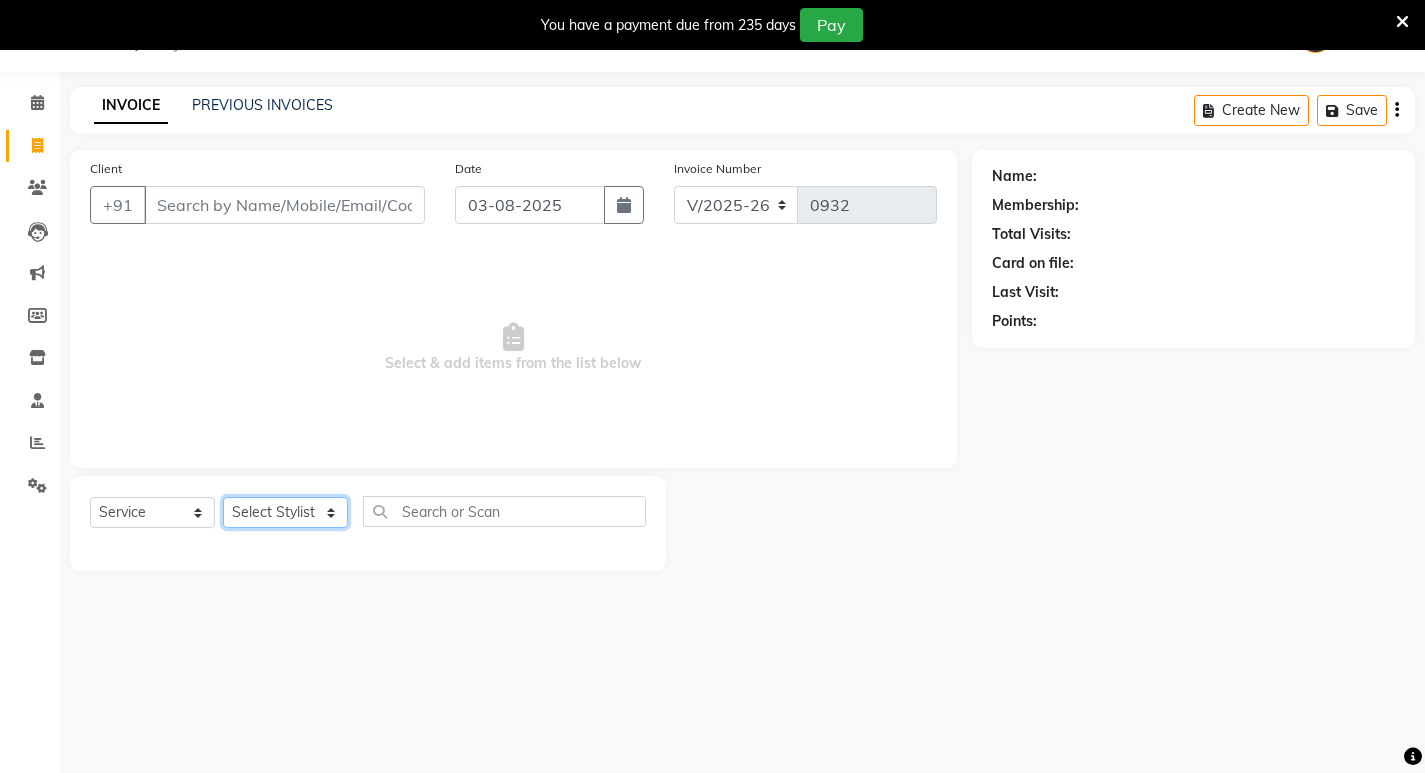 click on "Select Stylist AFJAL afreen BILAL RISHI" 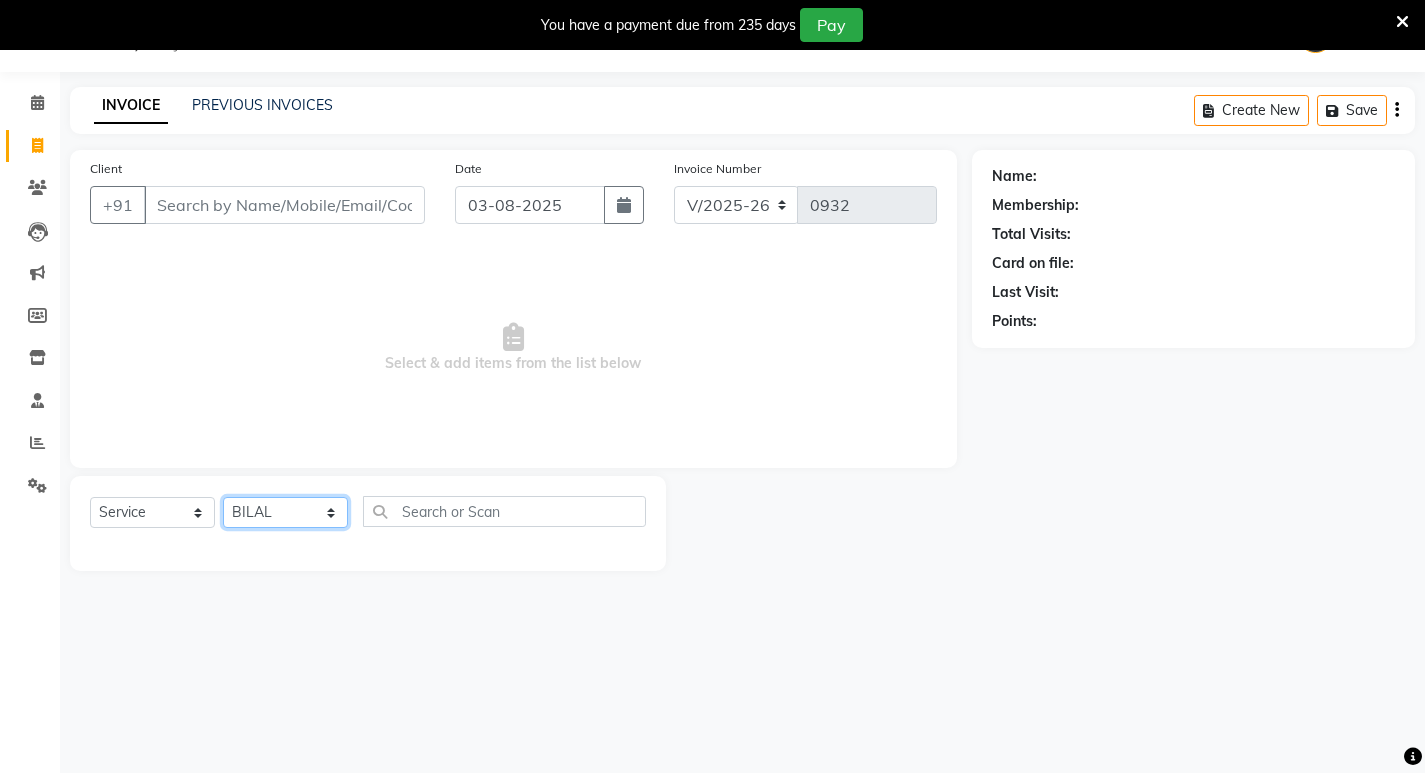 click on "Select Stylist AFJAL afreen BILAL RISHI" 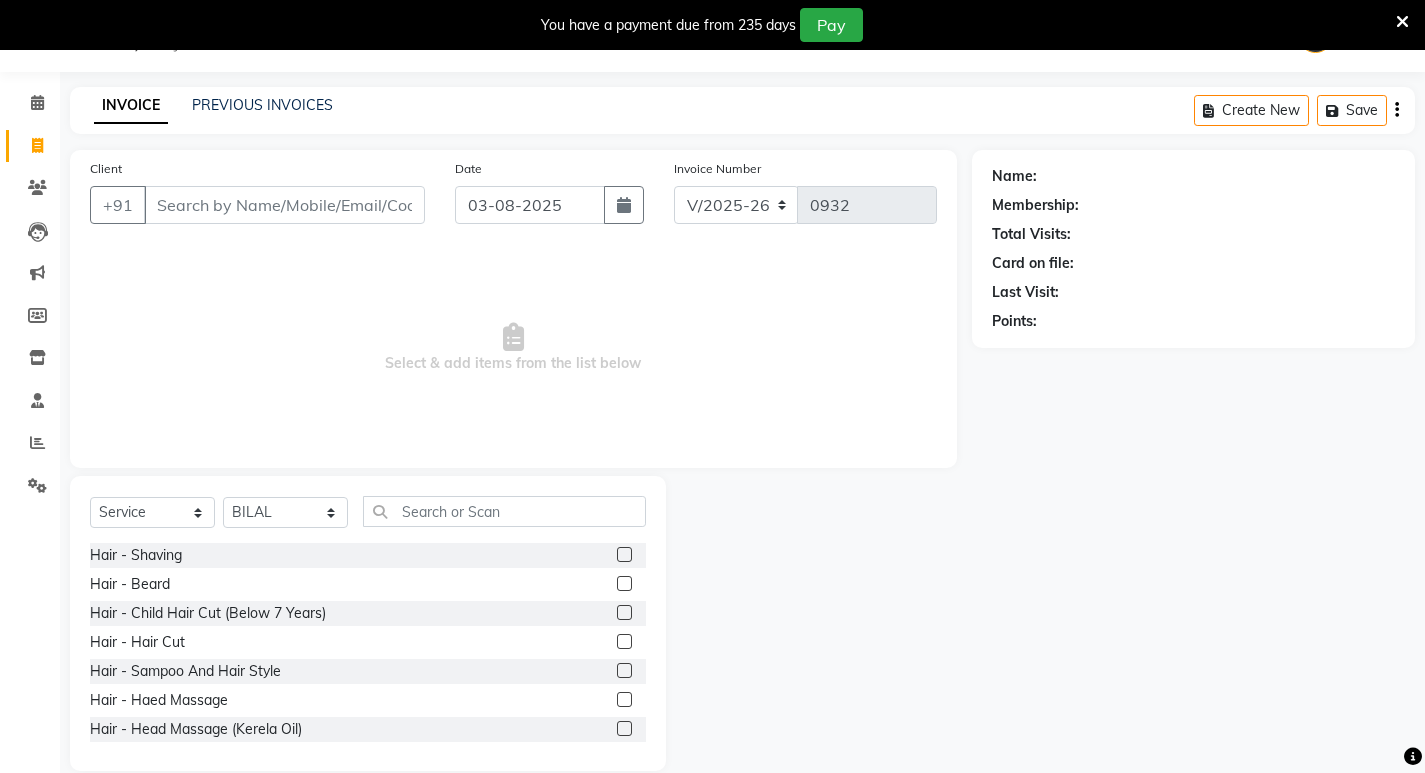 click 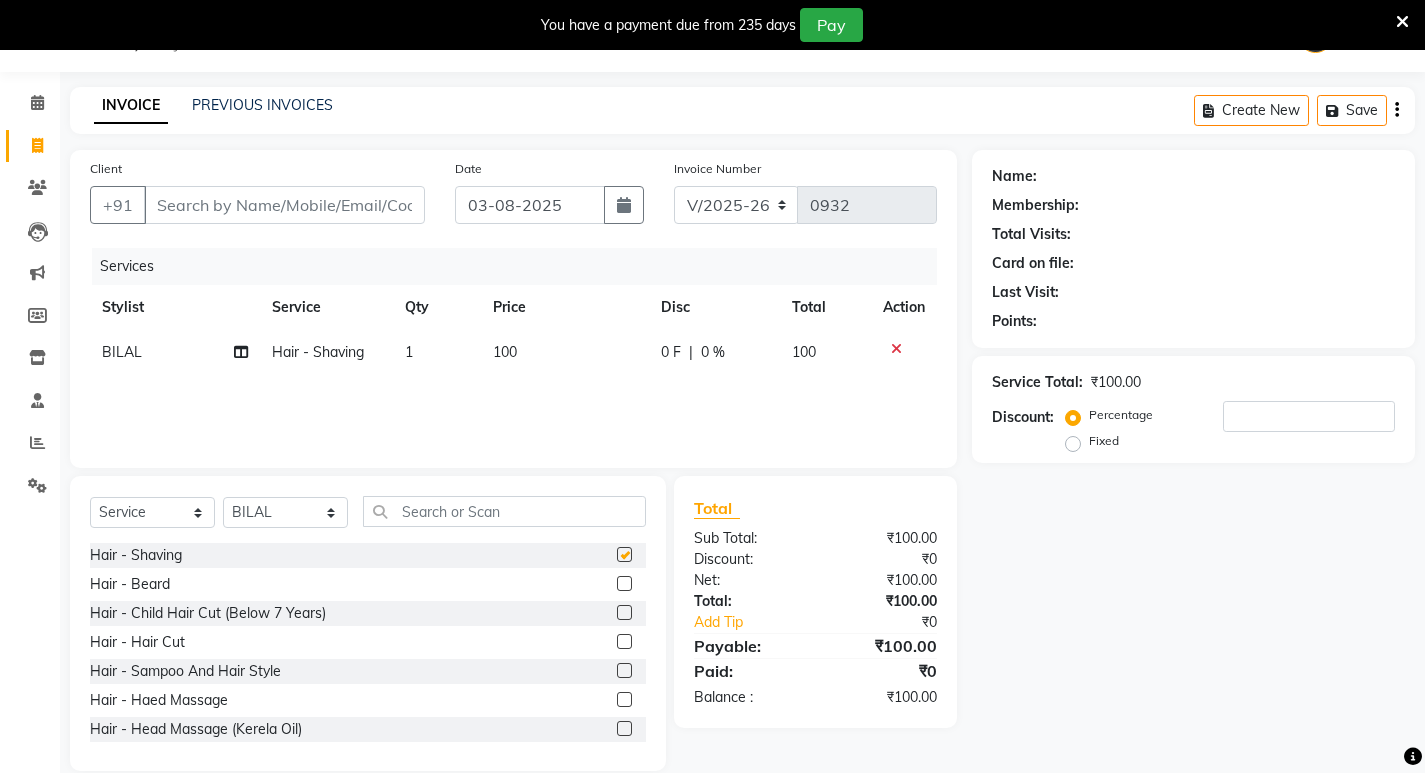 checkbox on "false" 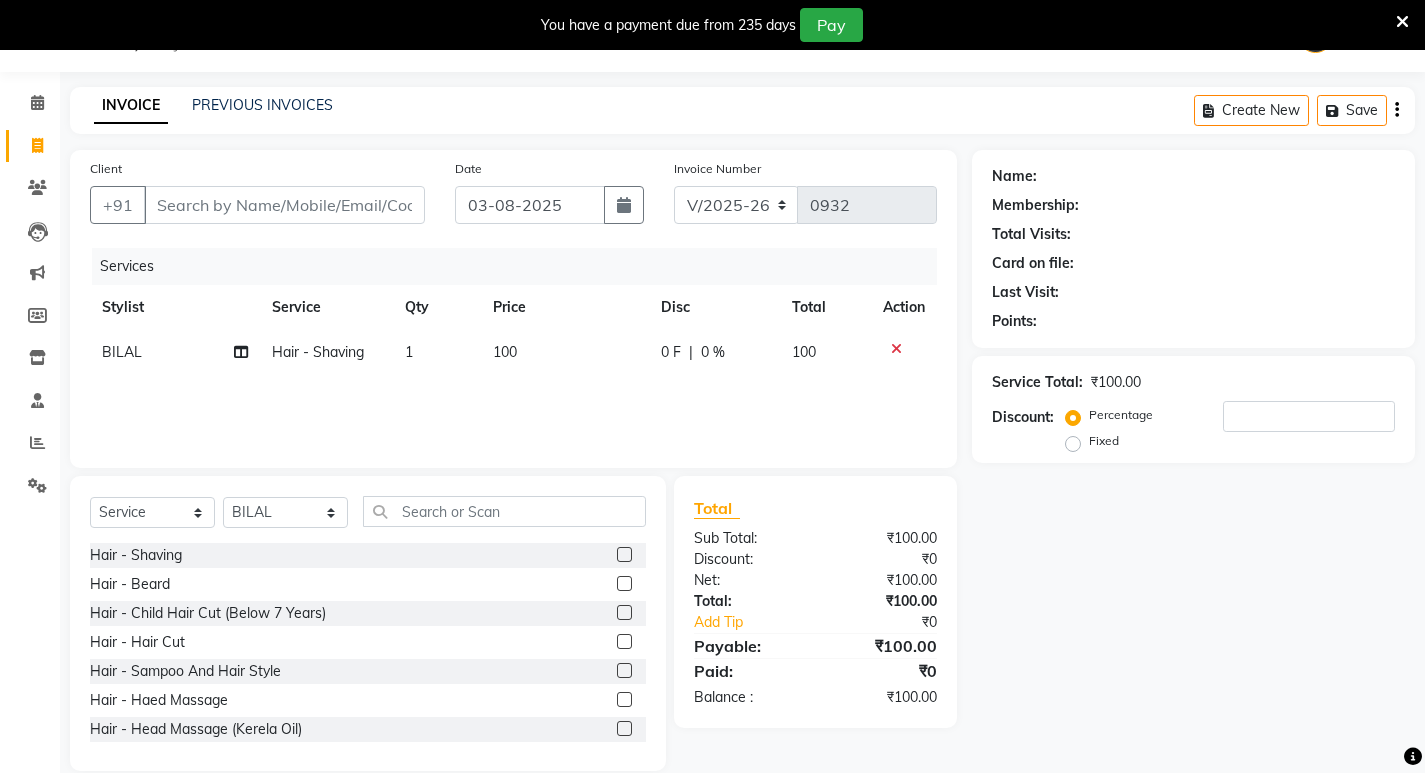 click 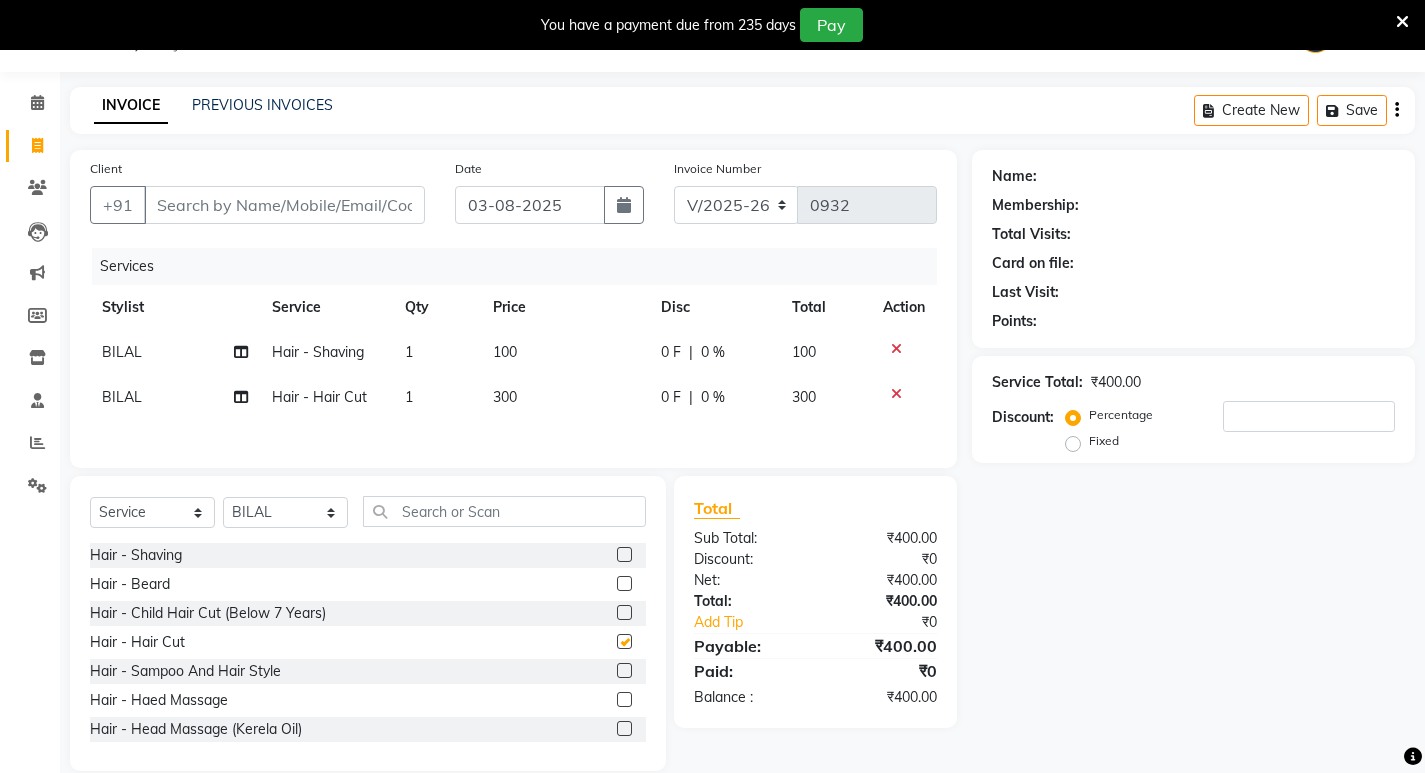checkbox on "false" 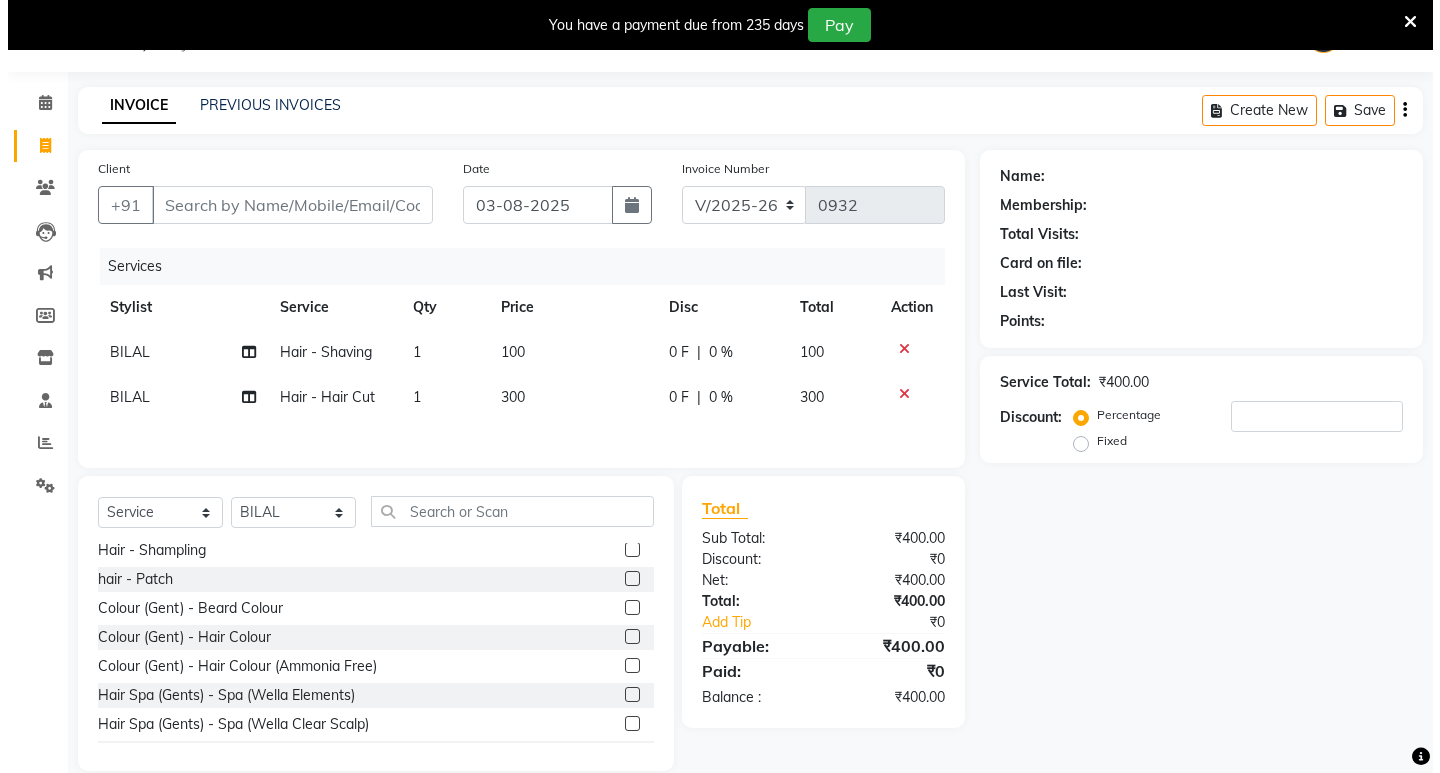 scroll, scrollTop: 300, scrollLeft: 0, axis: vertical 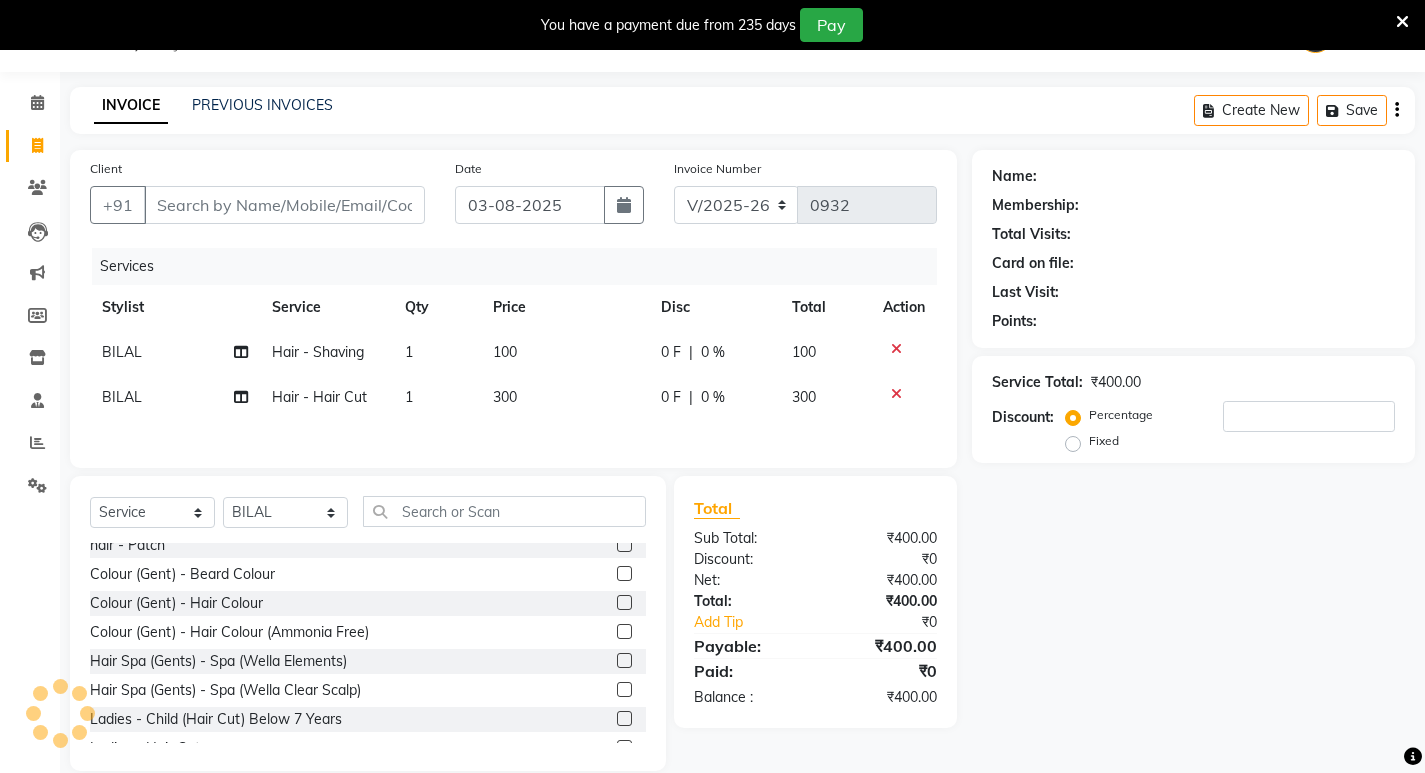 click 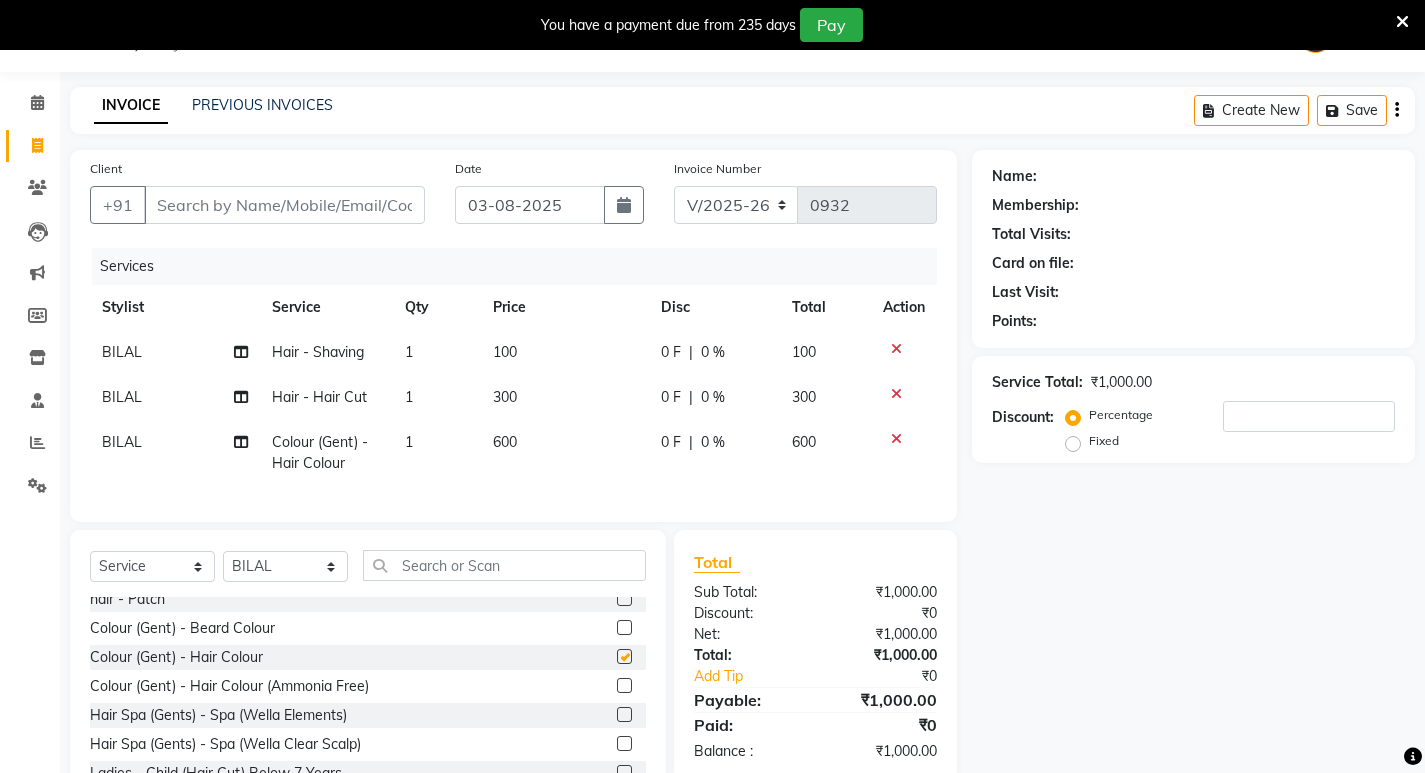 checkbox on "false" 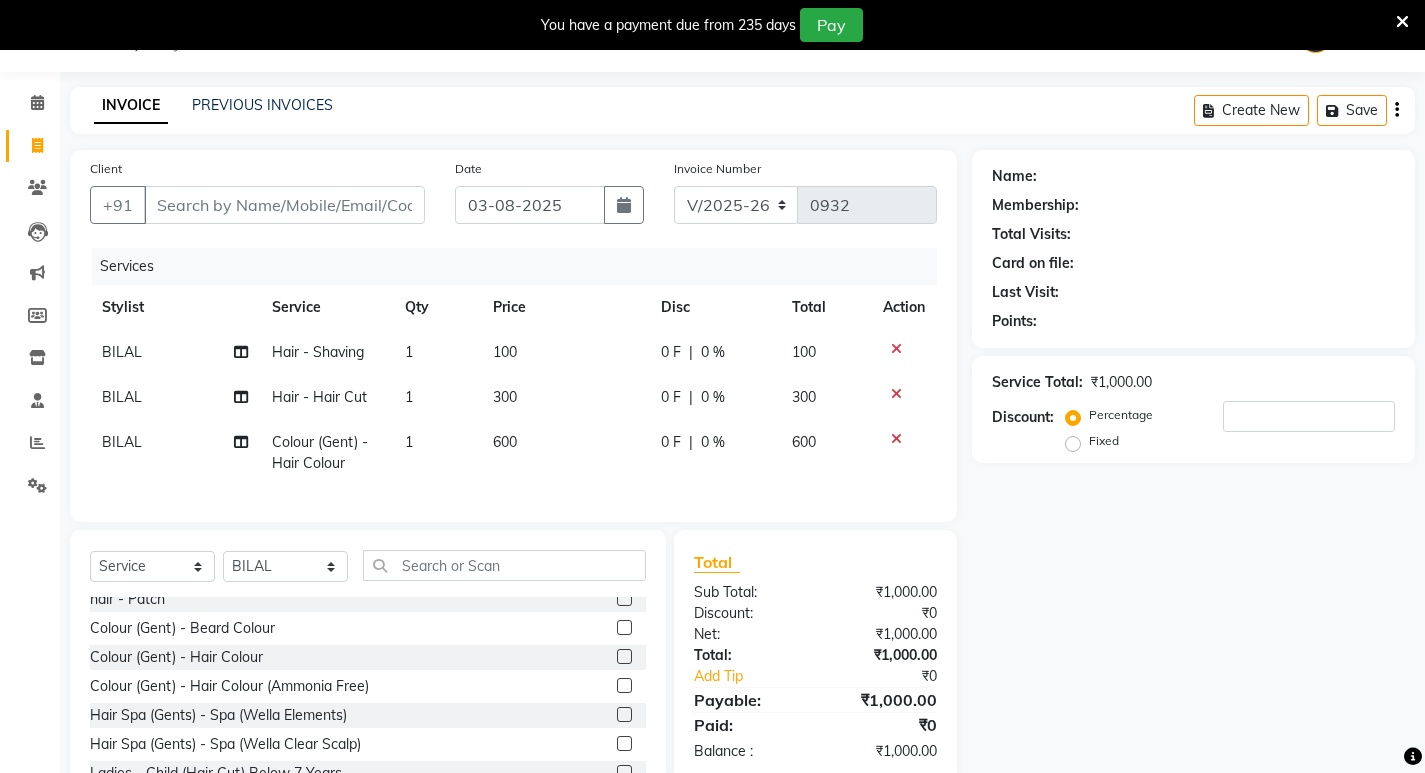 click on "600" 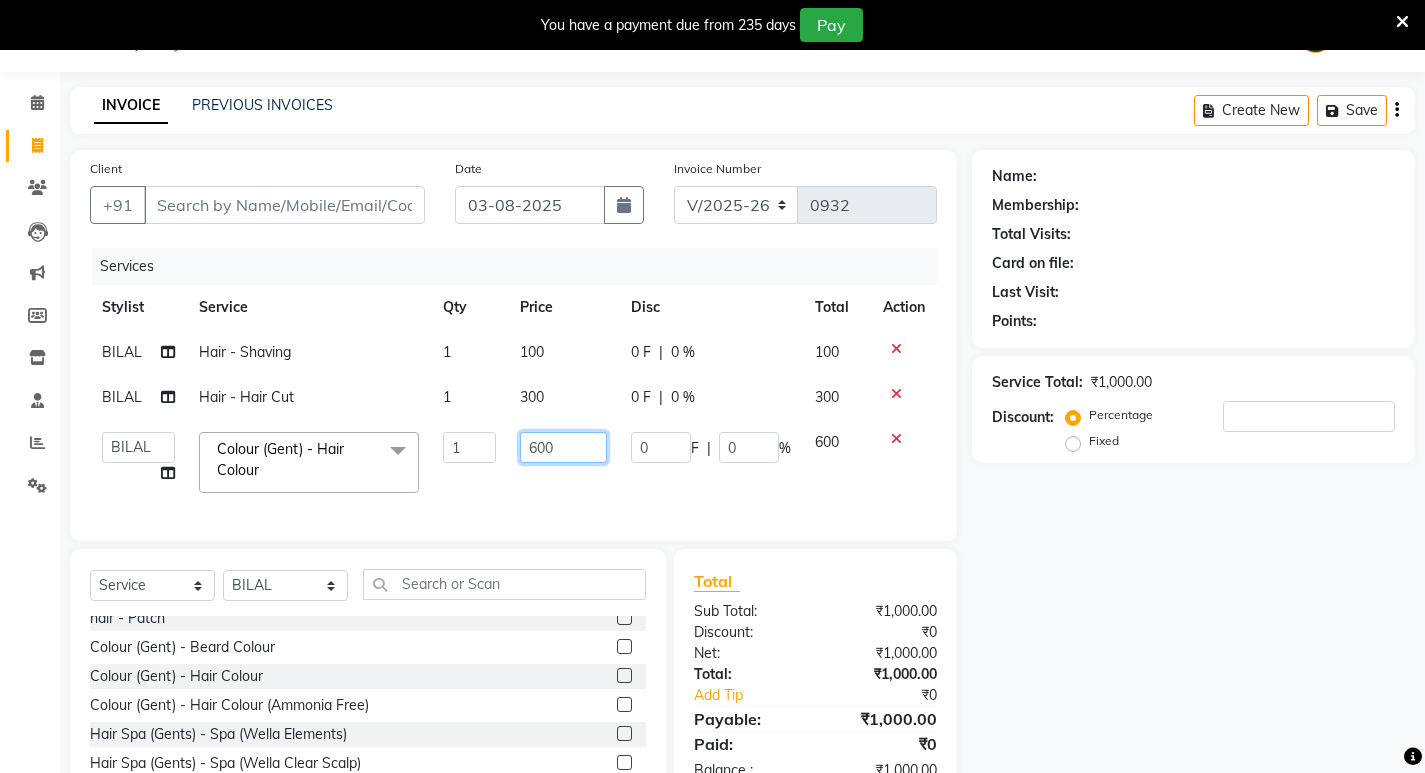 click on "600" 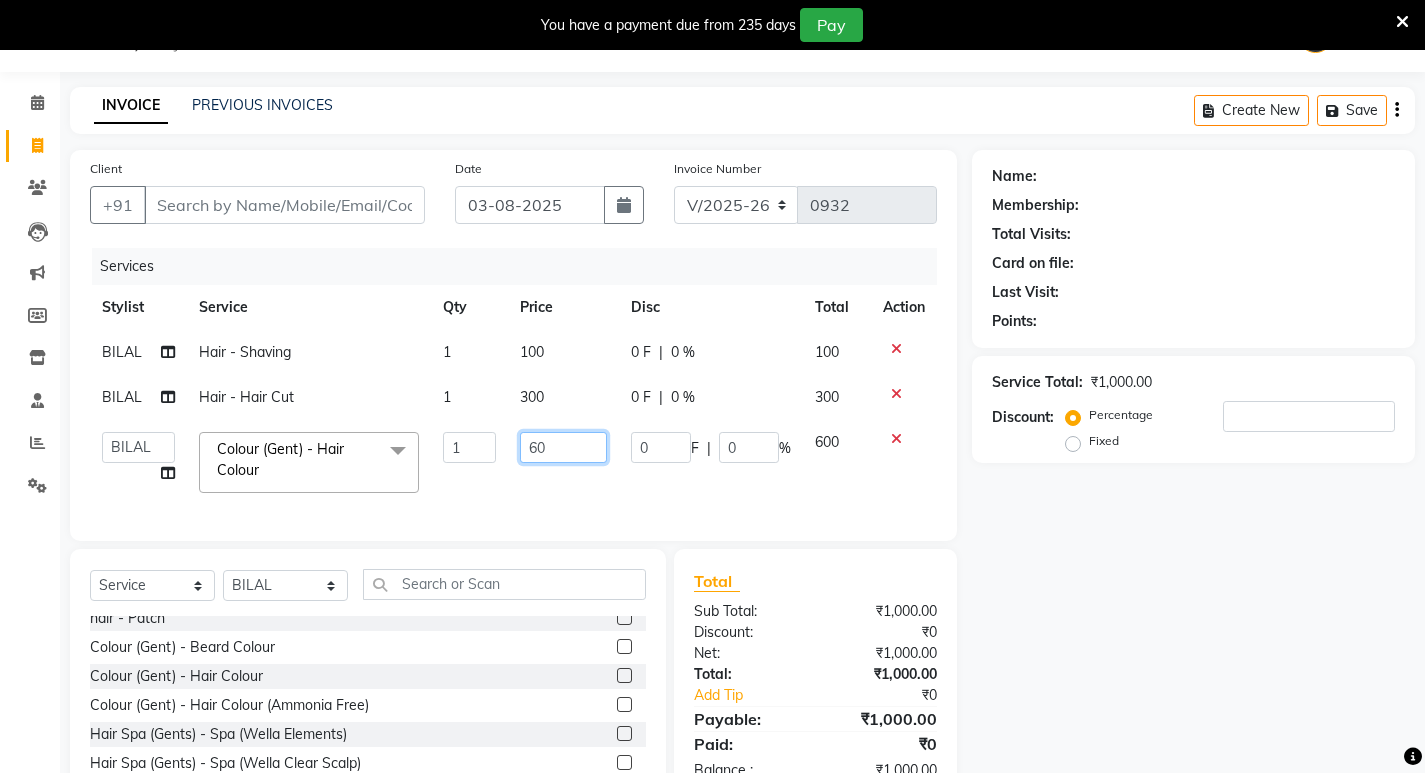 type on "6" 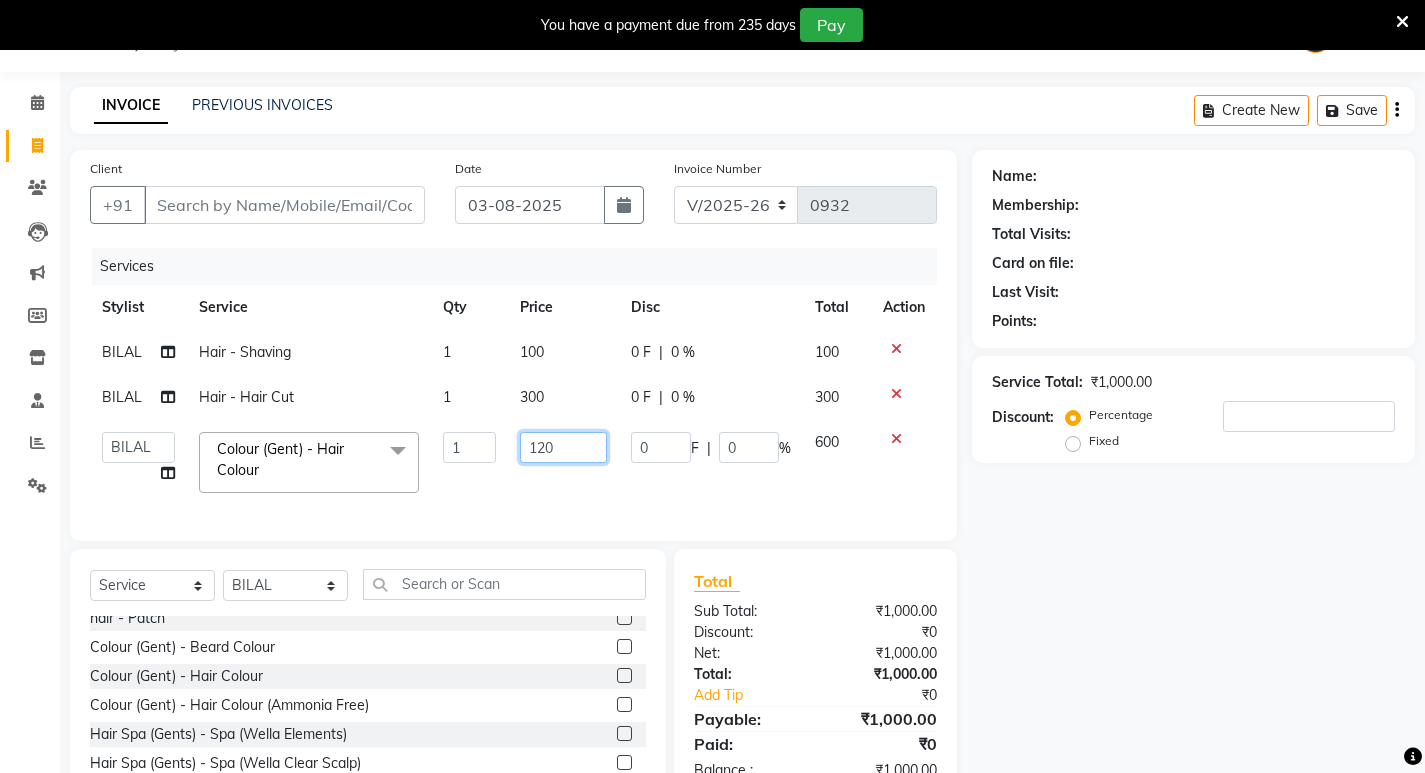 type on "1200" 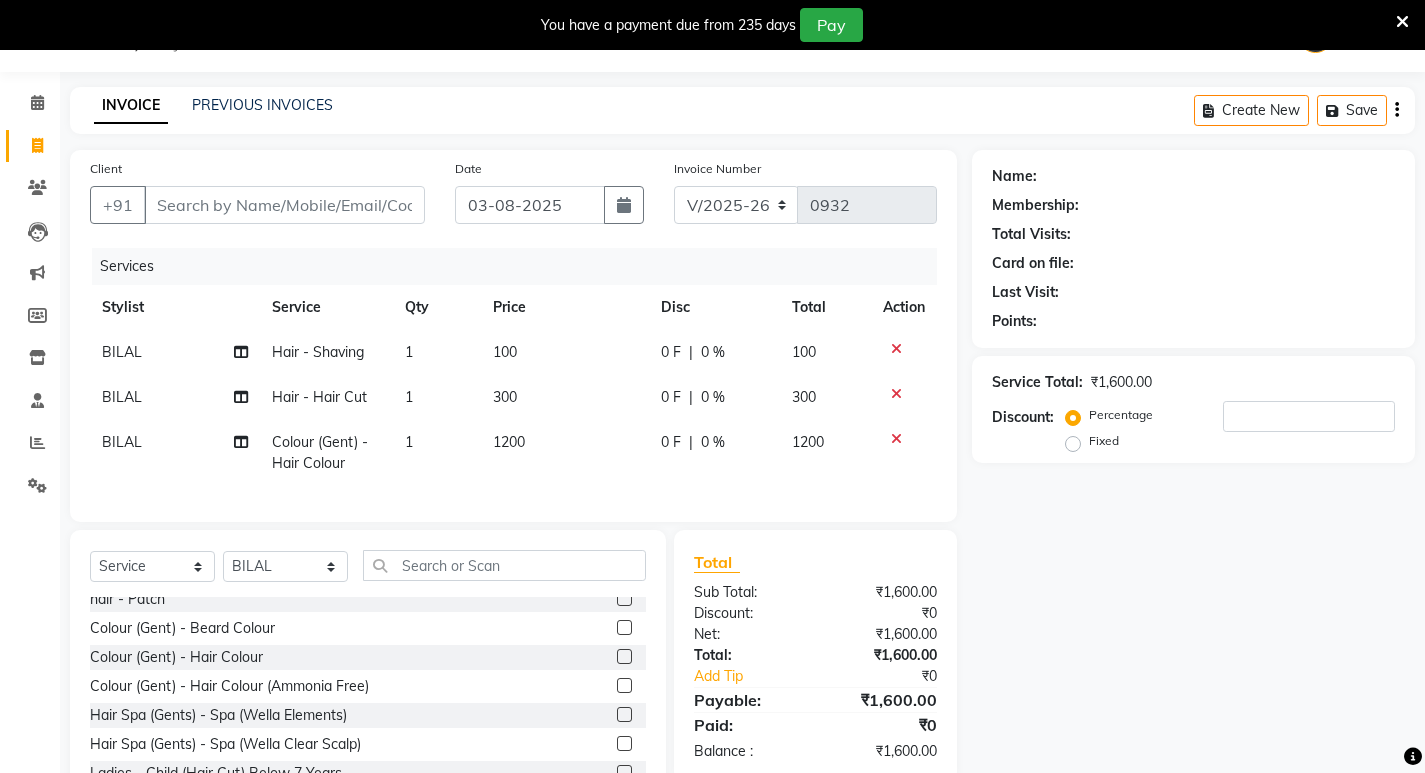 click on "BILAL Colour (Gent) - Hair Colour 1 1200 0 F | 0 % 1200" 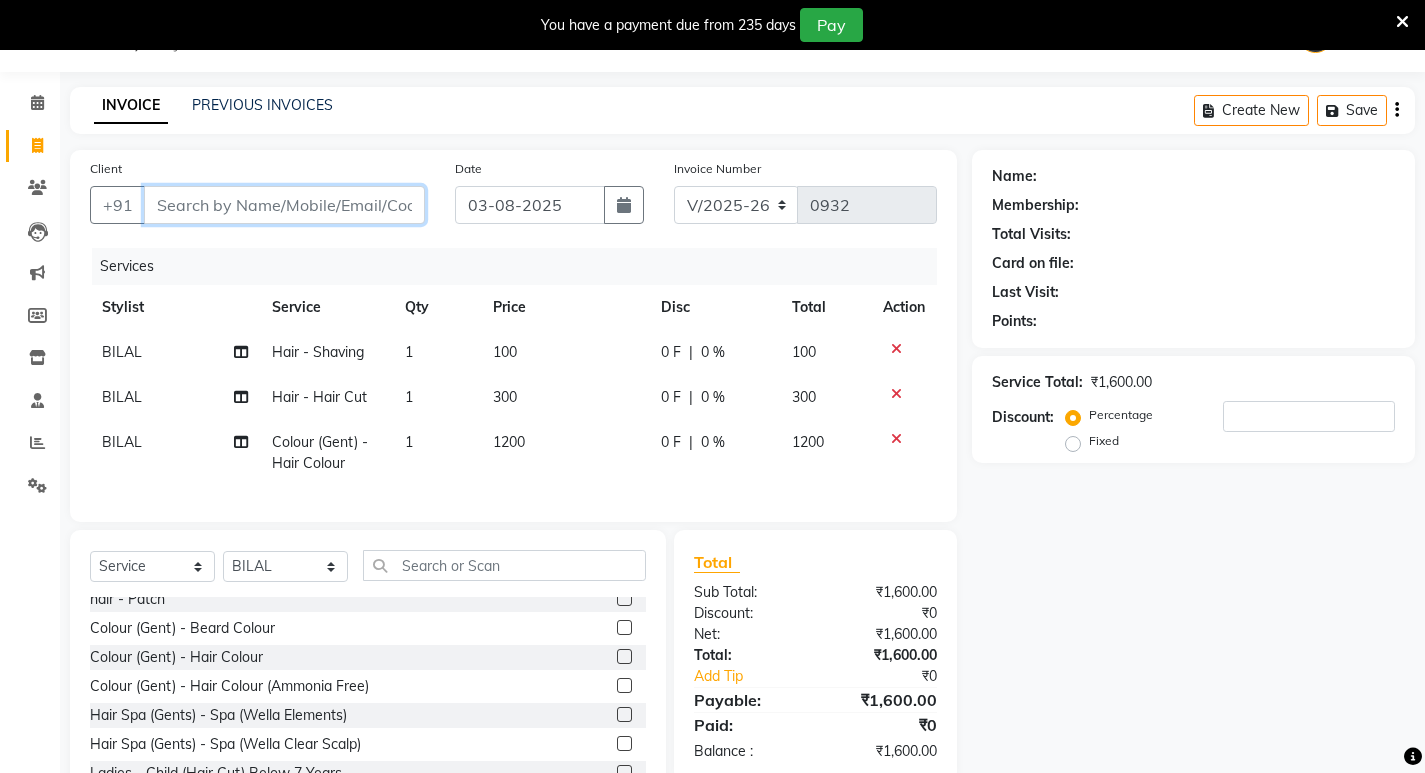 click on "Client" at bounding box center (284, 205) 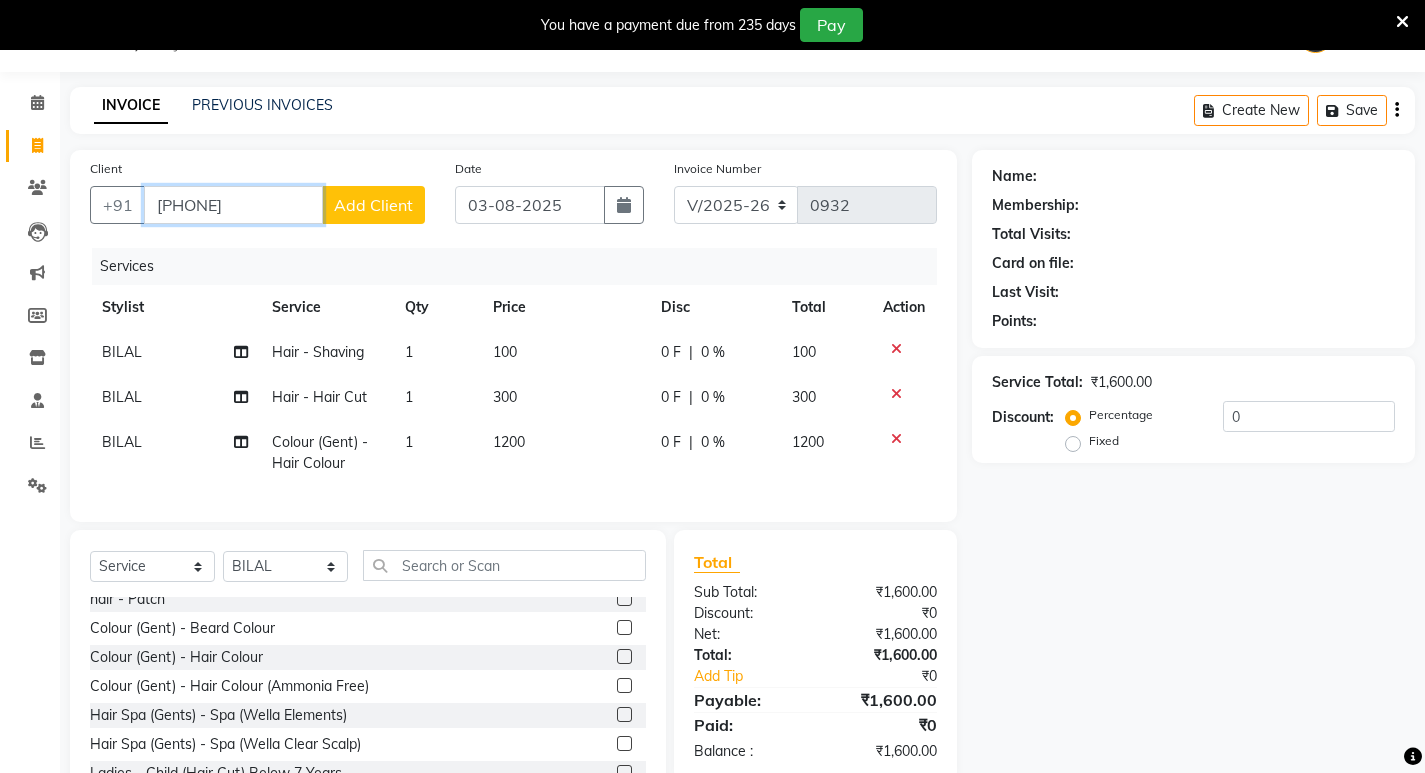 type on "[PHONE]" 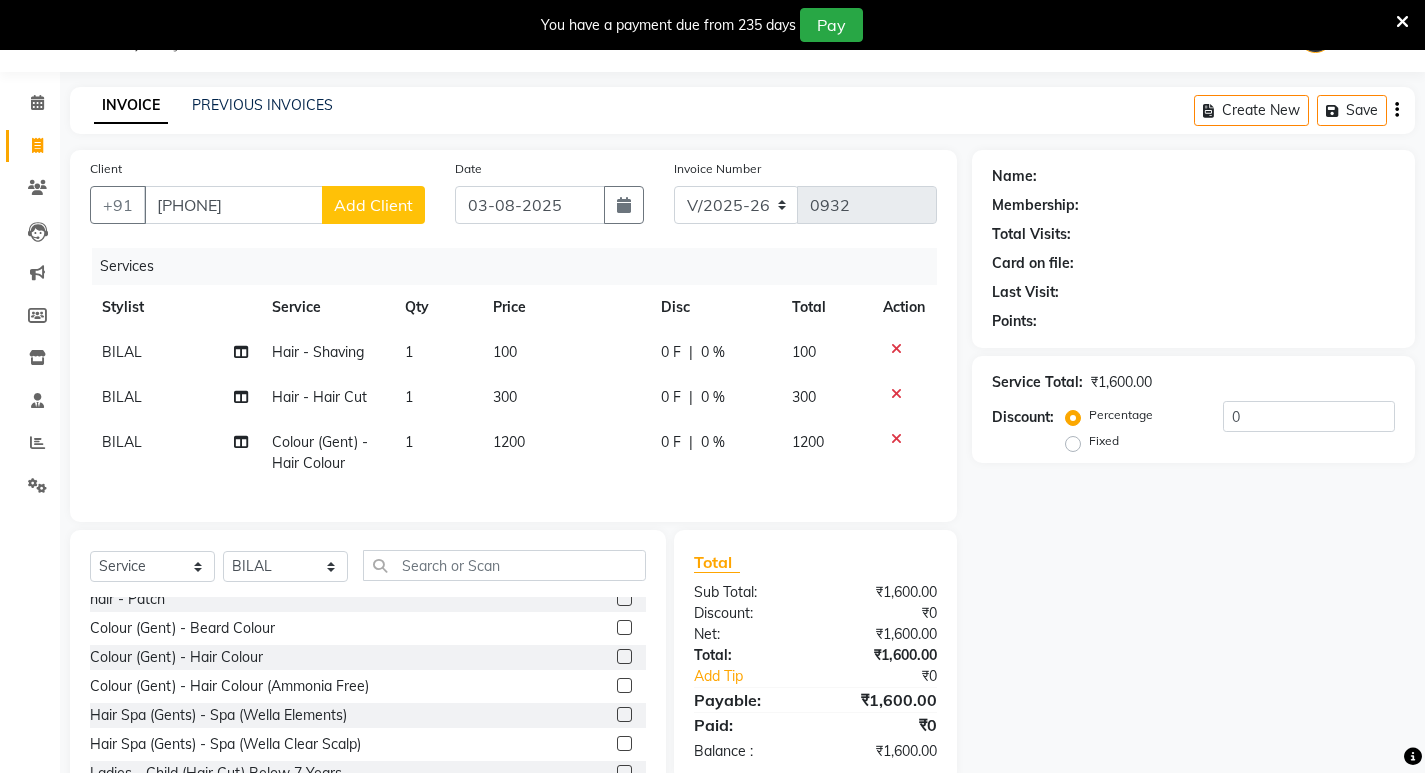 click on "Add Client" 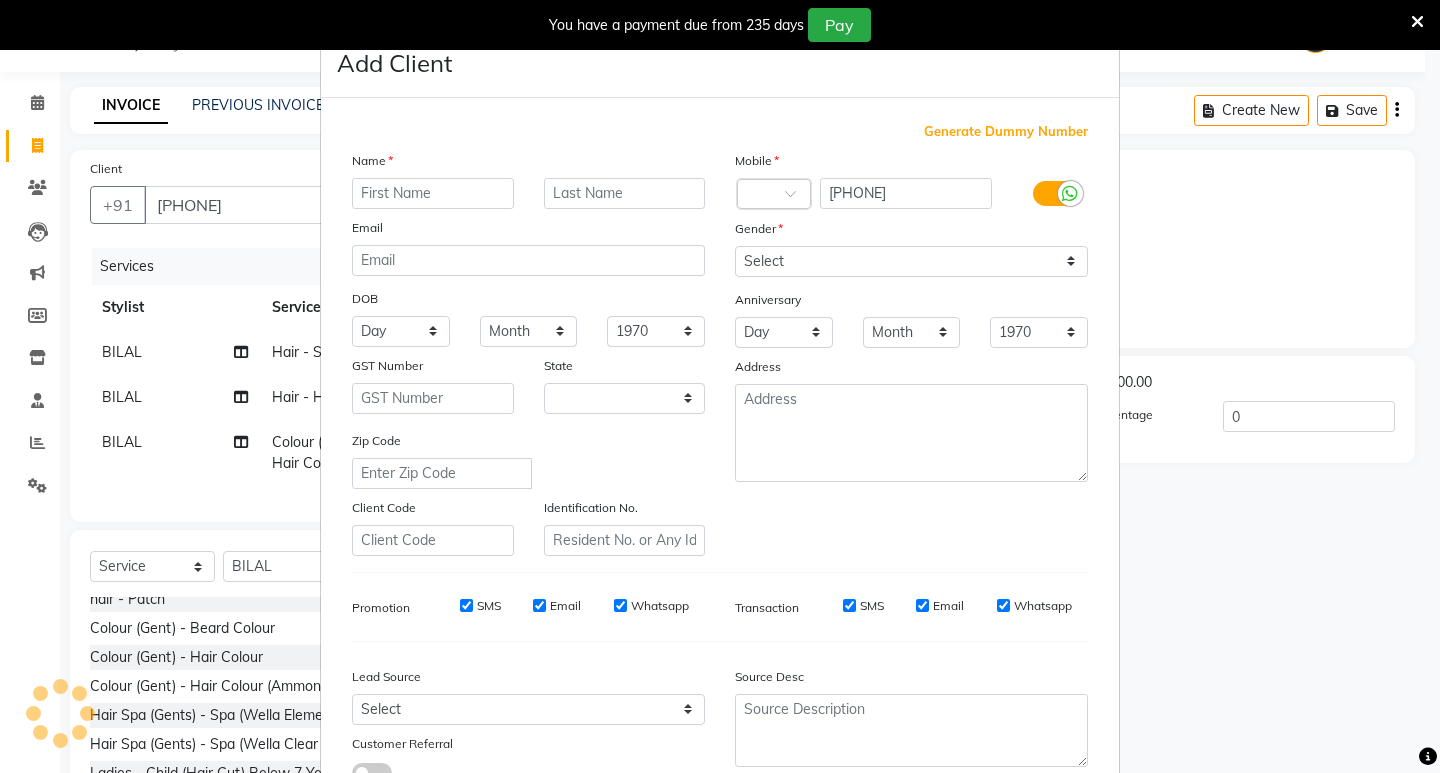 select on "4" 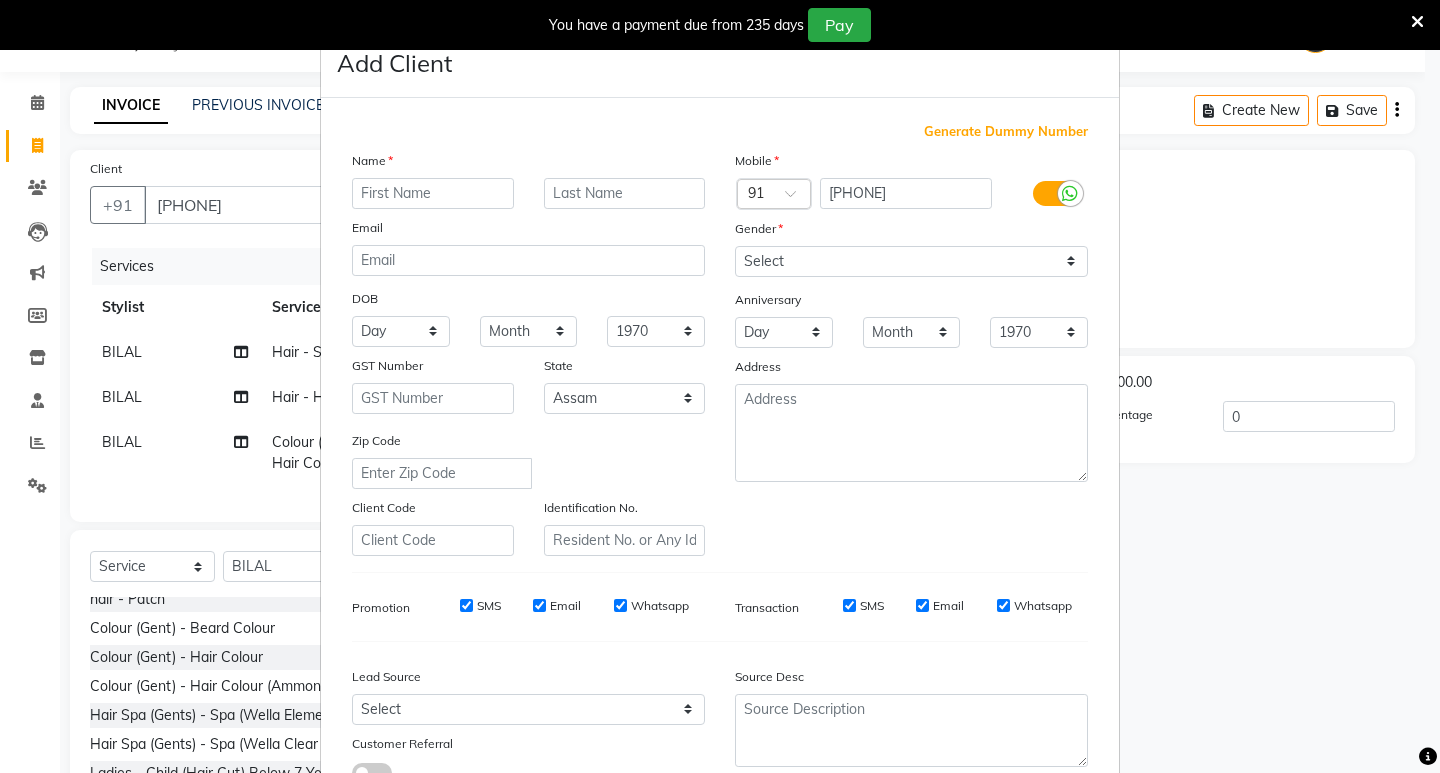 click at bounding box center (433, 193) 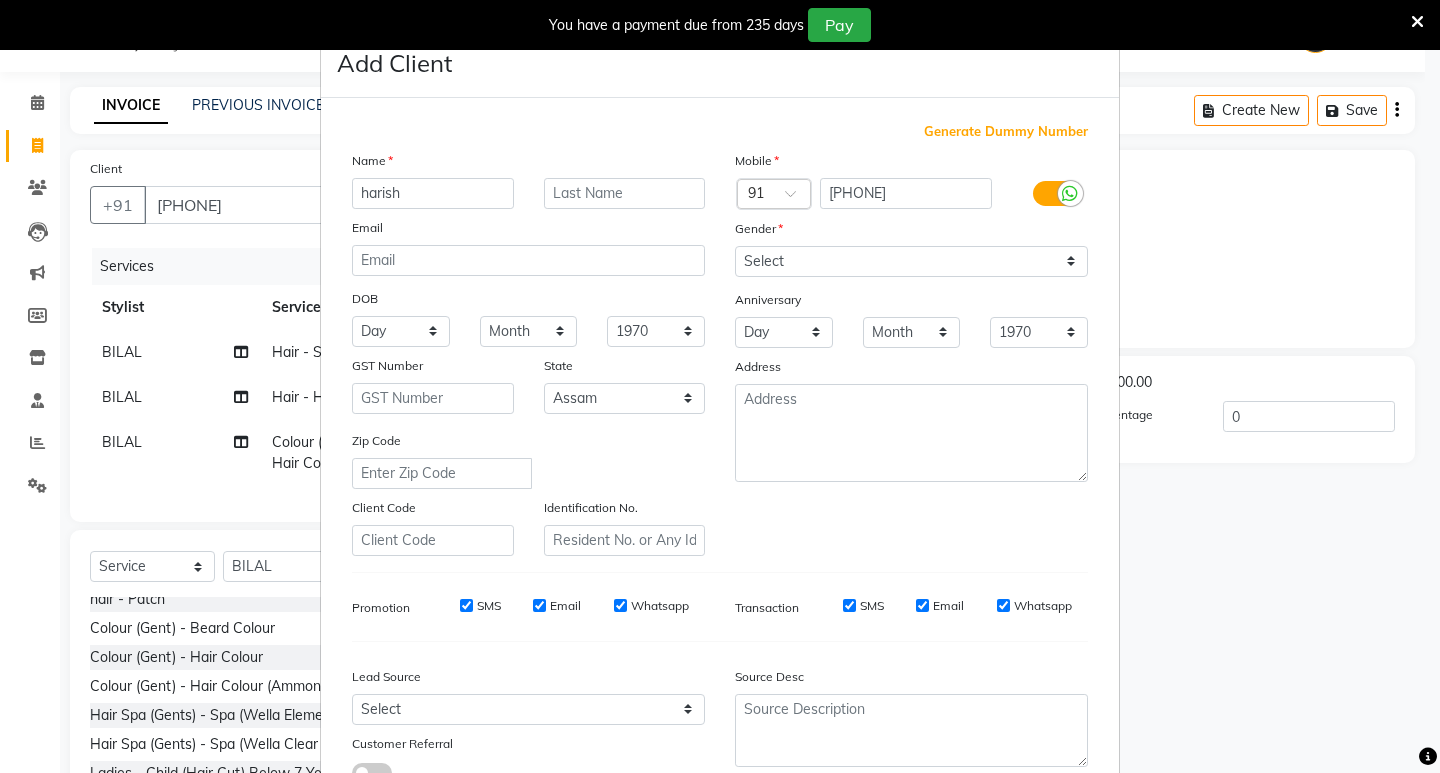 type on "harish" 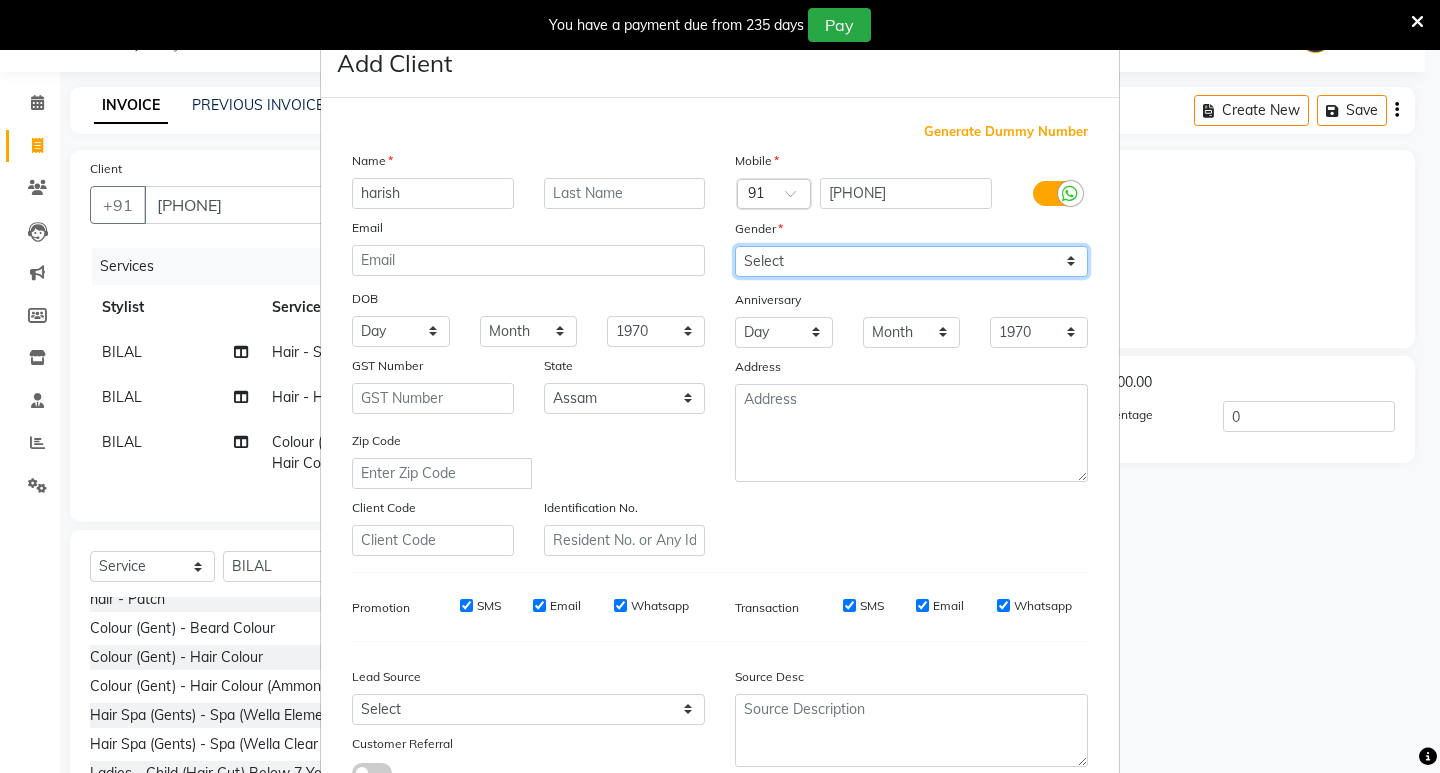 click on "Select Male Female Other Prefer Not To Say" at bounding box center (911, 261) 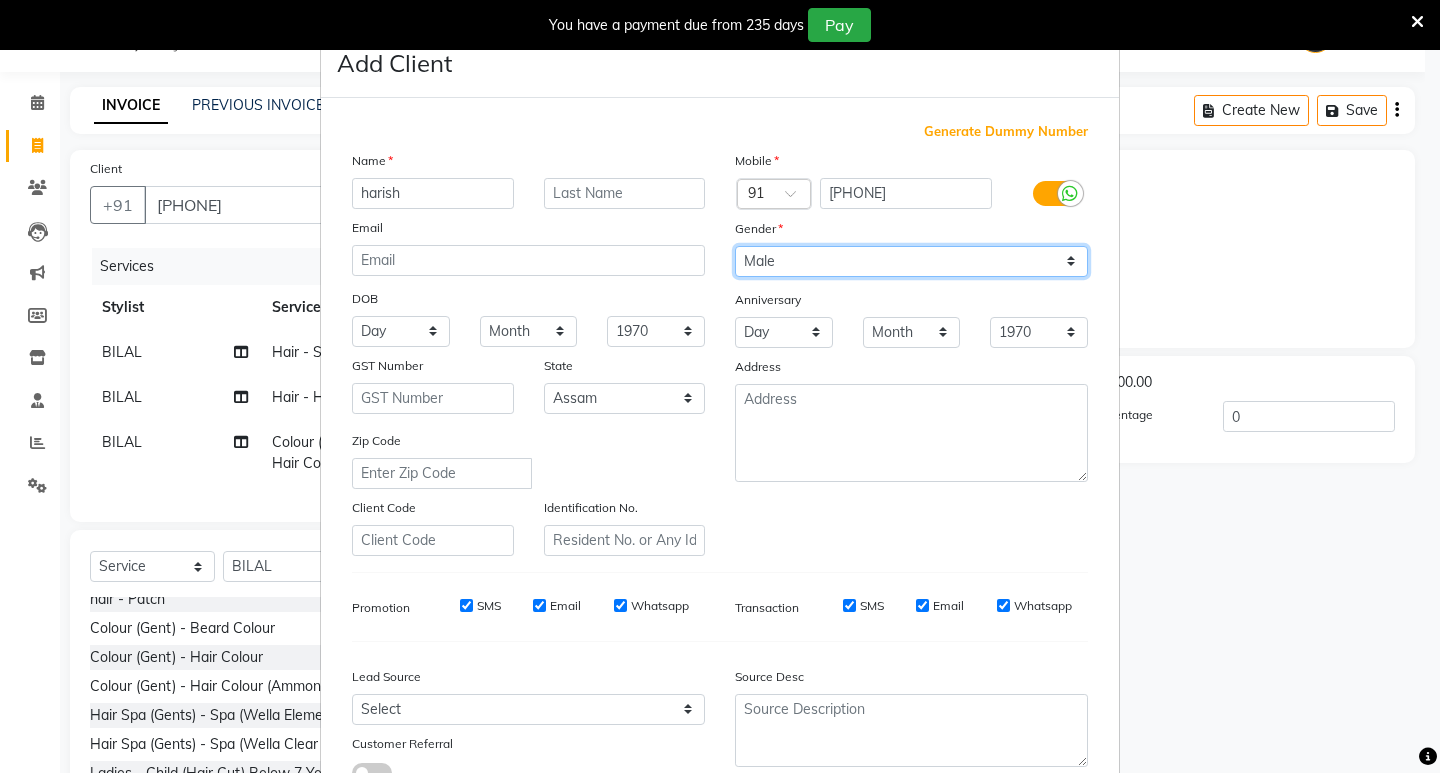 click on "Select Male Female Other Prefer Not To Say" at bounding box center [911, 261] 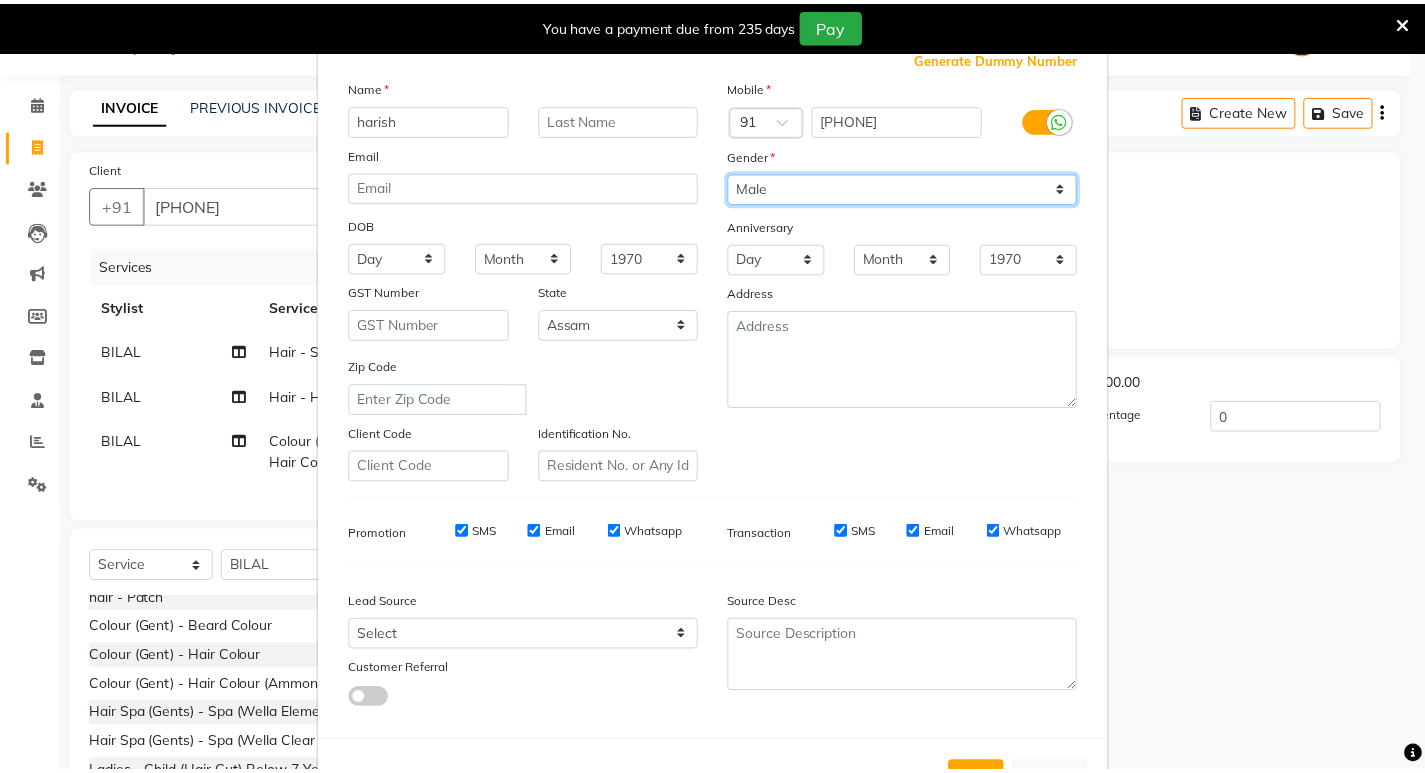 scroll, scrollTop: 150, scrollLeft: 0, axis: vertical 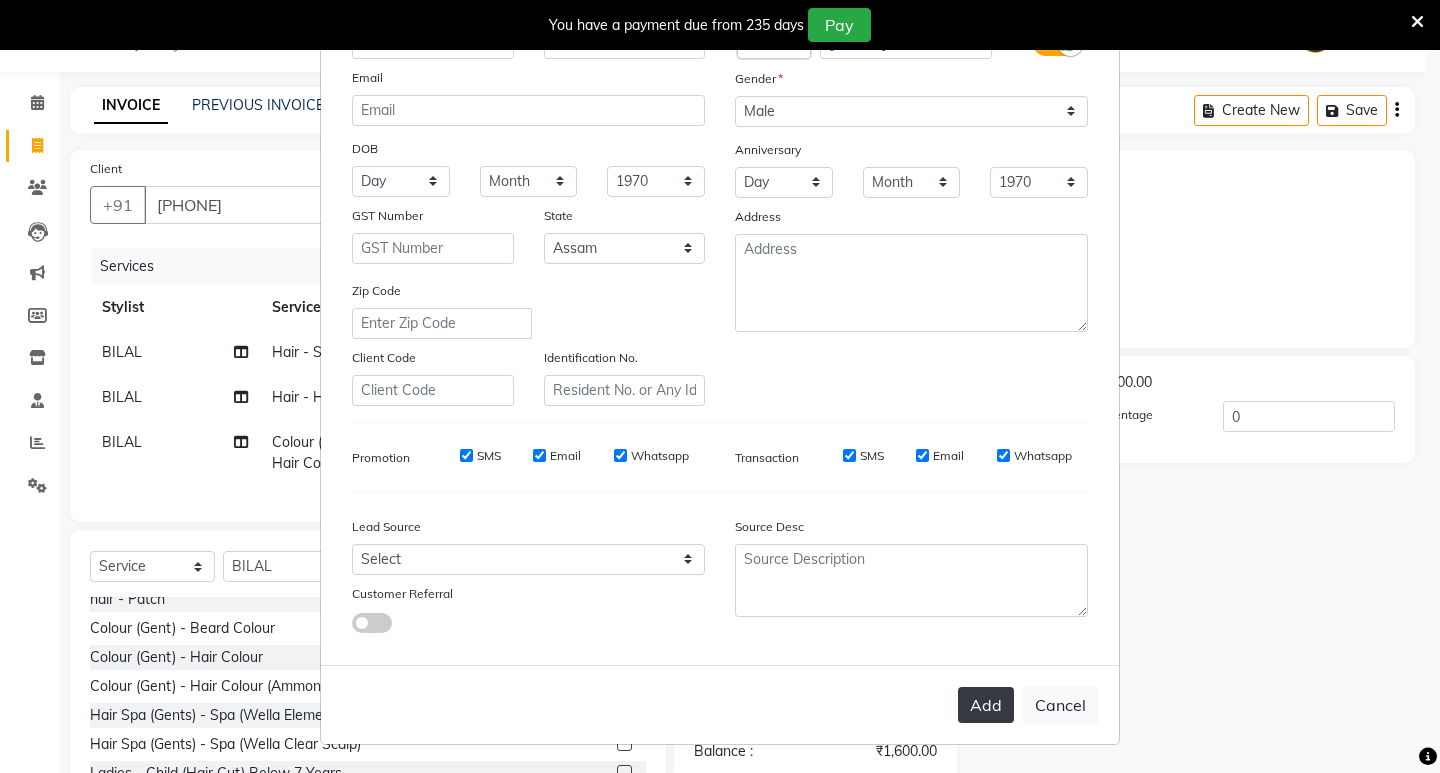click on "Add" at bounding box center (986, 705) 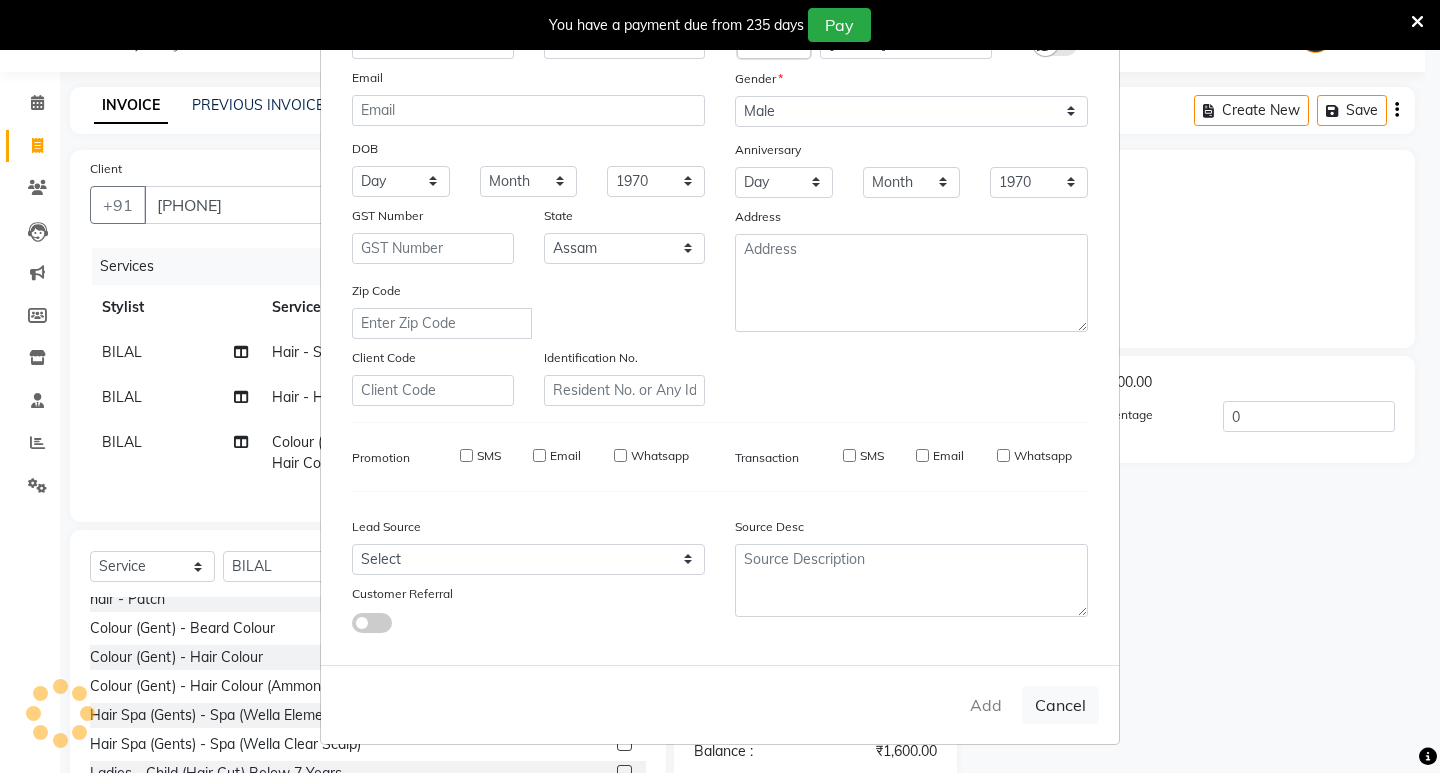 type 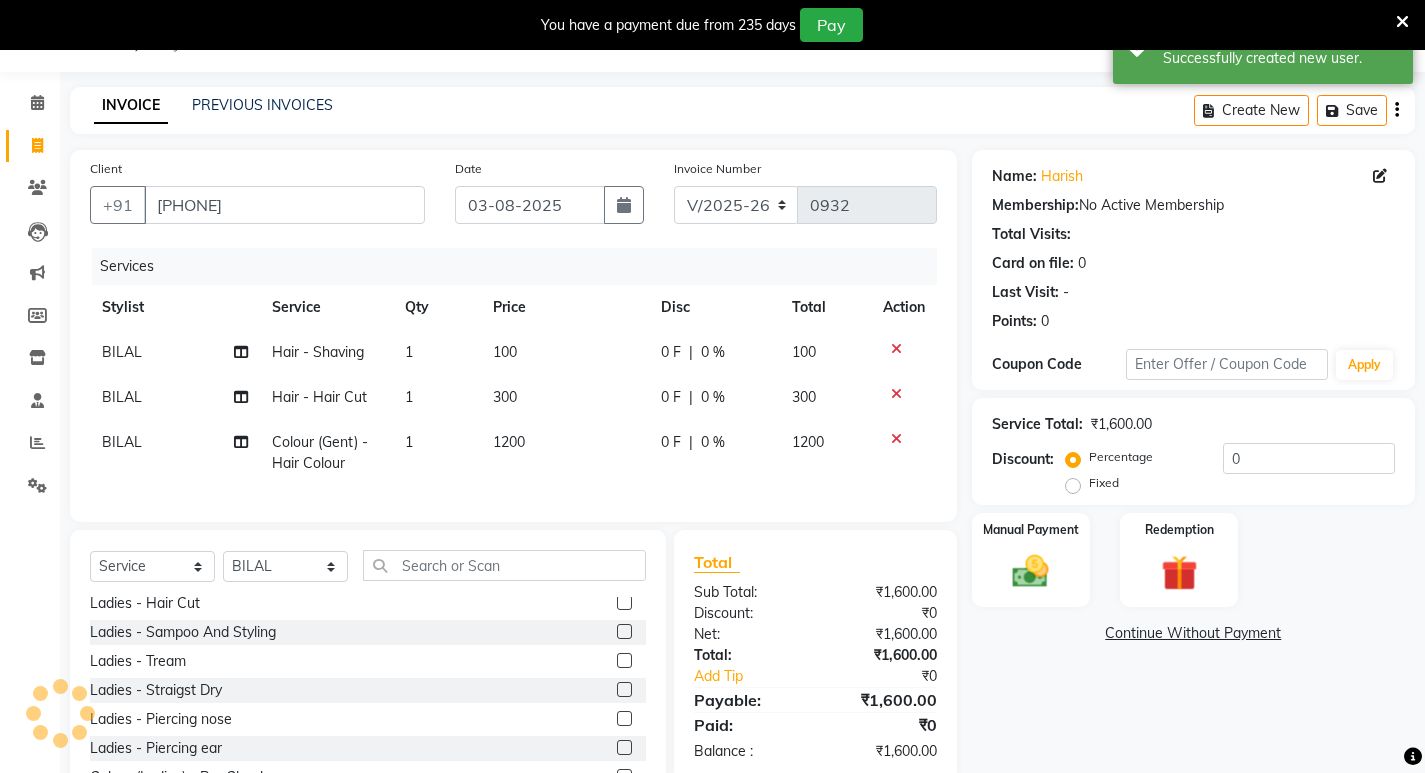 scroll, scrollTop: 500, scrollLeft: 0, axis: vertical 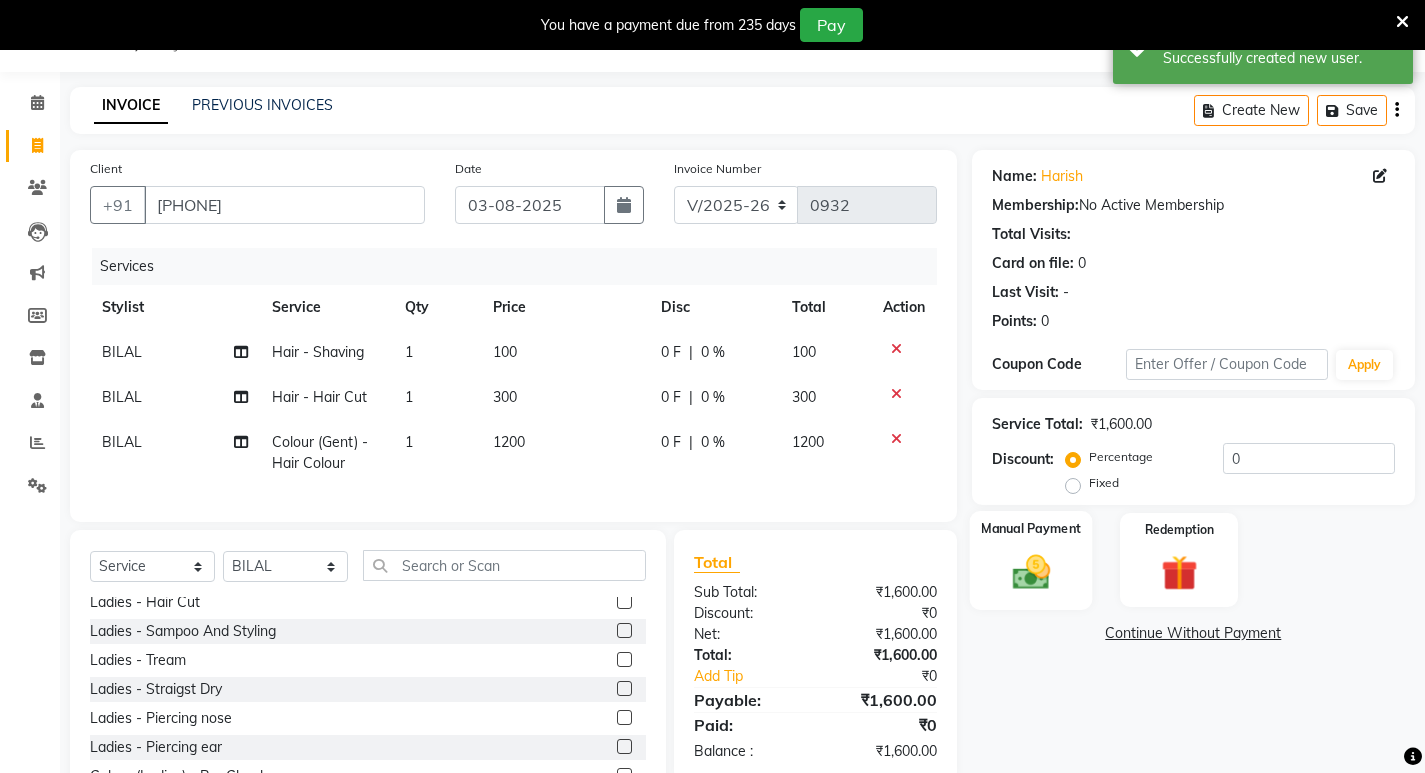 click 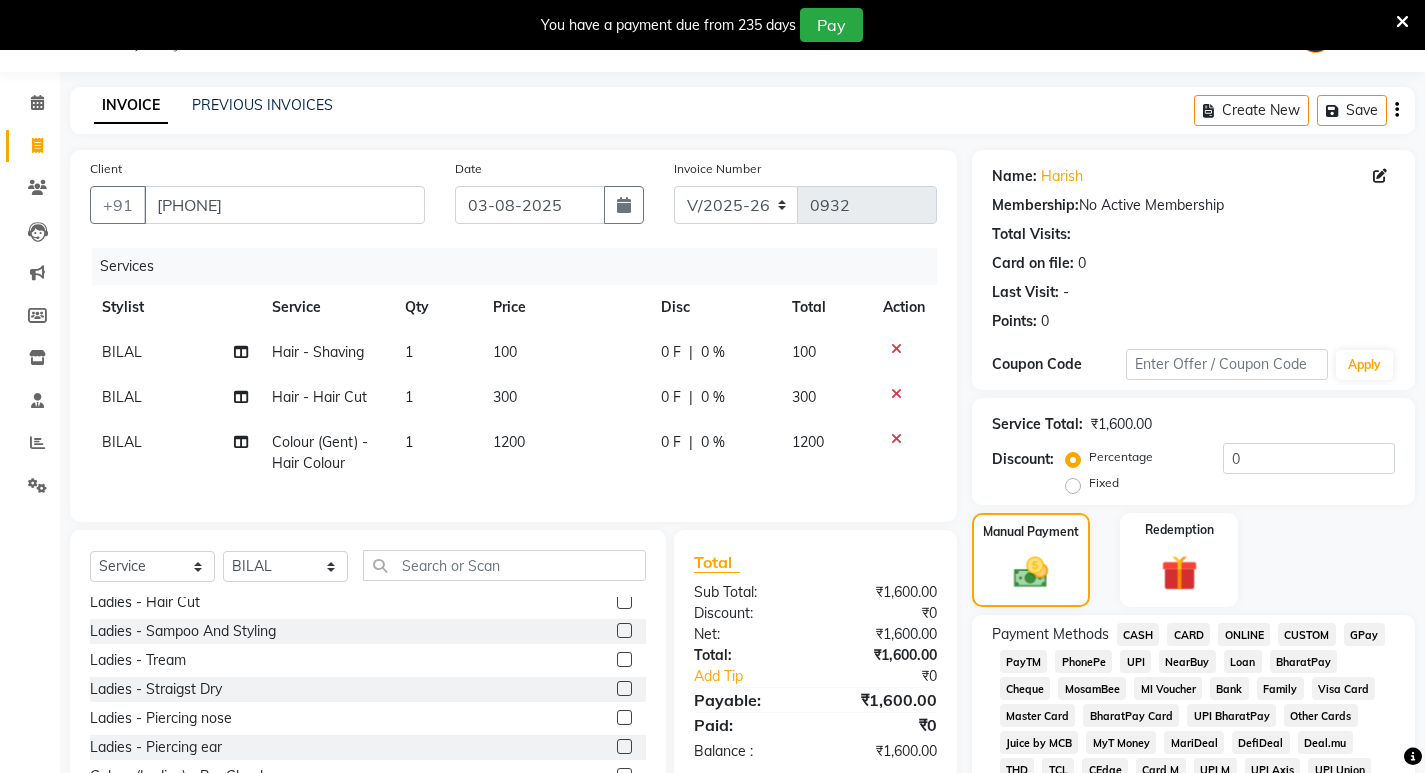 scroll, scrollTop: 350, scrollLeft: 0, axis: vertical 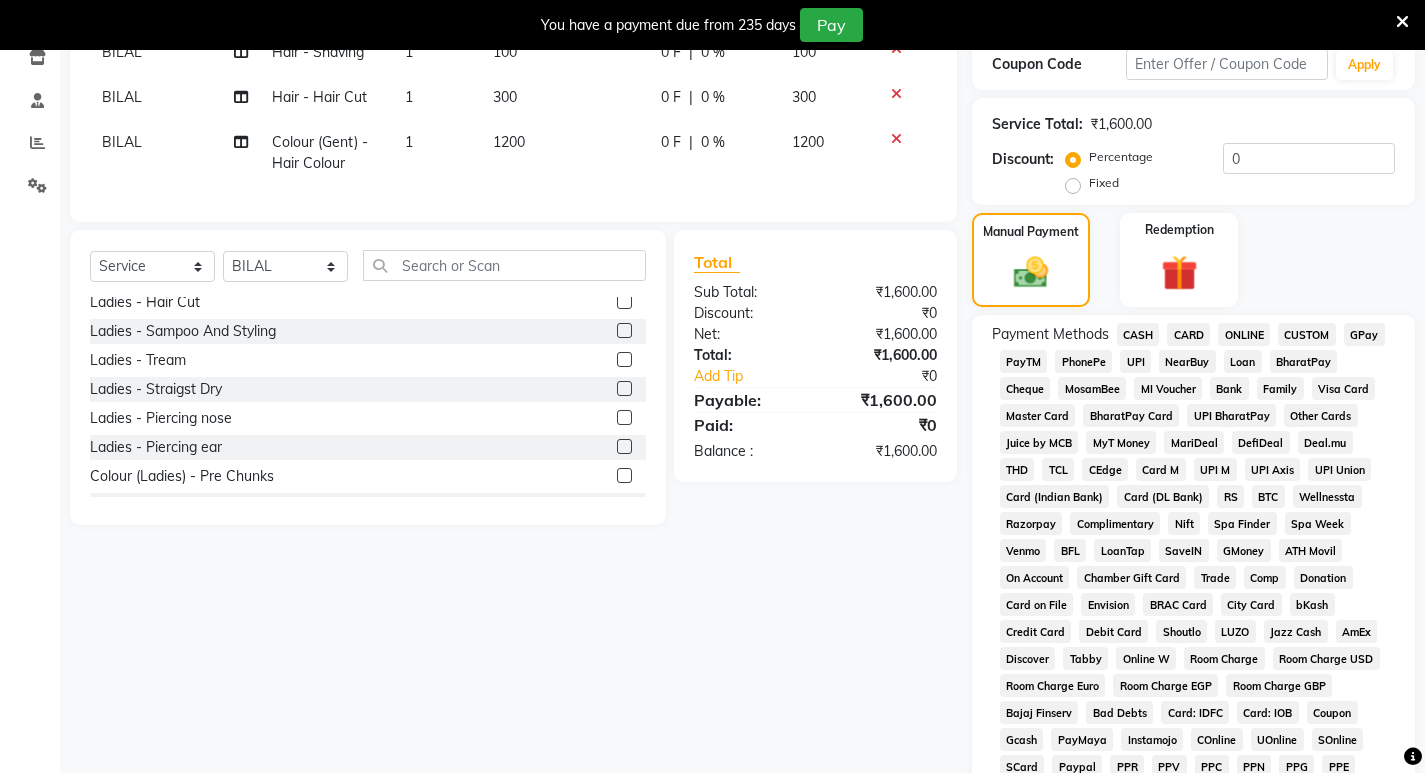 click on "GPay" 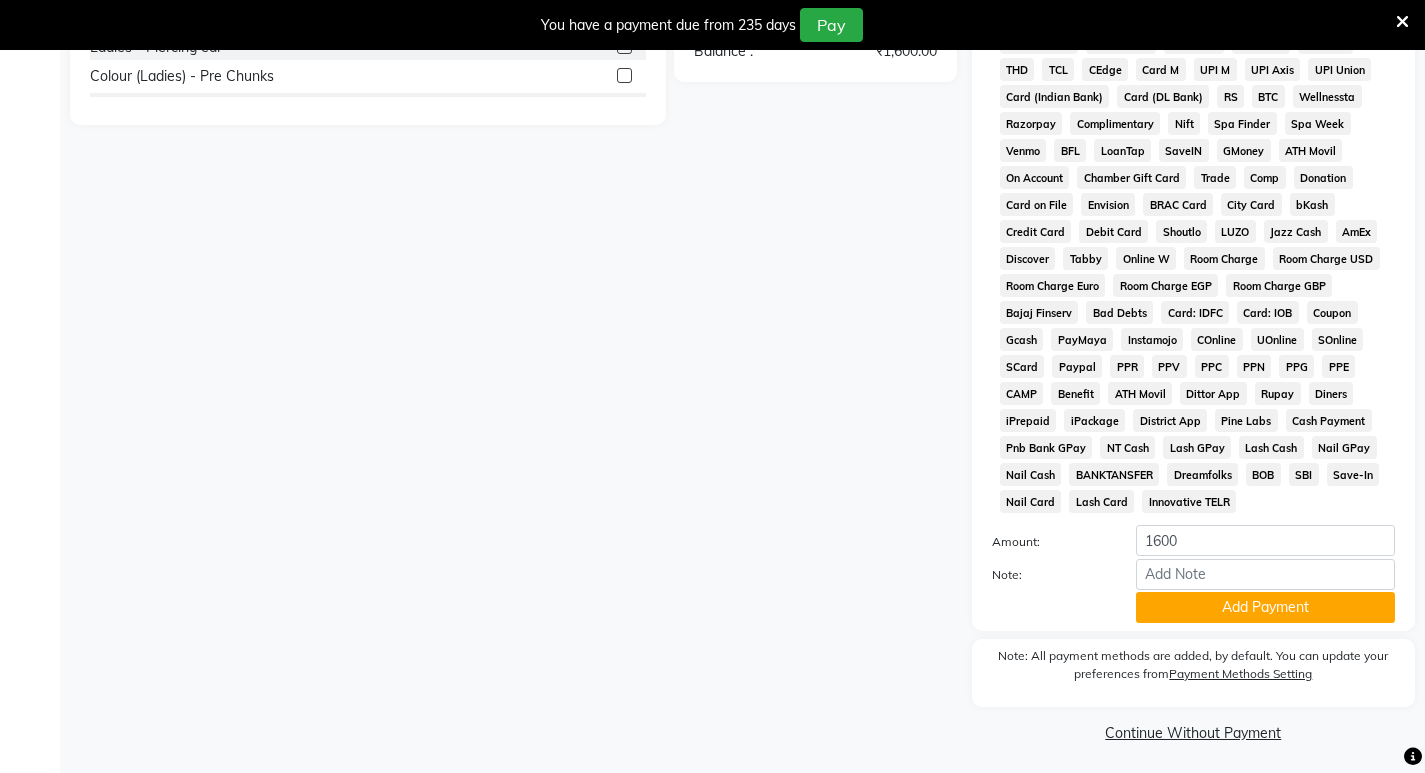 scroll, scrollTop: 755, scrollLeft: 0, axis: vertical 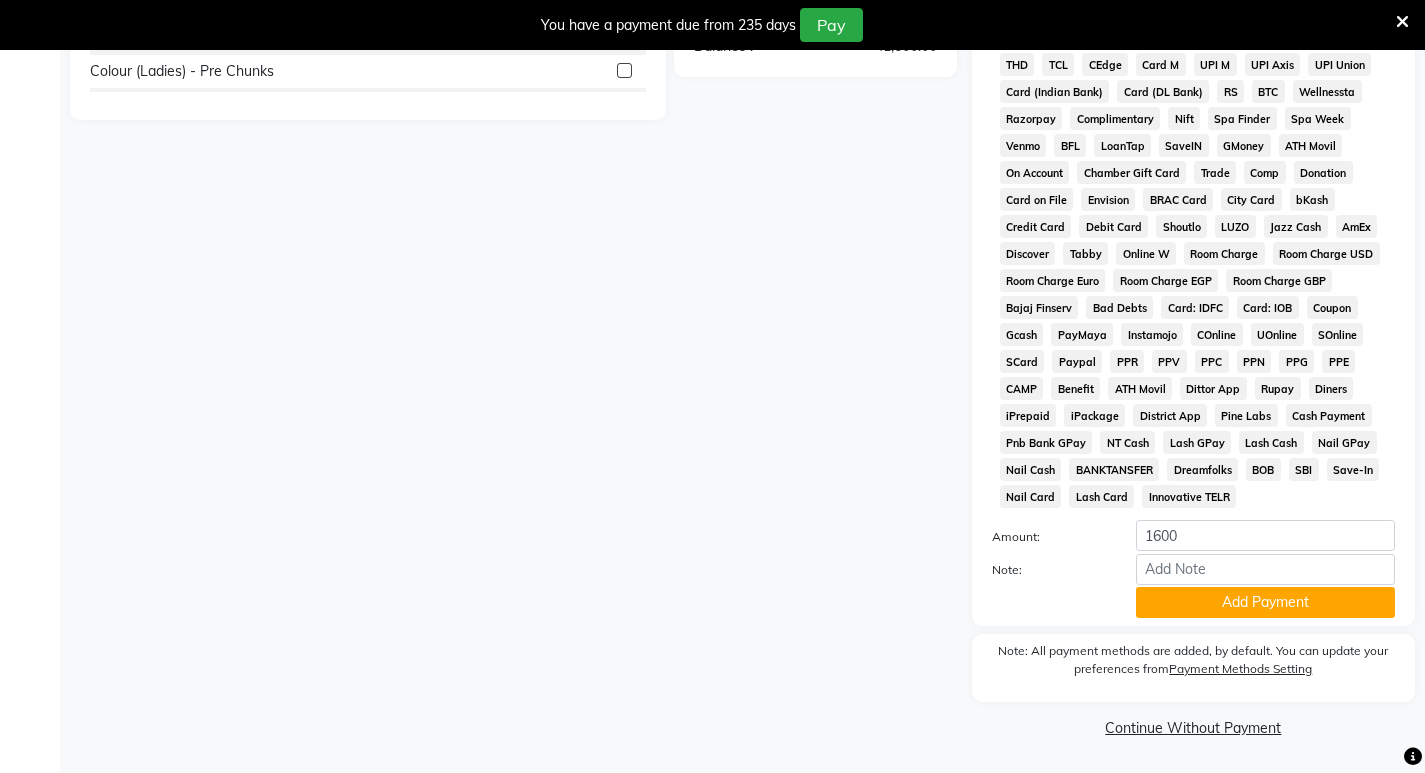click on "Payment Methods Setting" 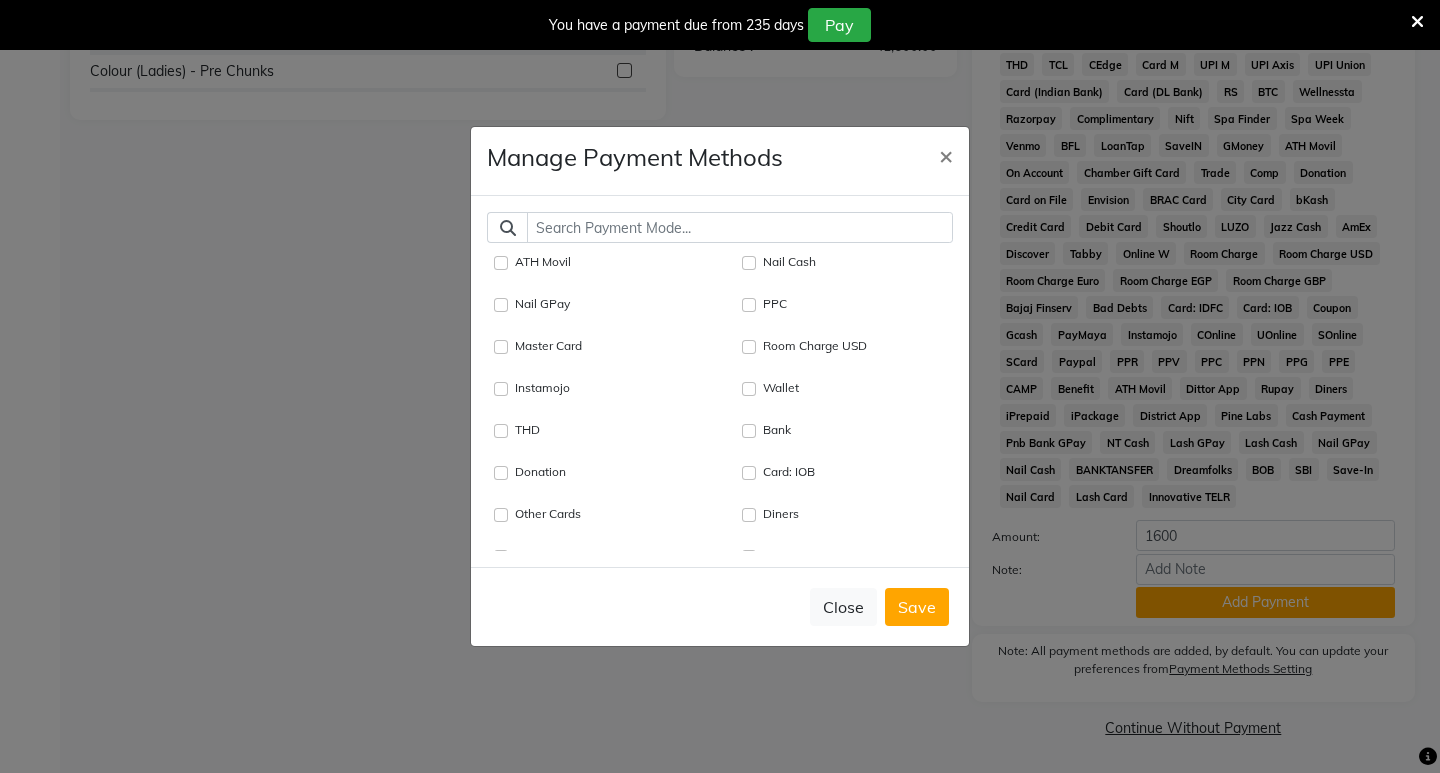 click on "Manage Payment Methods ×  ATH Movil   Nail Cash   Nail GPay   PPC   Master Card   Room Charge USD   Instamojo   Wallet   THD   Bank   Donation   Card: IOB   Other Cards   Diners   BFL   BharatPay Card   Juice by MCB   Loan   Points   Family   Paypal   Trade   PPE   PPN   bKash   CARD   Credit Card   Card (DL Bank)   Card (Indian Bank)   Room Charge Euro   MosamBee   Save-In   AmEx   Debit Card   Venmo   TCL   BOB   BharatPay   Gcash   Prepaid   GPay   District App   SOnline   Dittor App   Rupay   Visa Card   Comp   Complimentary   DefiDeal   Room Charge GBP   UPI BharatPay   Discover   PPV   Pine Labs   Gift Card   Spa Week   Envision   Deal.mu   UPI   Online W   iPrepaid   PPR   RS   COnline   UOnline   Dreamfolks   On Account   Lash Card   Lash GPay   SCard   Cash Payment   Nail Card   Card on File   Wellnessta   Razorpay   Jazz Cash   BRAC Card   Room Charge   Tabby   Card M   Coupon   Innovative TELR   SaveIN   NT Cash   Room Charge EGP   Shoutlo   PayTM   CEdge   MI Voucher   Spa Finder   PPG   CUSTOM" 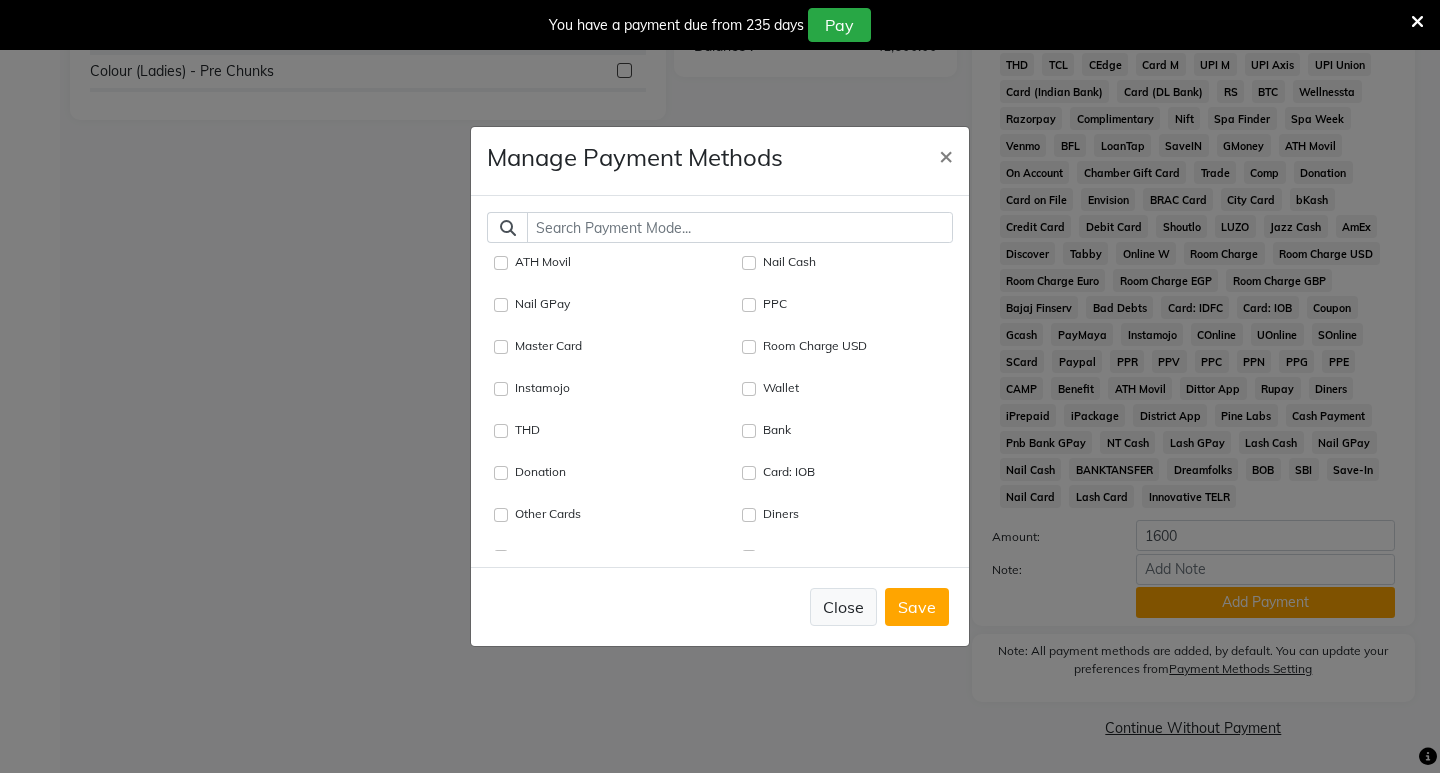 click on "Close" 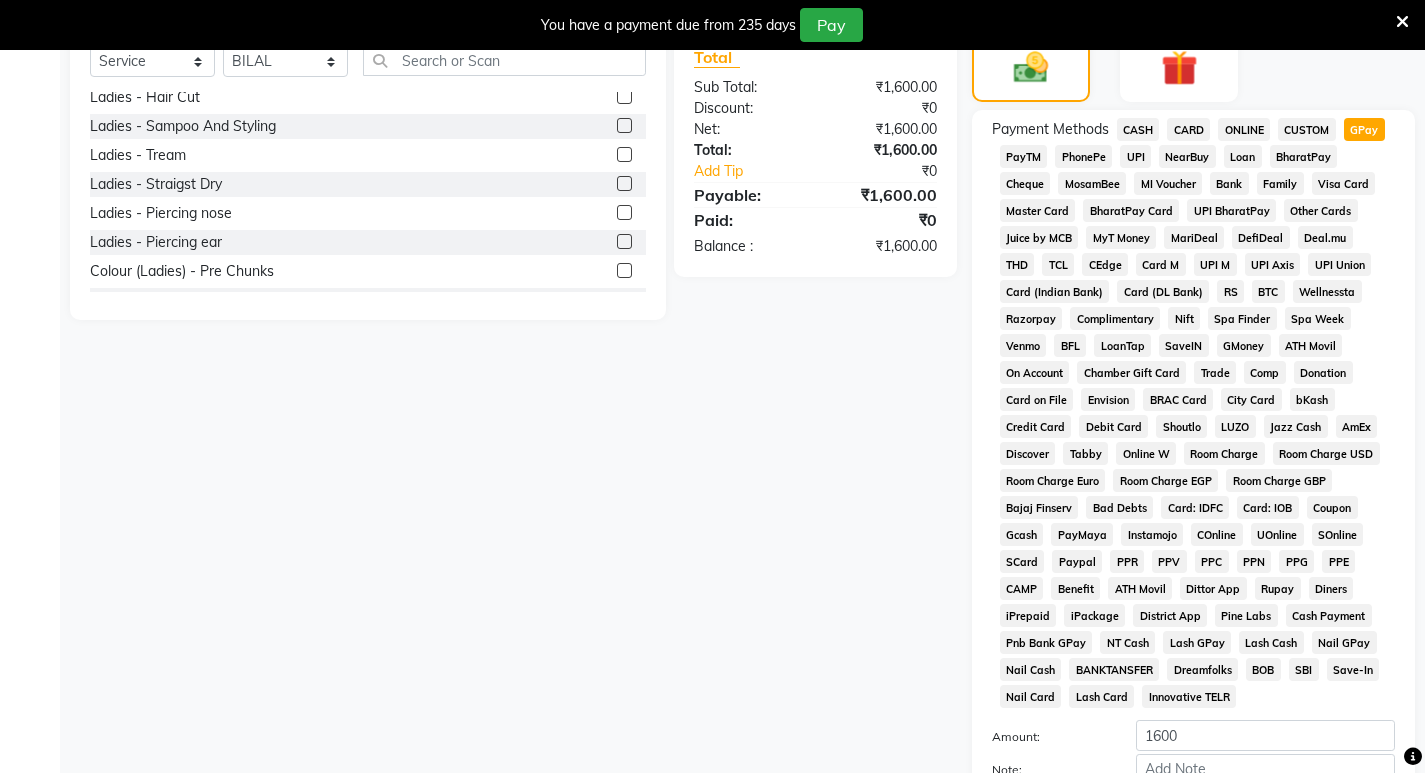 scroll, scrollTop: 755, scrollLeft: 0, axis: vertical 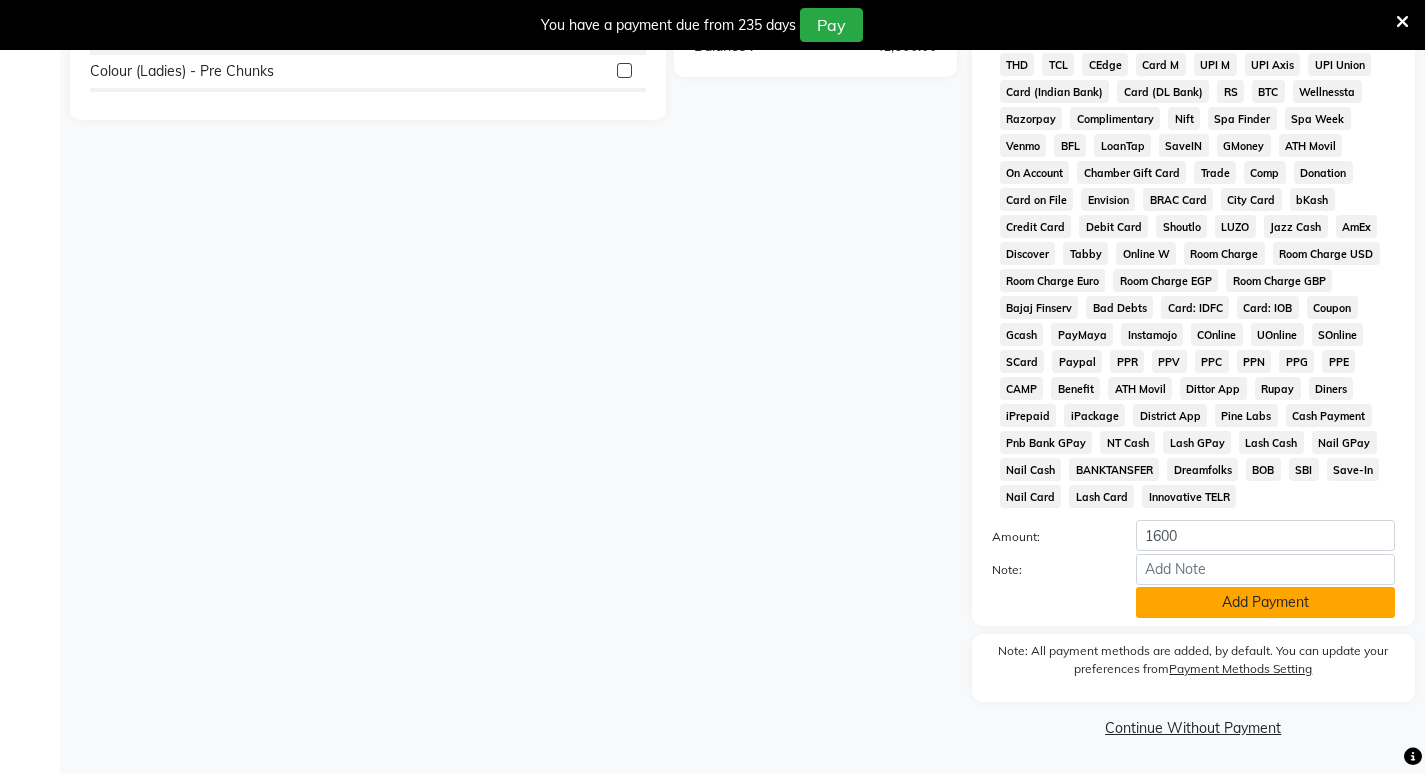 click on "Add Payment" 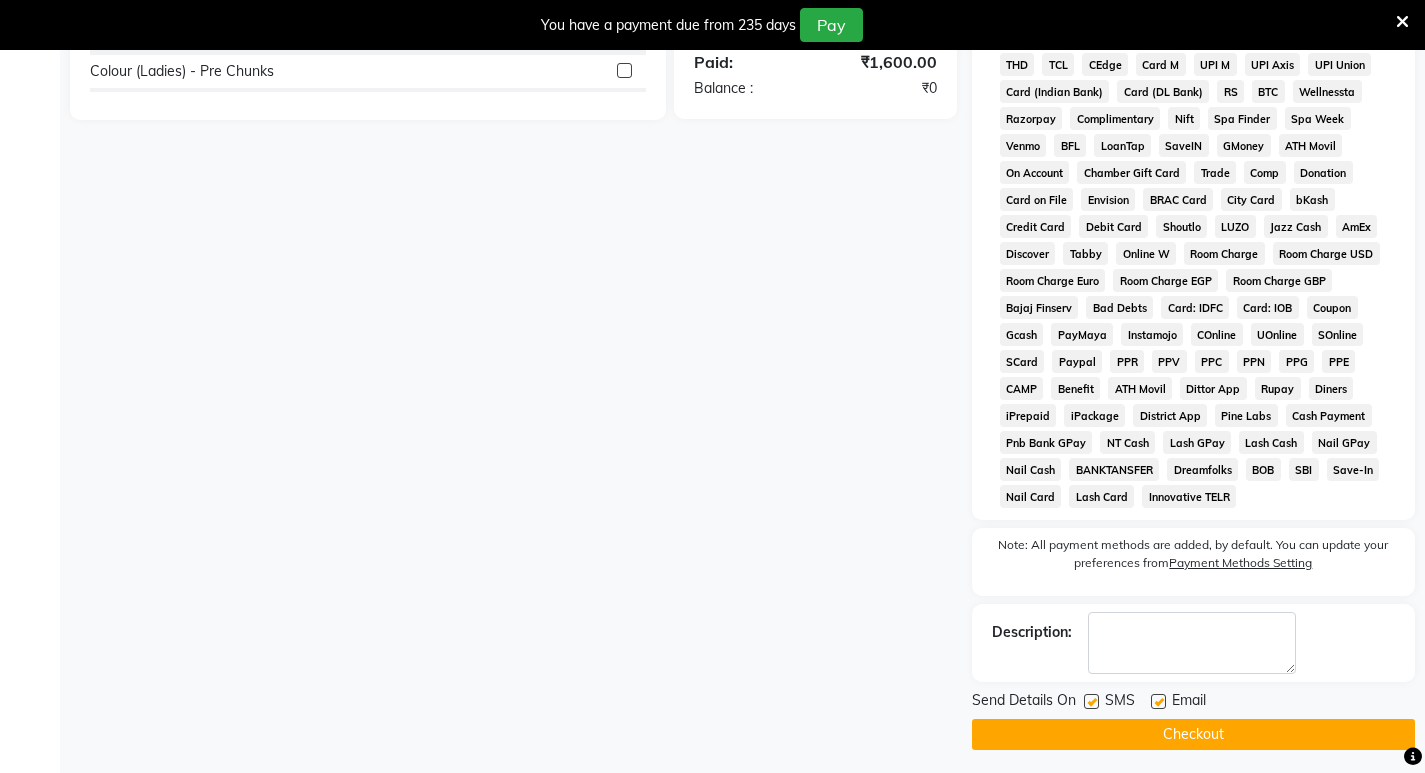 click on "Checkout" 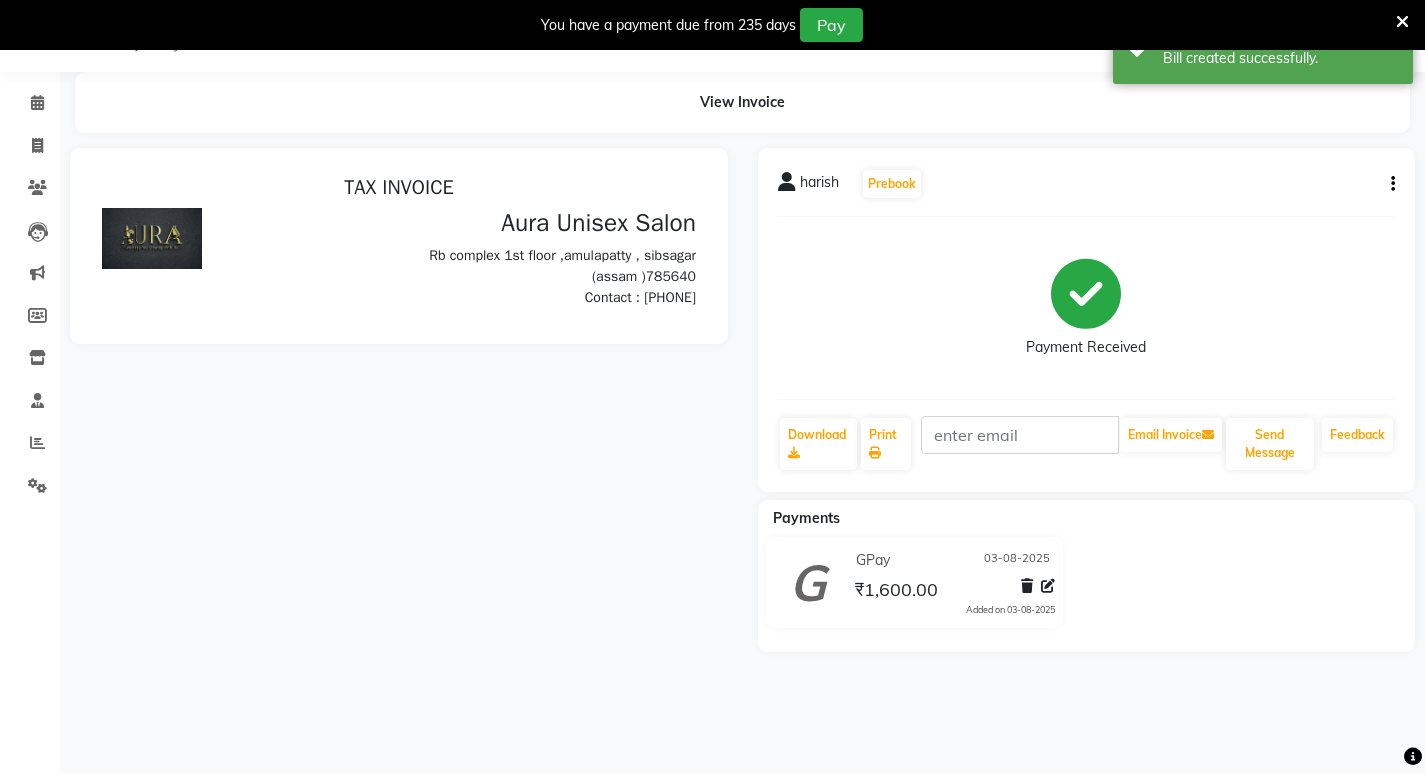 scroll, scrollTop: 0, scrollLeft: 0, axis: both 